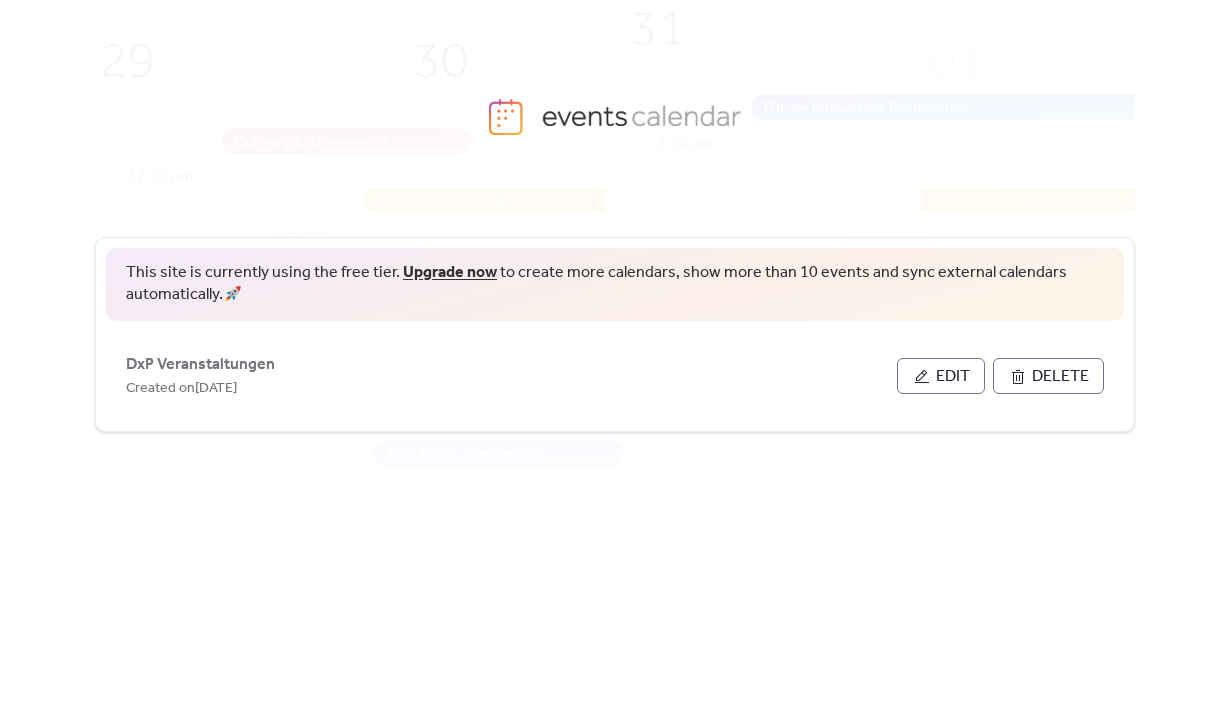 scroll, scrollTop: 0, scrollLeft: 0, axis: both 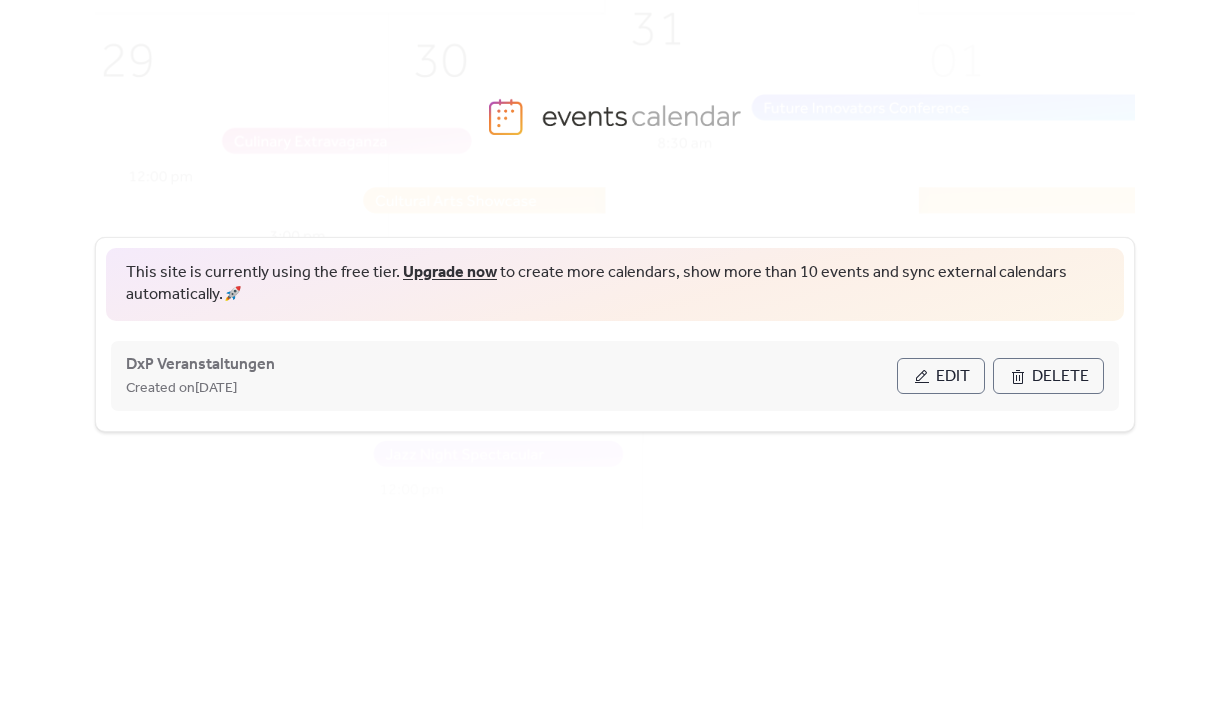 click on "Edit" at bounding box center (953, 377) 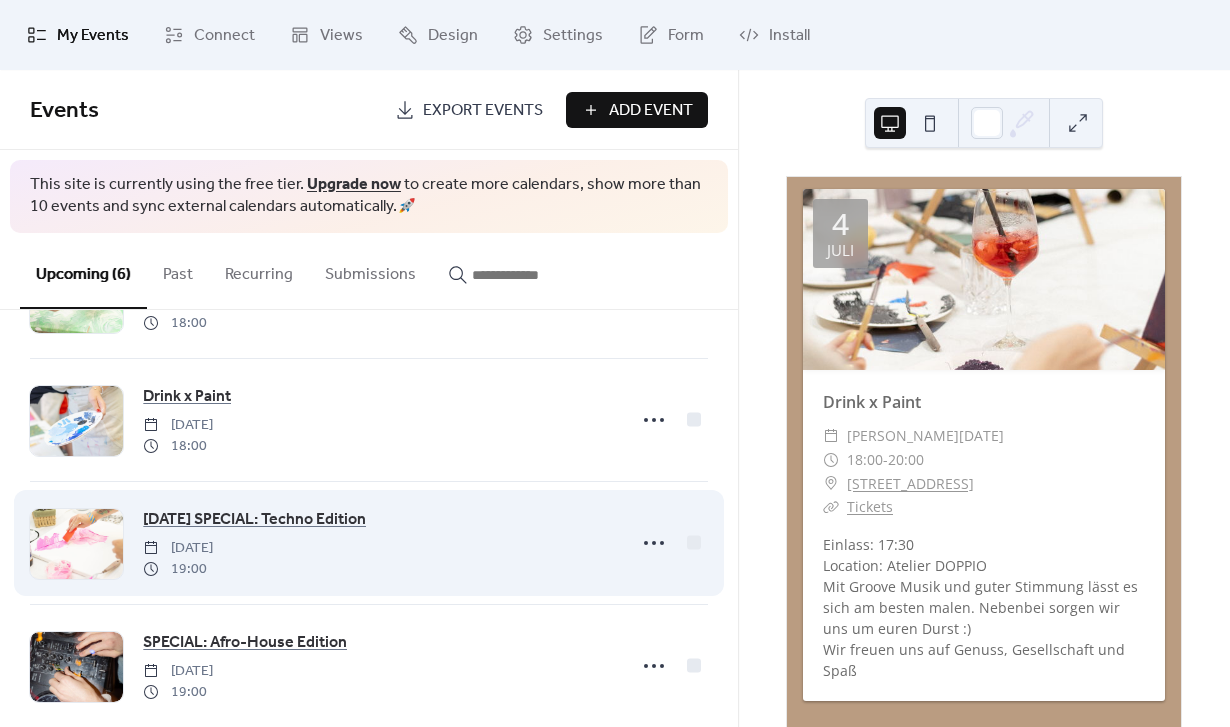 scroll, scrollTop: 307, scrollLeft: 0, axis: vertical 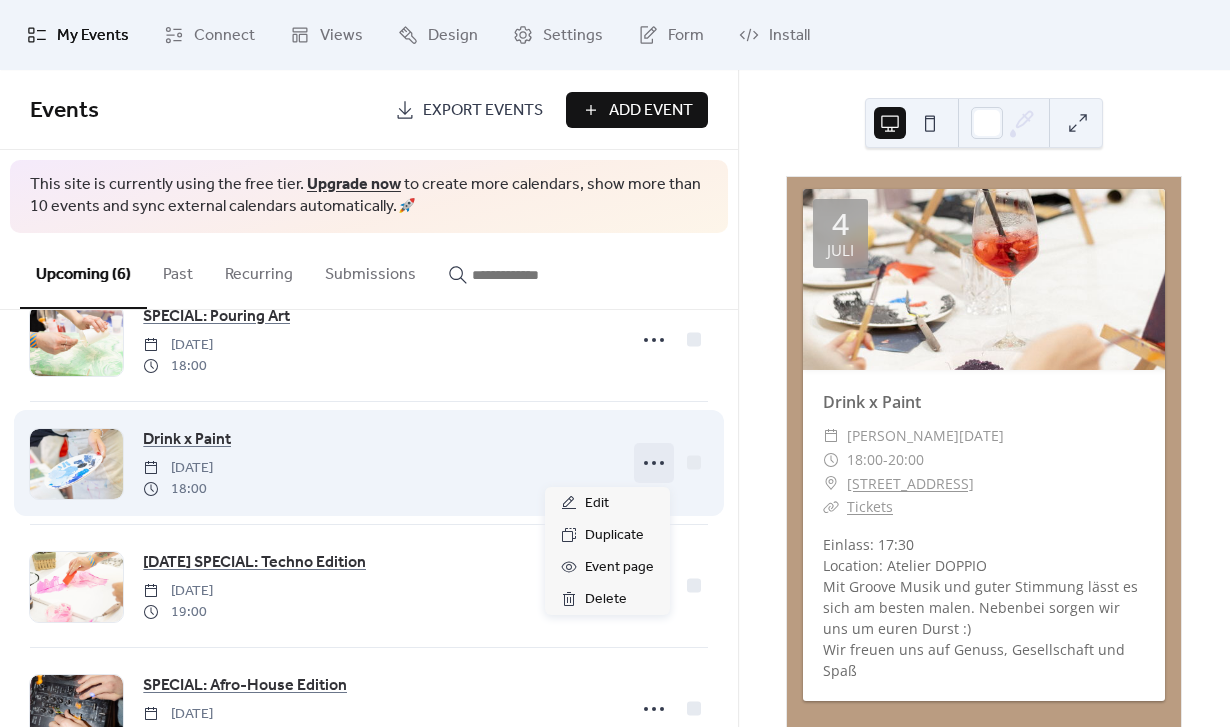 click 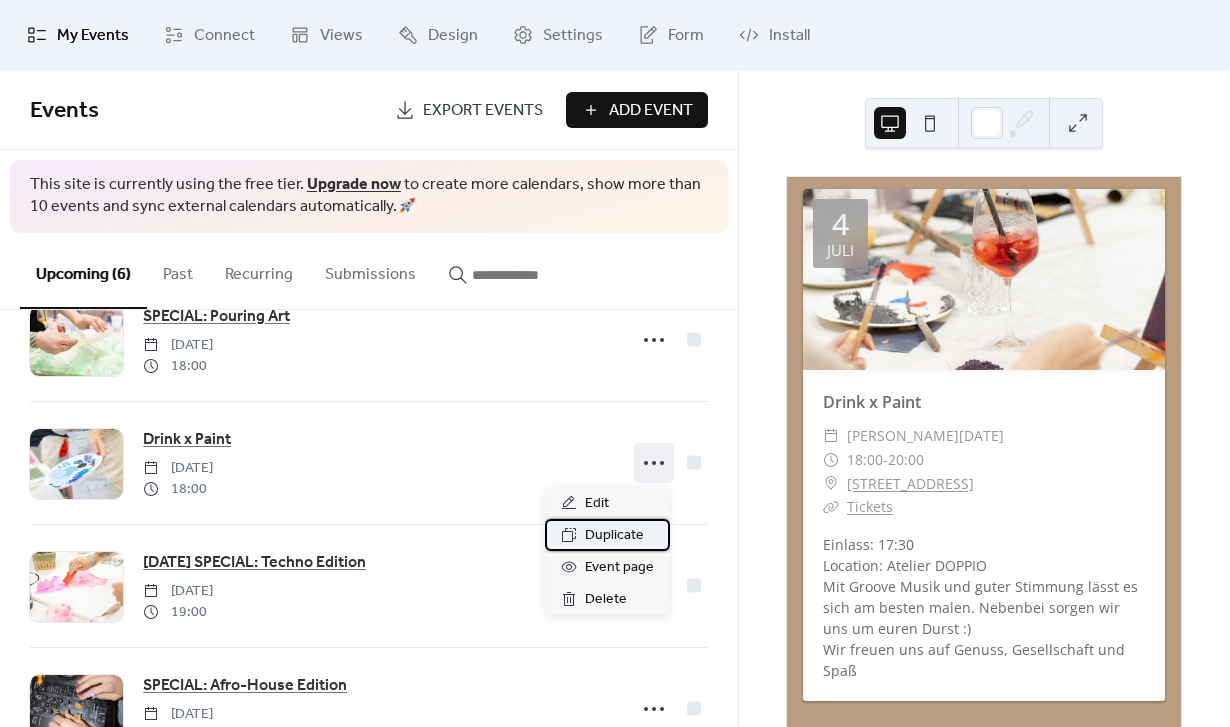 click on "Duplicate" at bounding box center (614, 536) 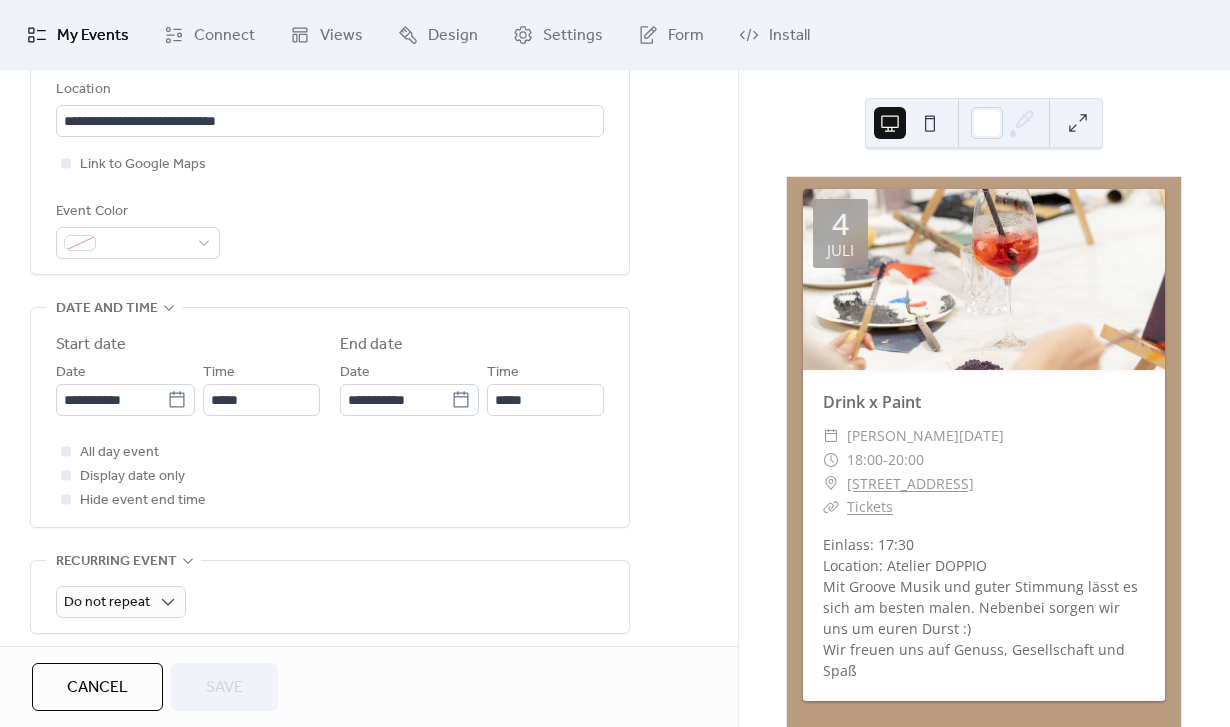 scroll, scrollTop: 466, scrollLeft: 0, axis: vertical 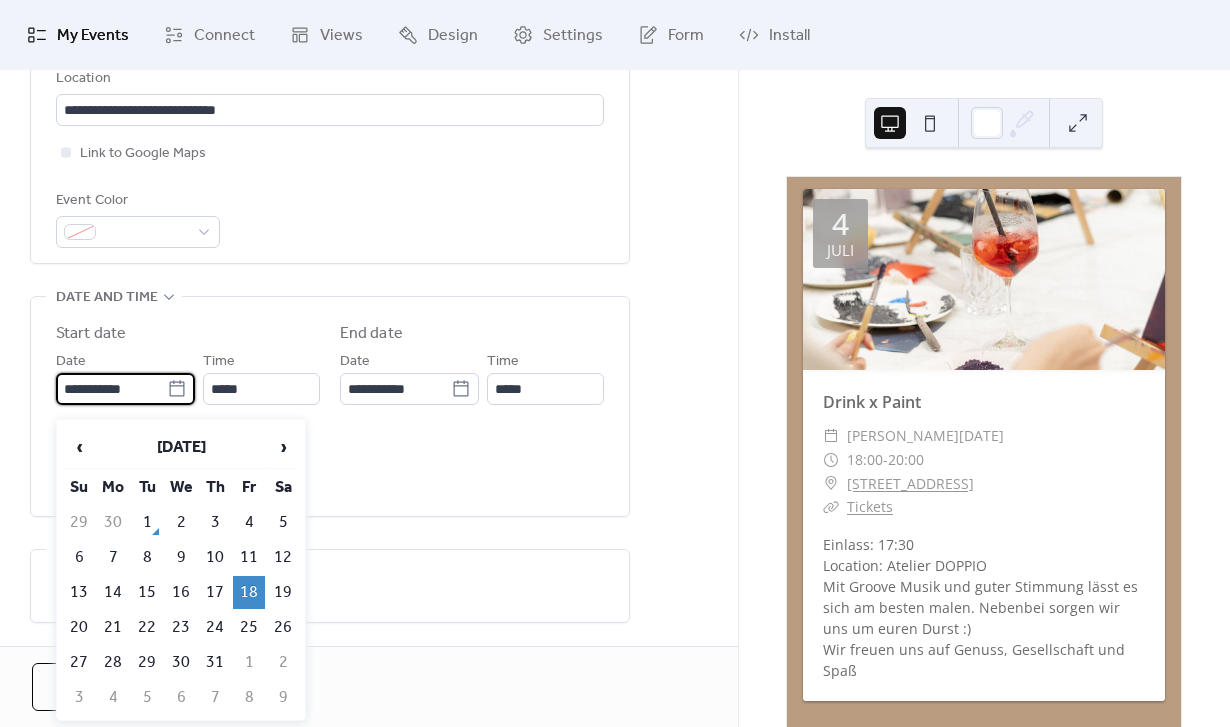 click on "**********" at bounding box center [111, 389] 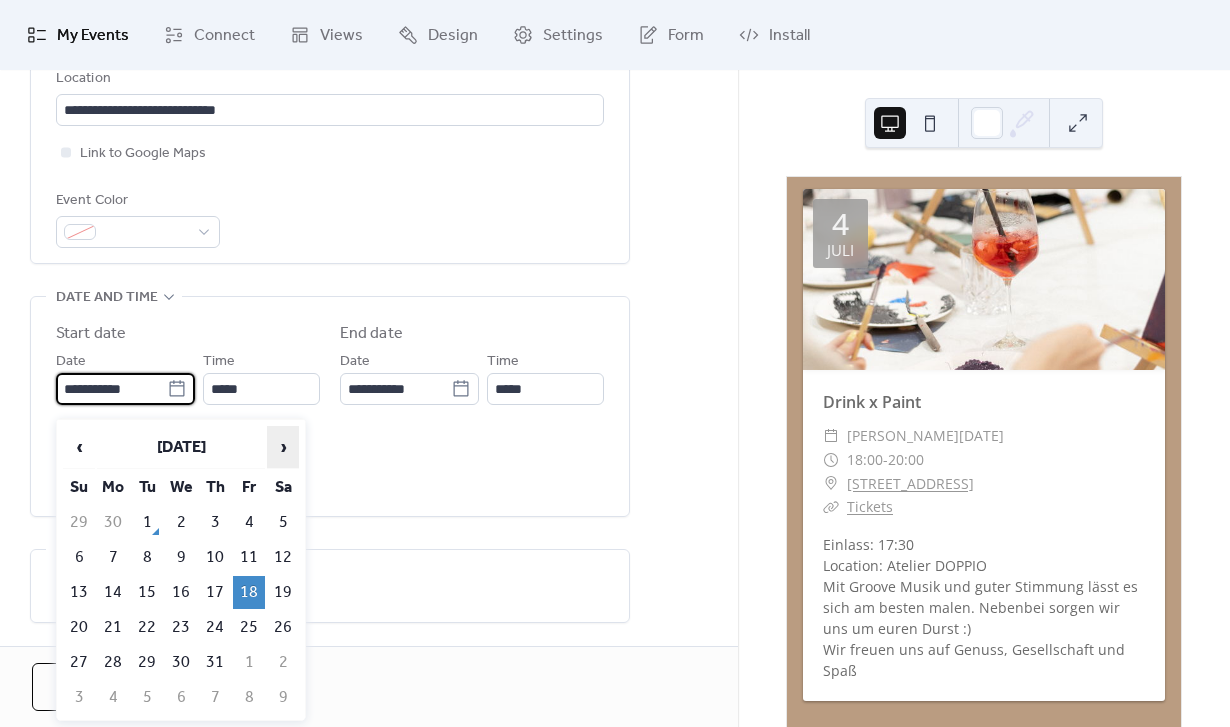 click on "›" at bounding box center (283, 447) 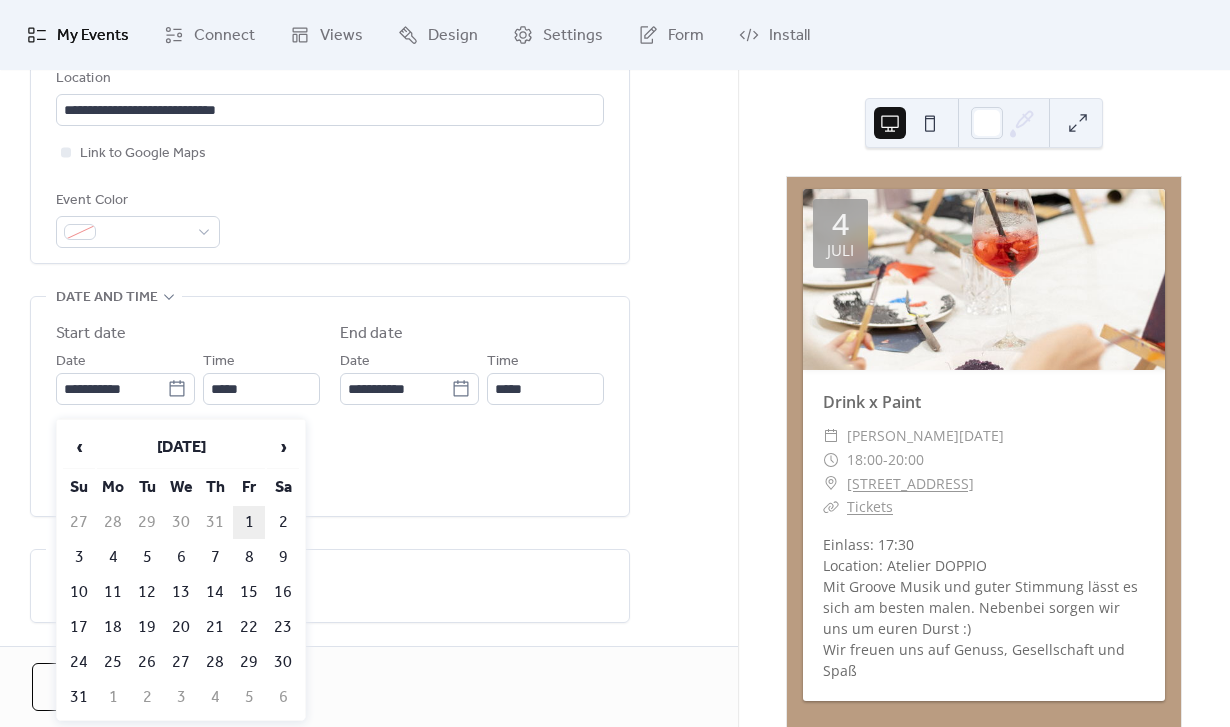 click on "1" at bounding box center [249, 522] 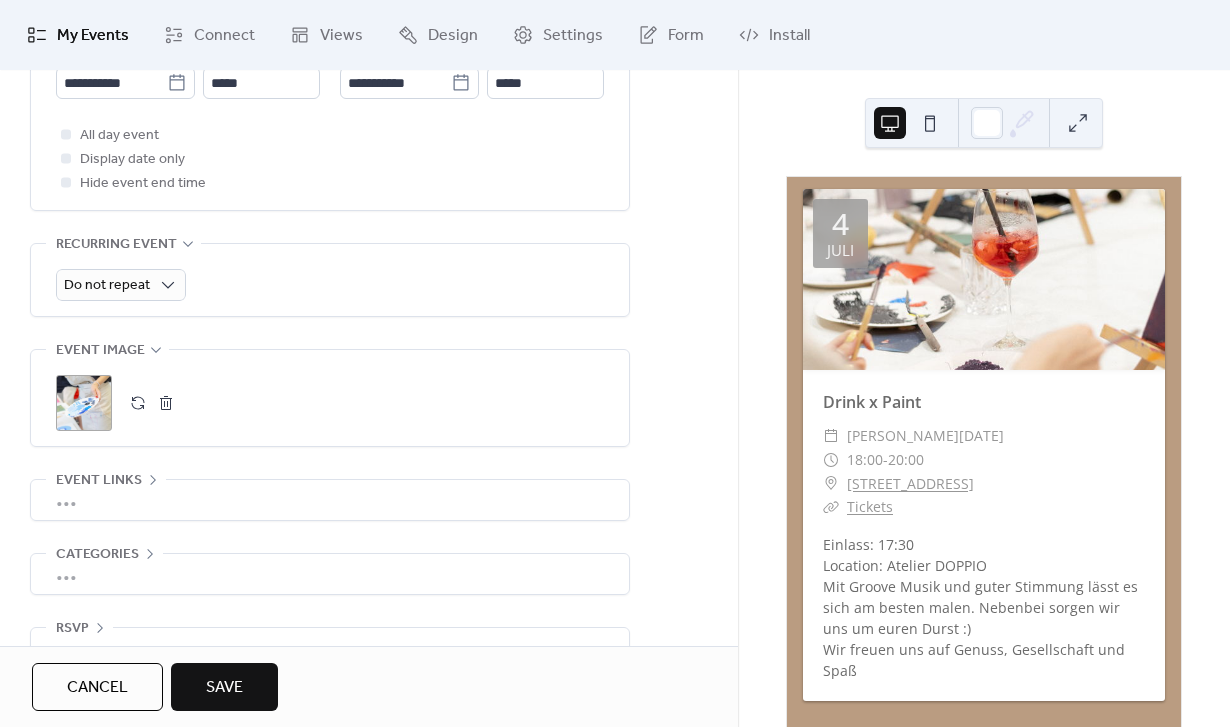 scroll, scrollTop: 826, scrollLeft: 0, axis: vertical 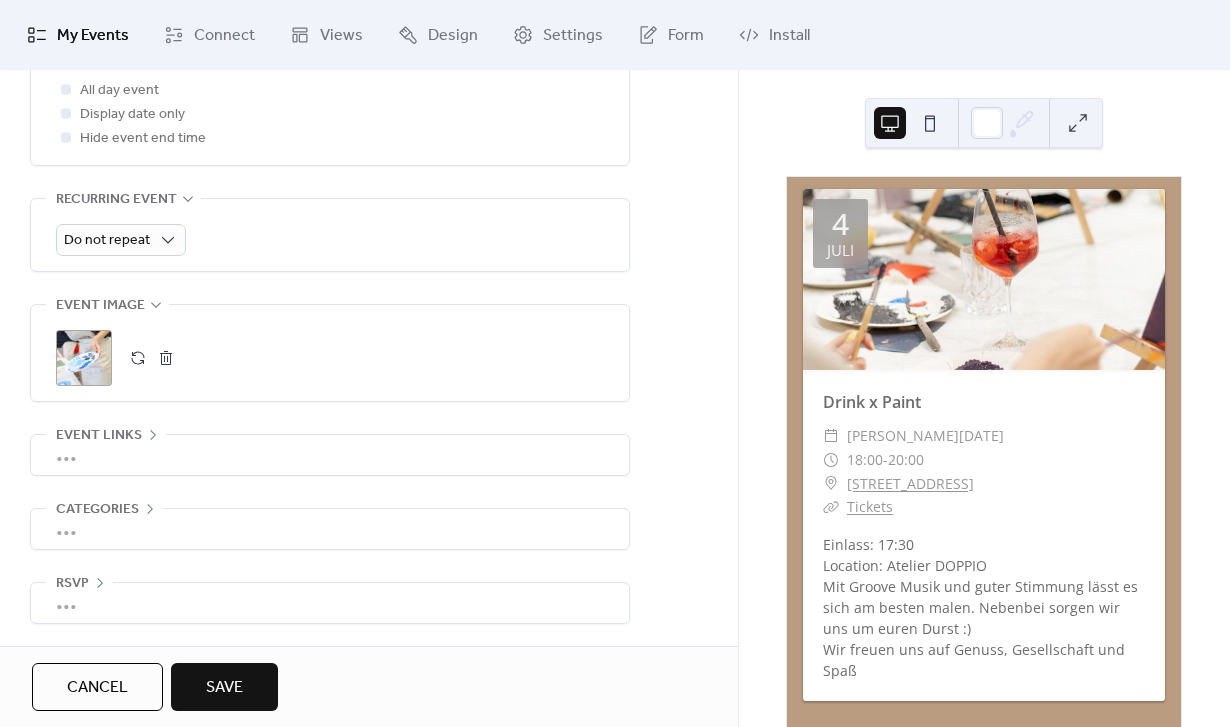 click on "•••" at bounding box center [330, 455] 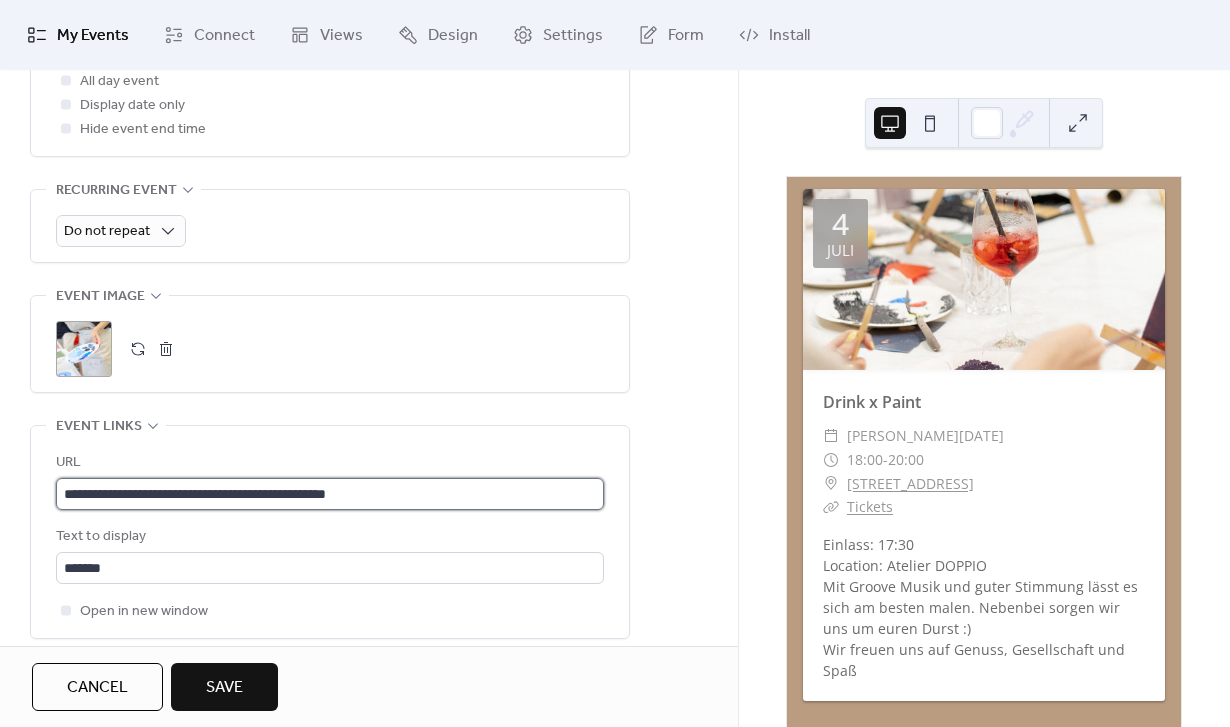 click on "**********" at bounding box center (330, 494) 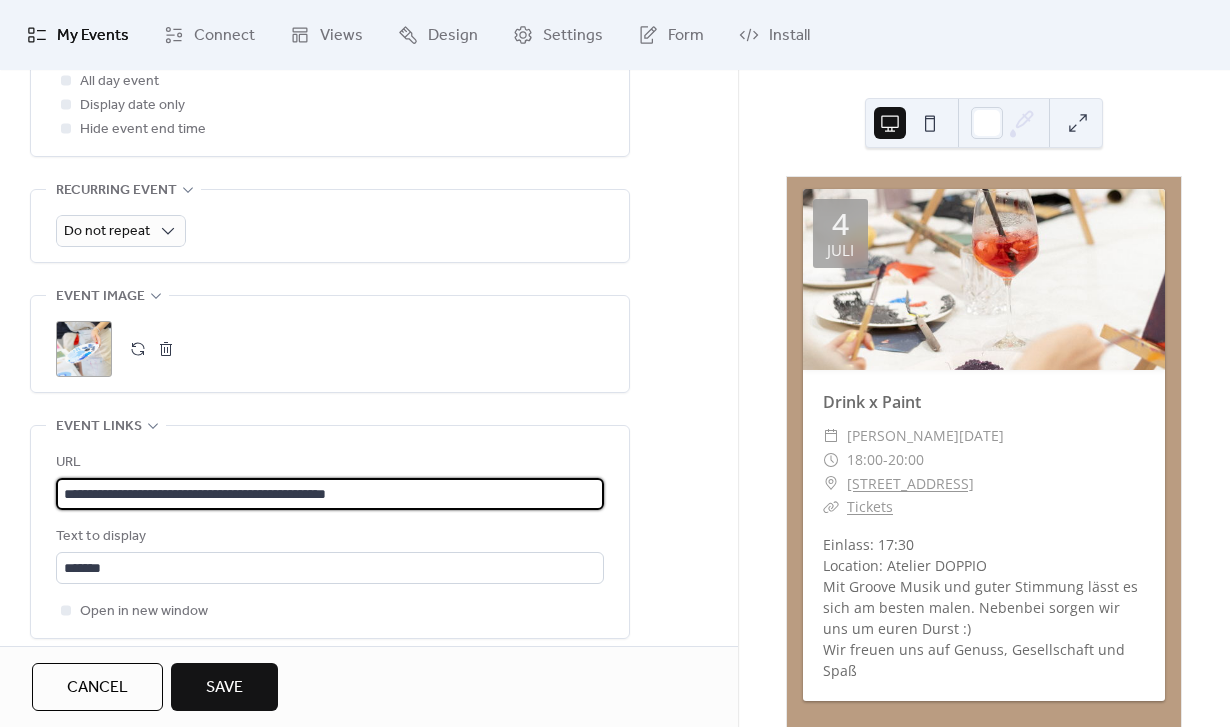 drag, startPoint x: 439, startPoint y: 506, endPoint x: -39, endPoint y: 462, distance: 480.02084 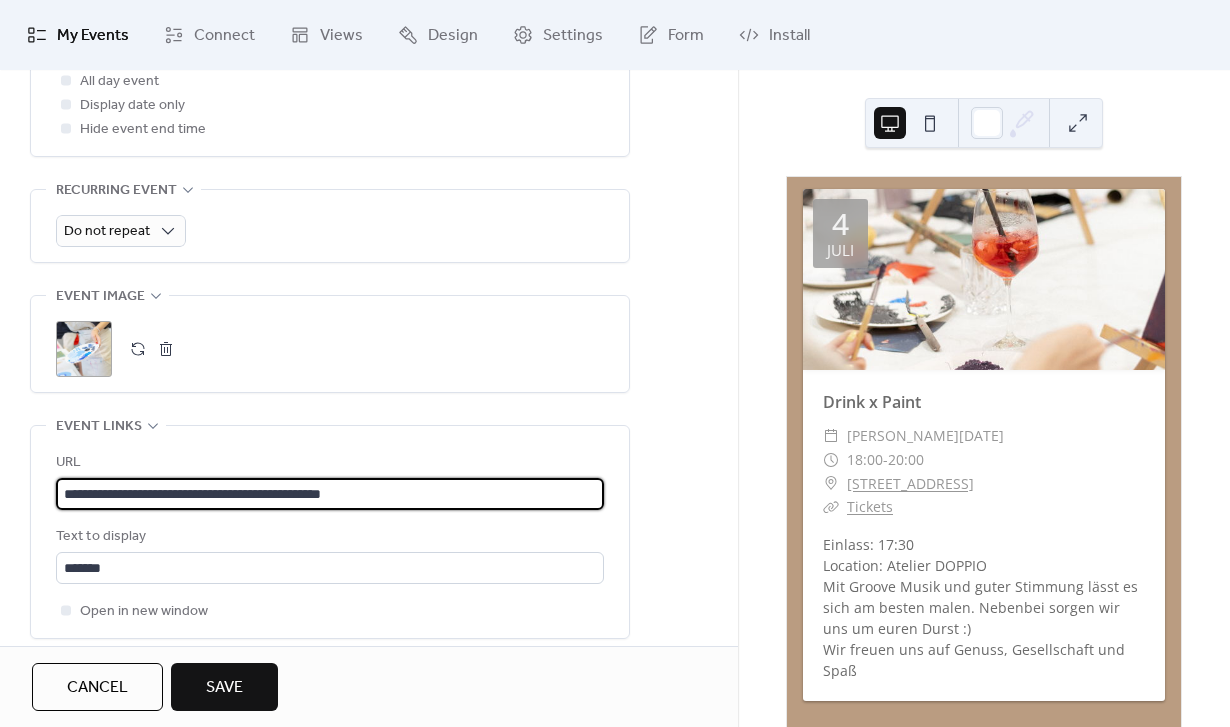 type on "**********" 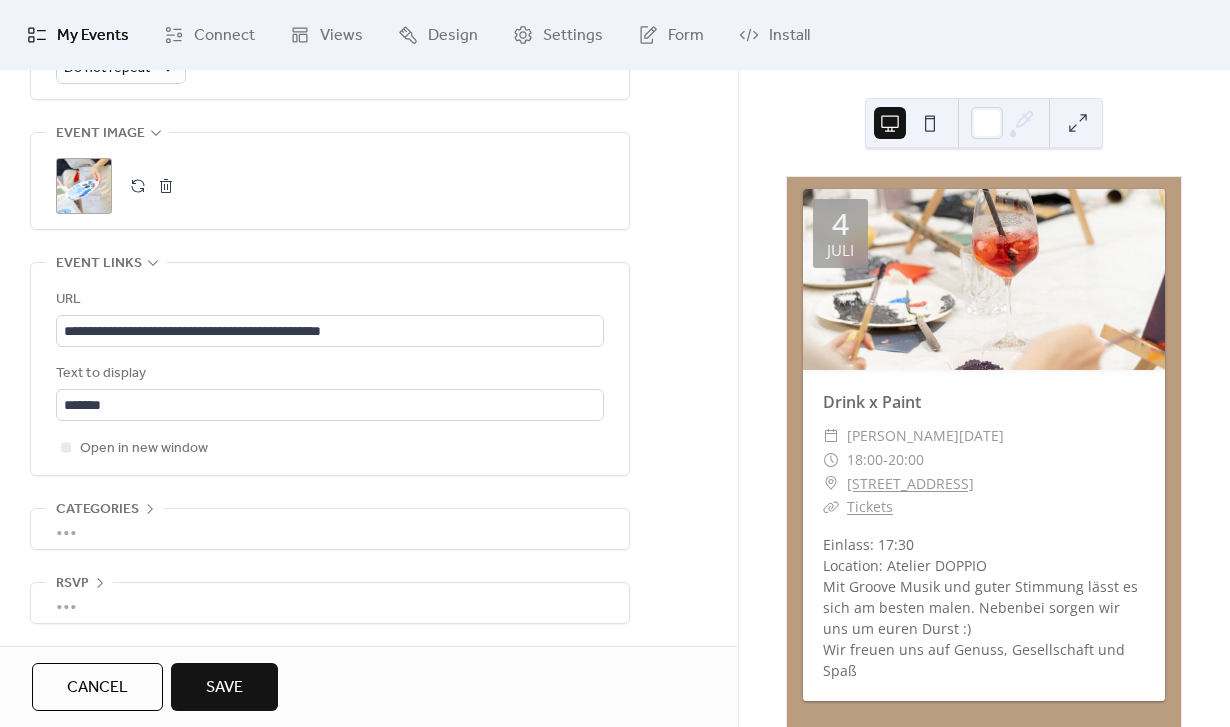 scroll, scrollTop: 1004, scrollLeft: 0, axis: vertical 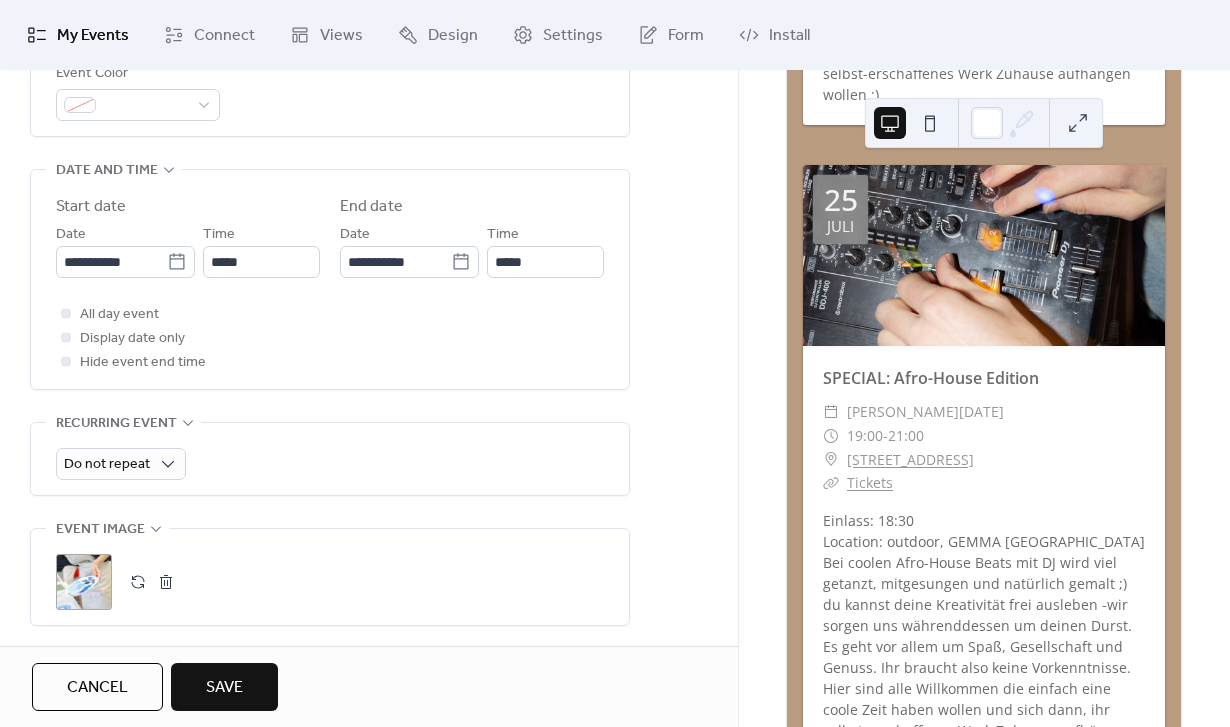 click at bounding box center (138, 582) 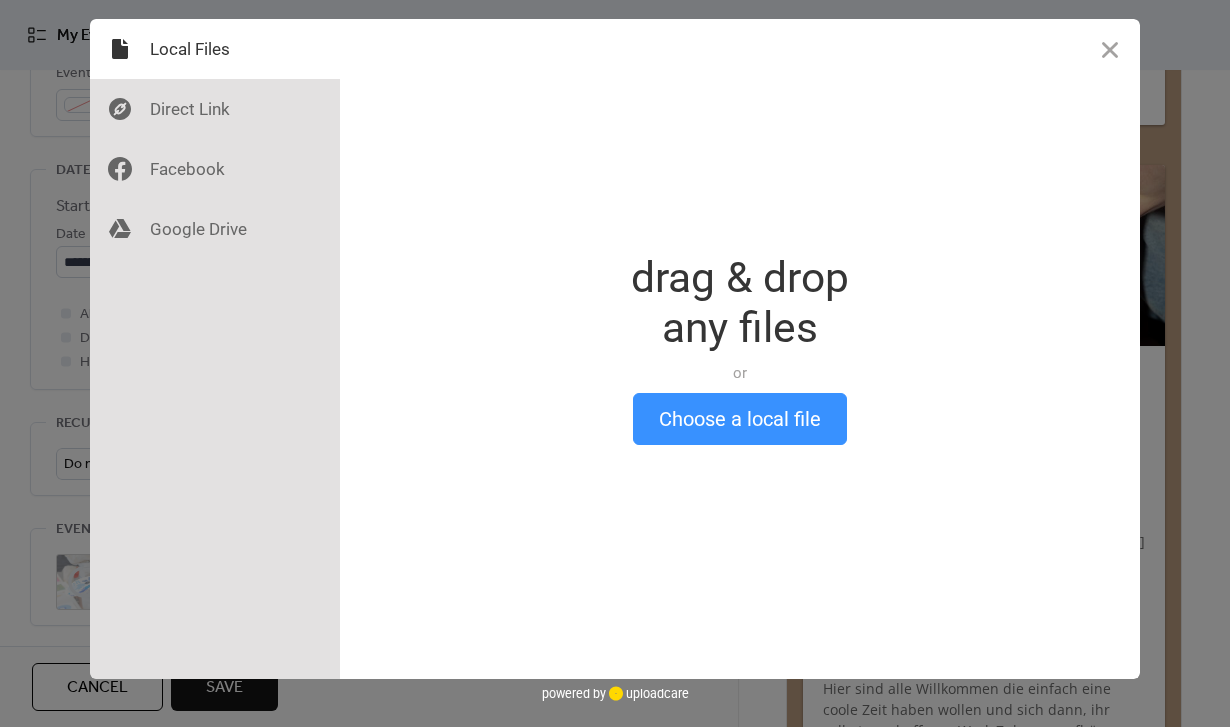 click on "Choose a local file" at bounding box center [740, 419] 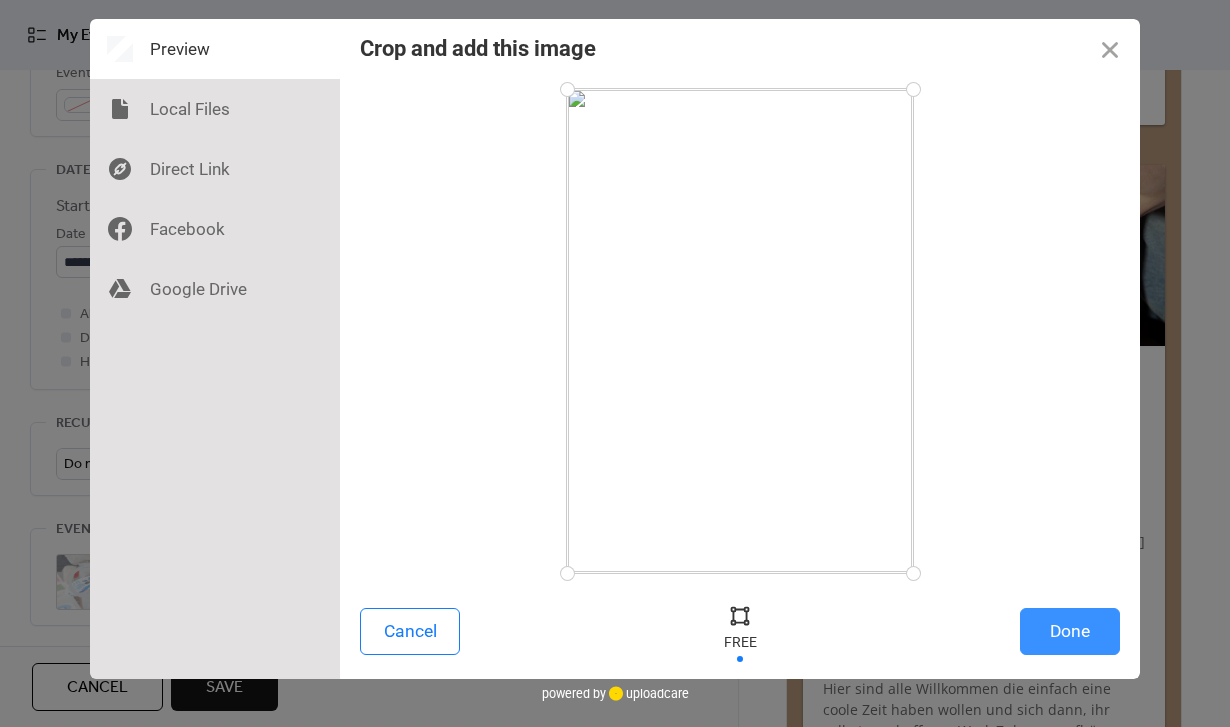 click on "Done" at bounding box center [1070, 631] 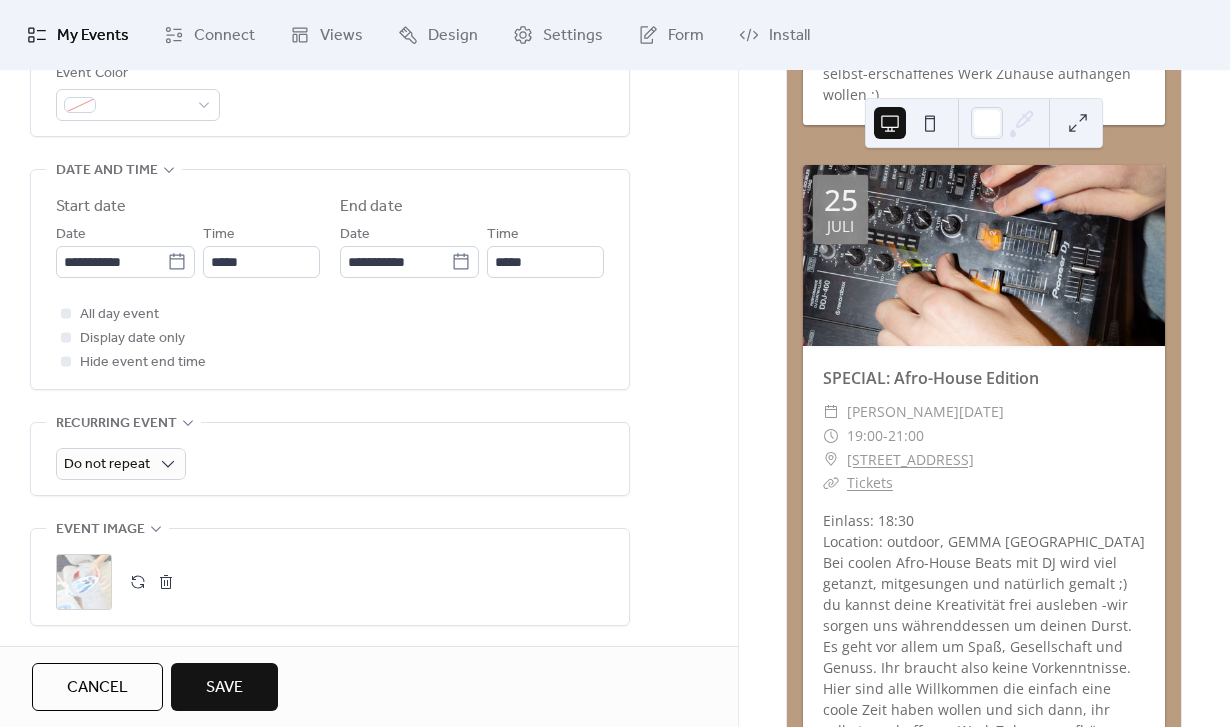 click on "Save" at bounding box center [224, 688] 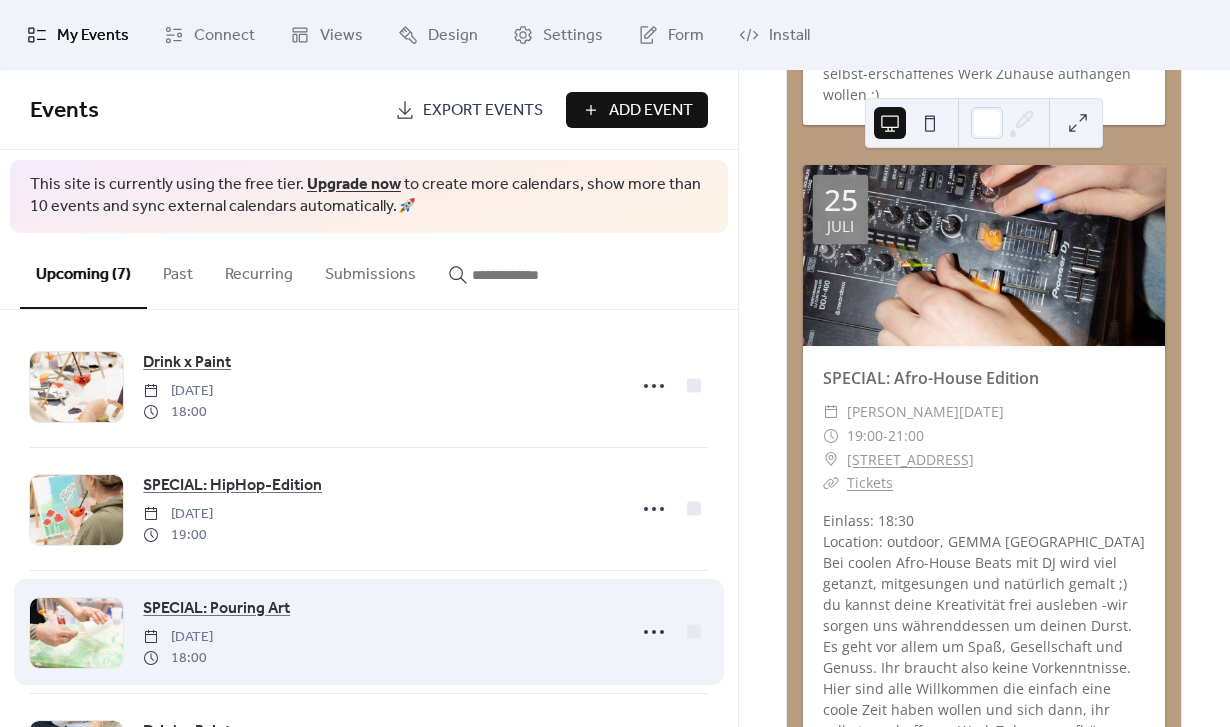 scroll, scrollTop: 0, scrollLeft: 0, axis: both 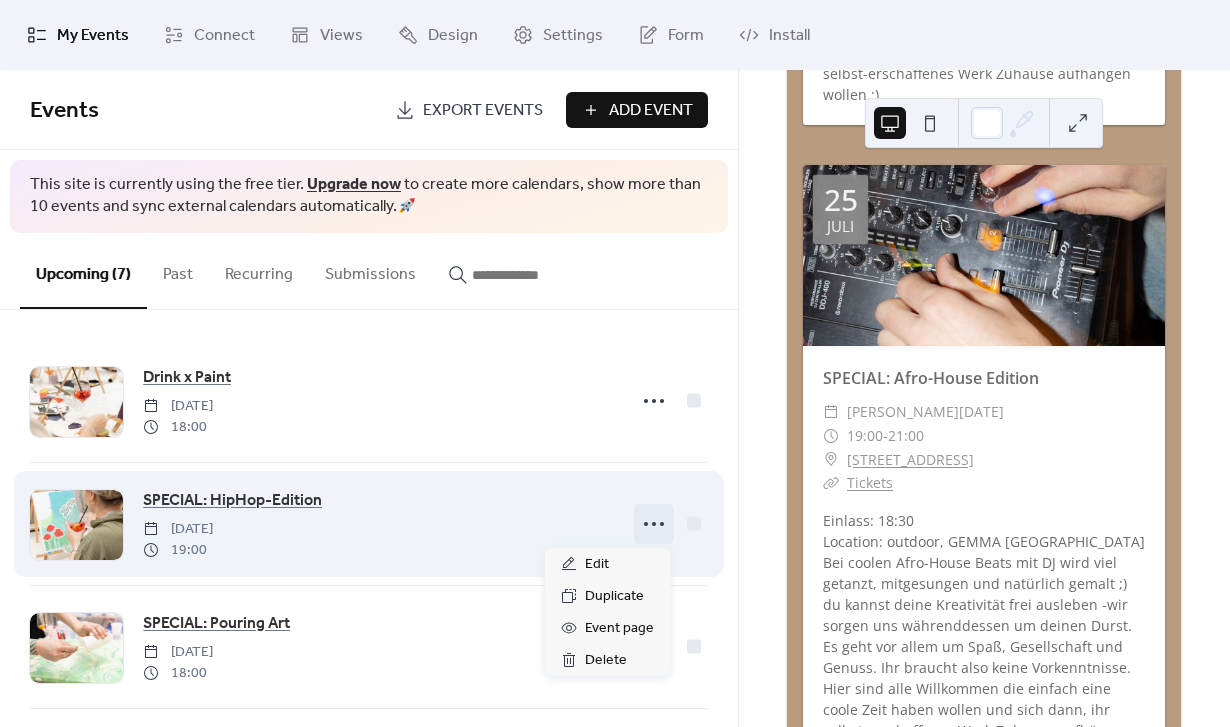 click 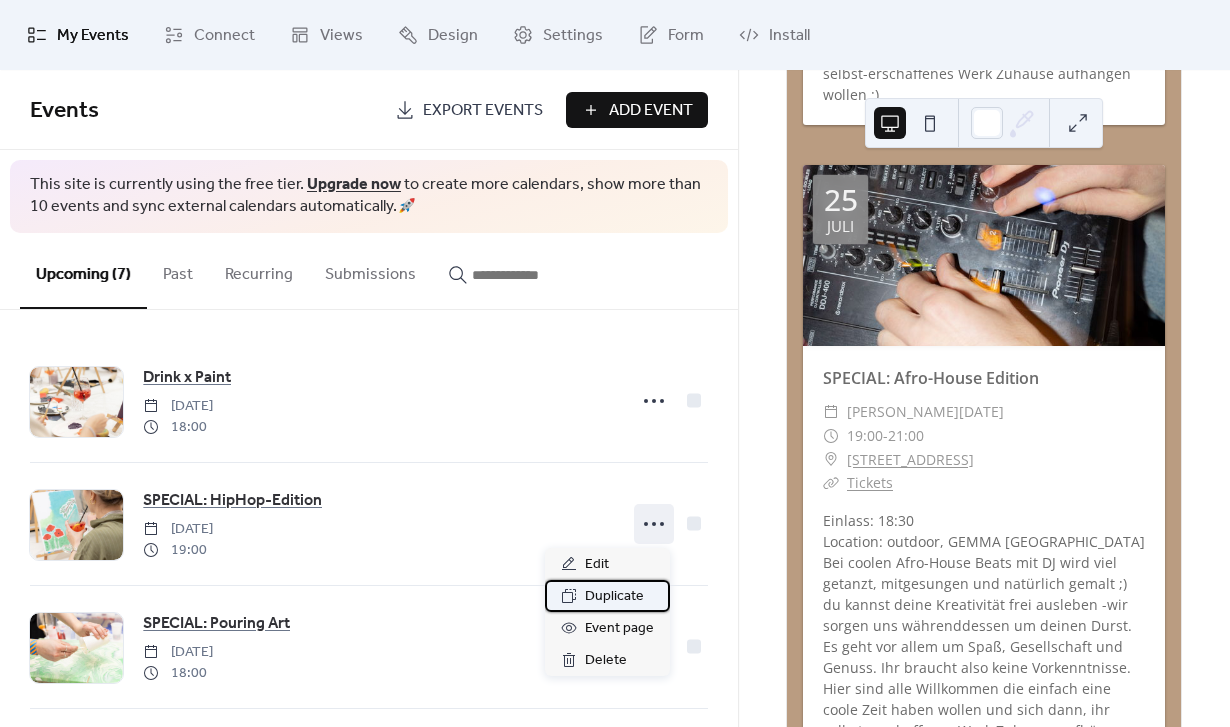click on "Duplicate" at bounding box center [614, 597] 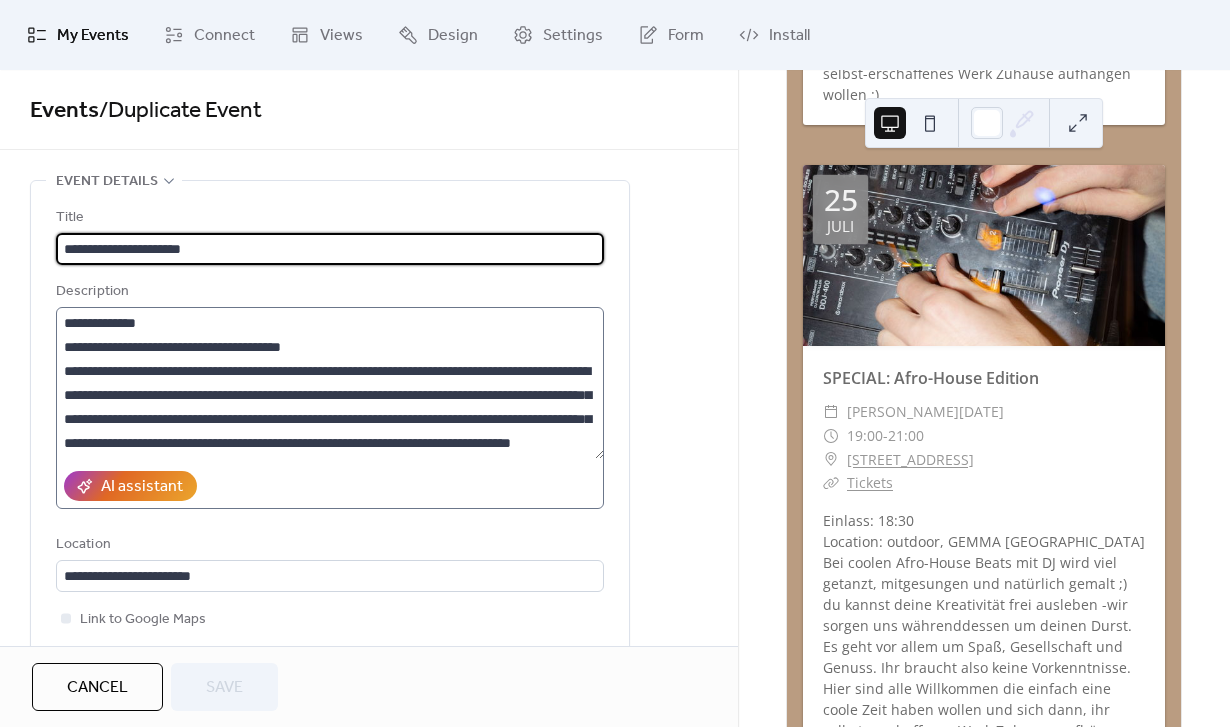 scroll, scrollTop: 24, scrollLeft: 0, axis: vertical 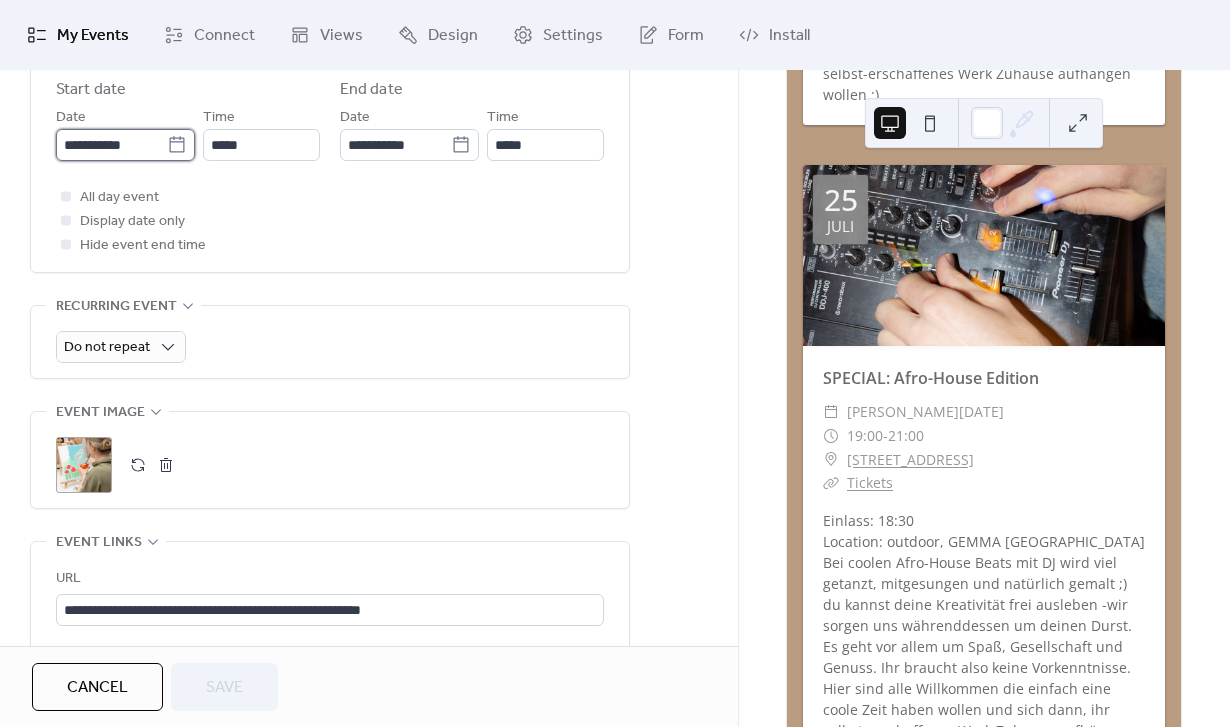 click on "**********" at bounding box center (111, 145) 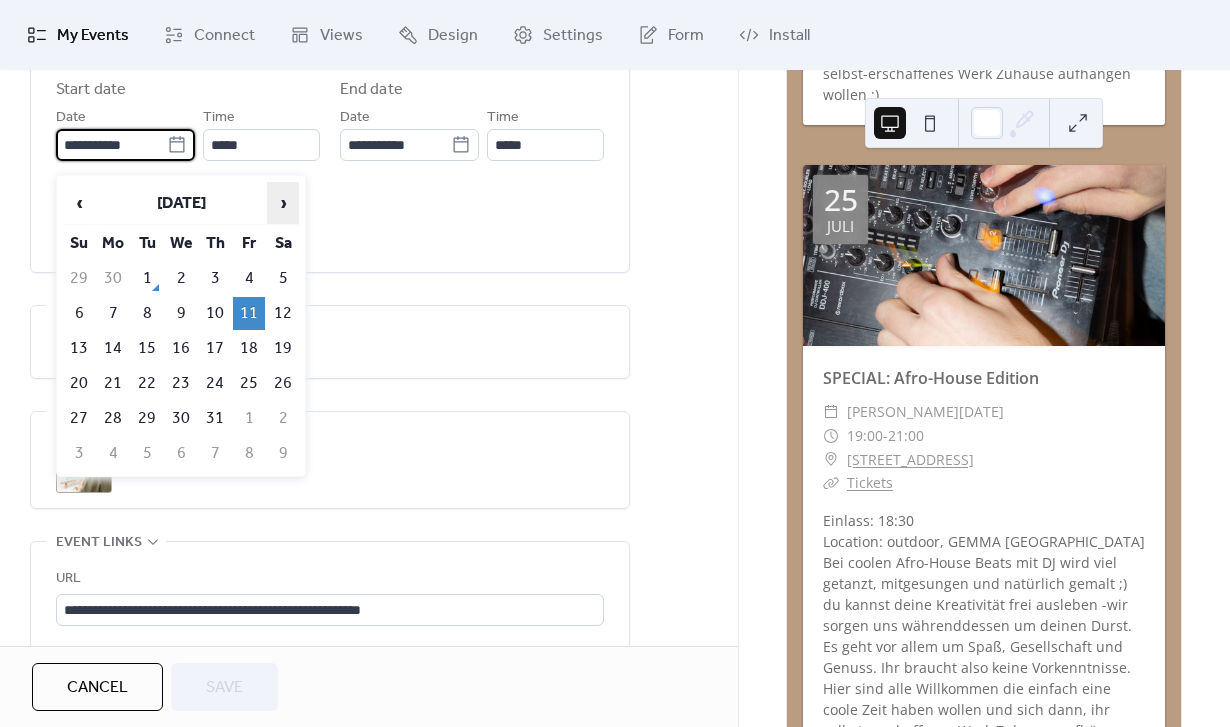 click on "›" at bounding box center (283, 203) 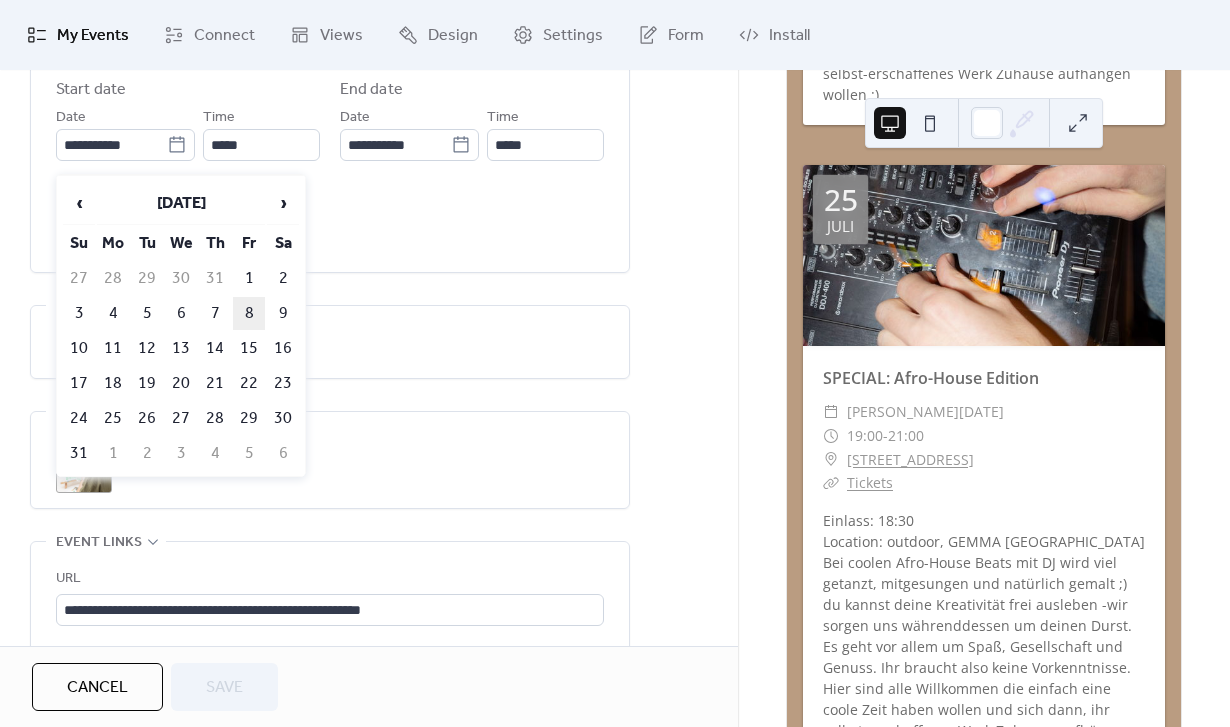 click on "8" at bounding box center [249, 313] 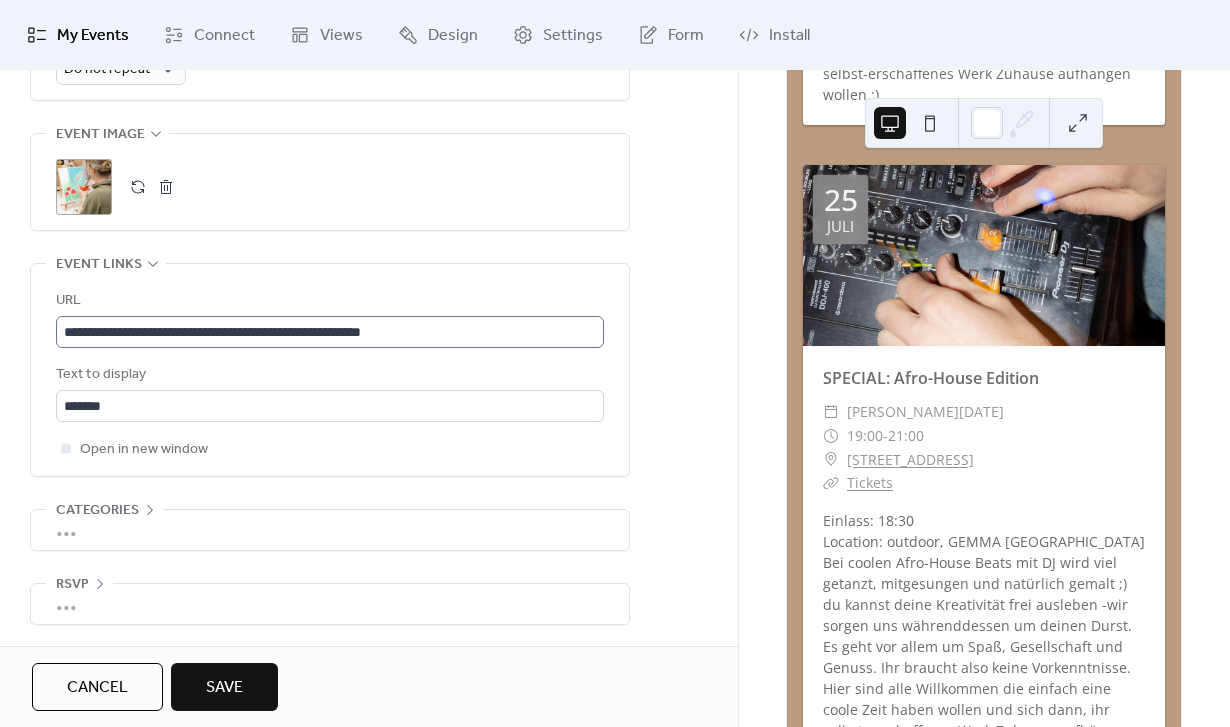 scroll, scrollTop: 1004, scrollLeft: 0, axis: vertical 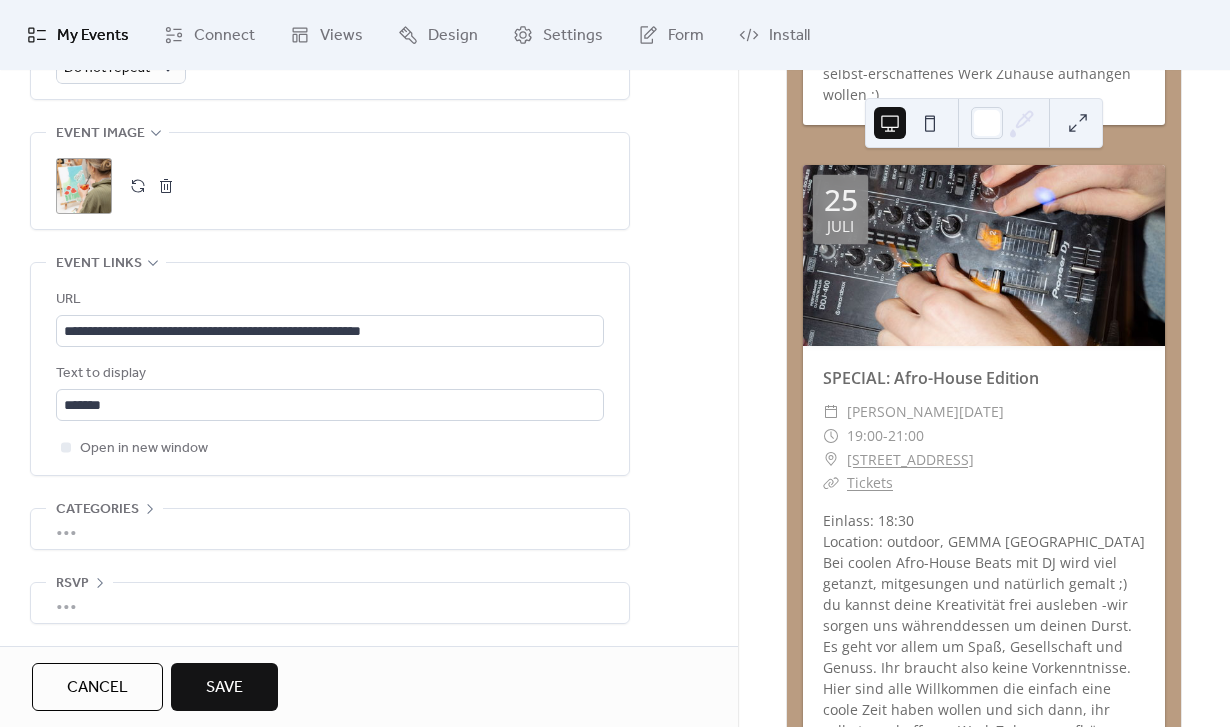 click at bounding box center [138, 186] 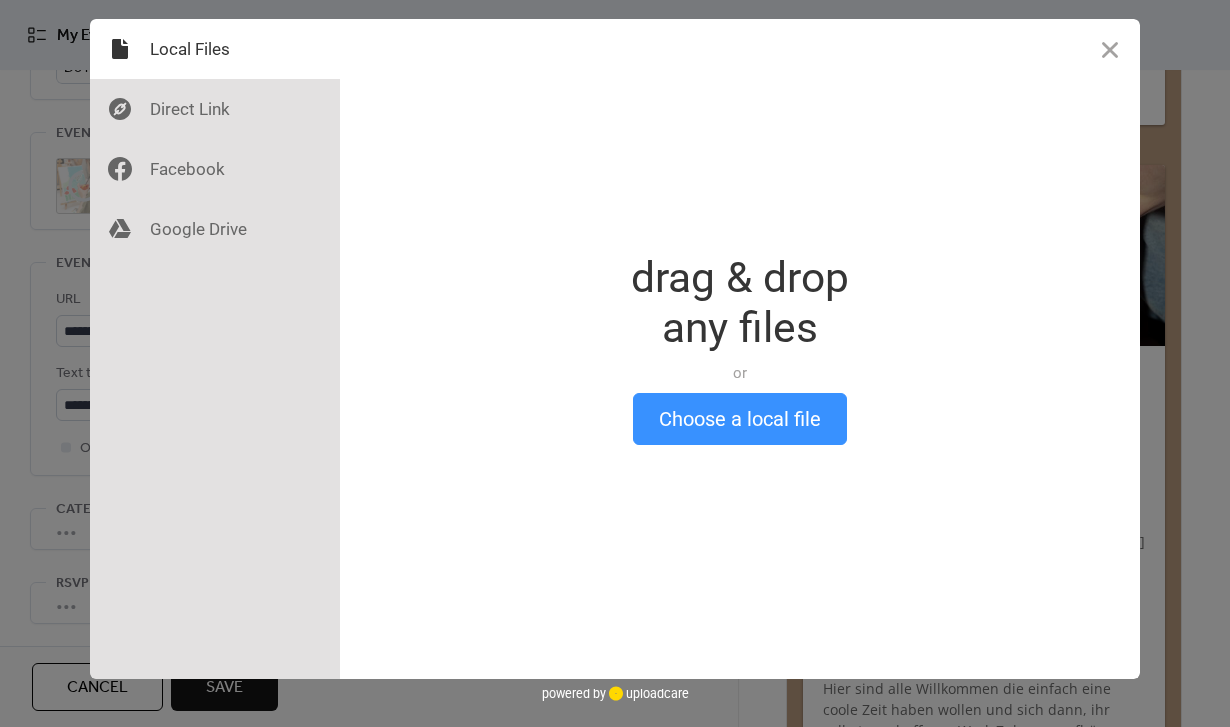 click on "Choose a local file" at bounding box center [740, 419] 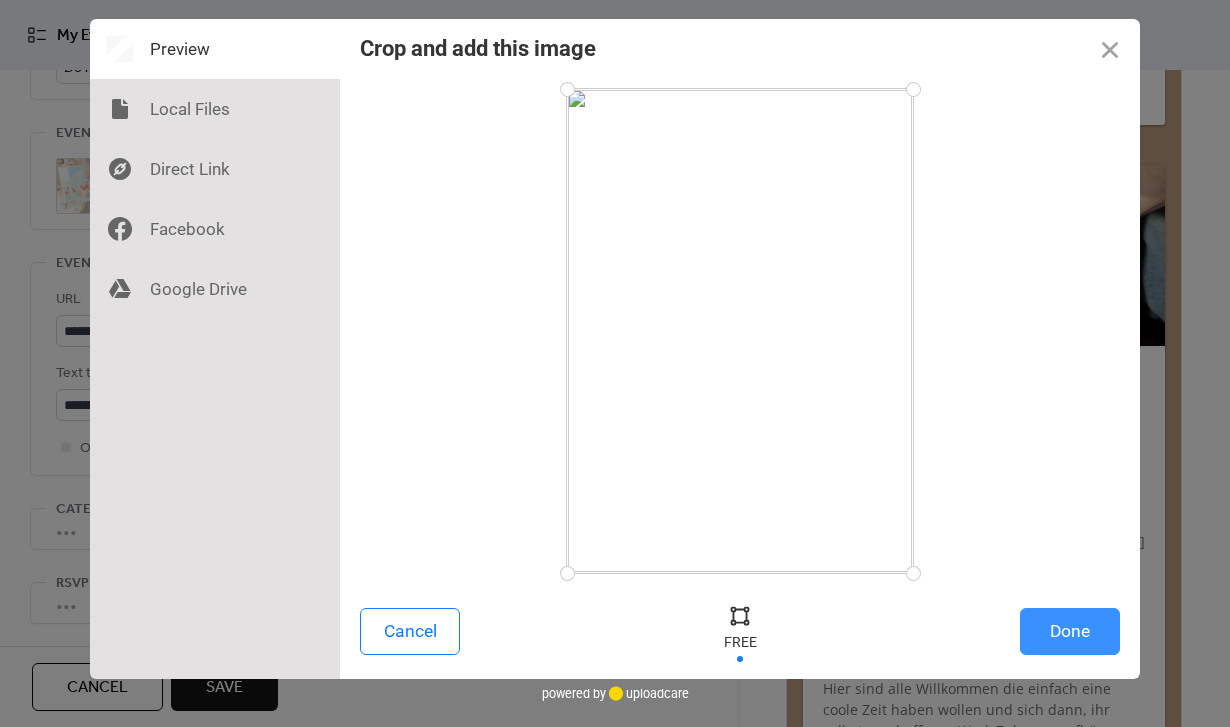 click on "Done" at bounding box center [1070, 631] 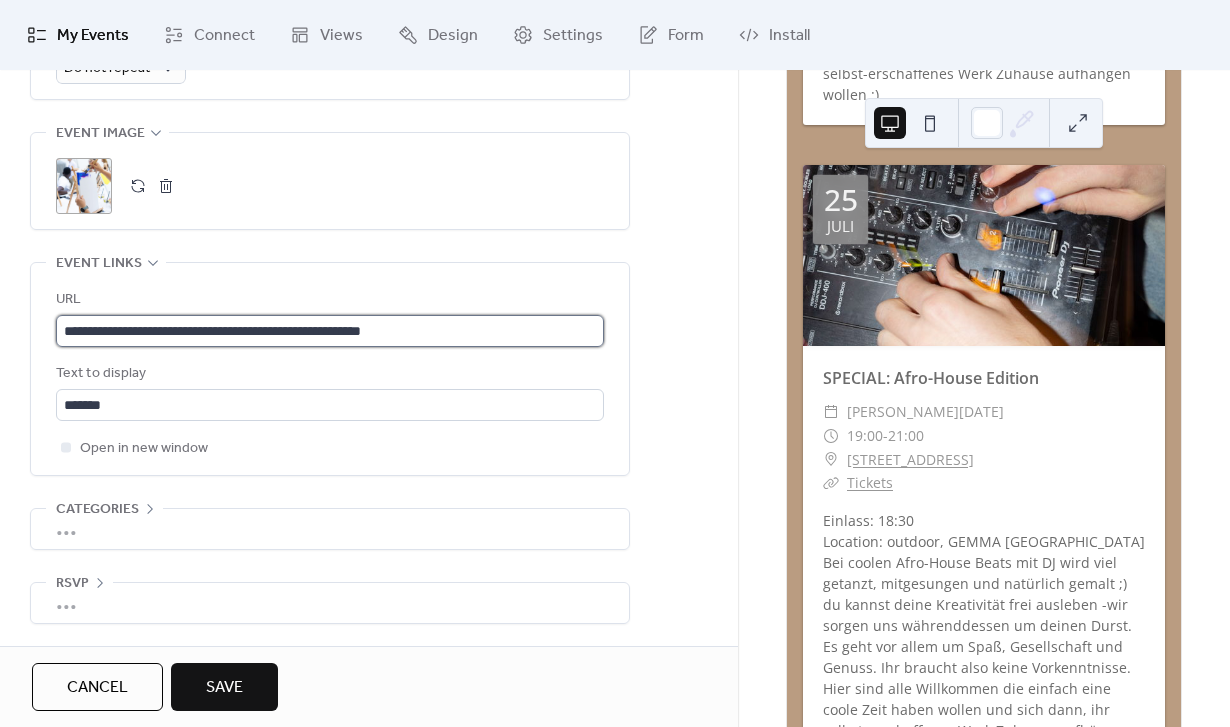 click on "**********" at bounding box center (330, 331) 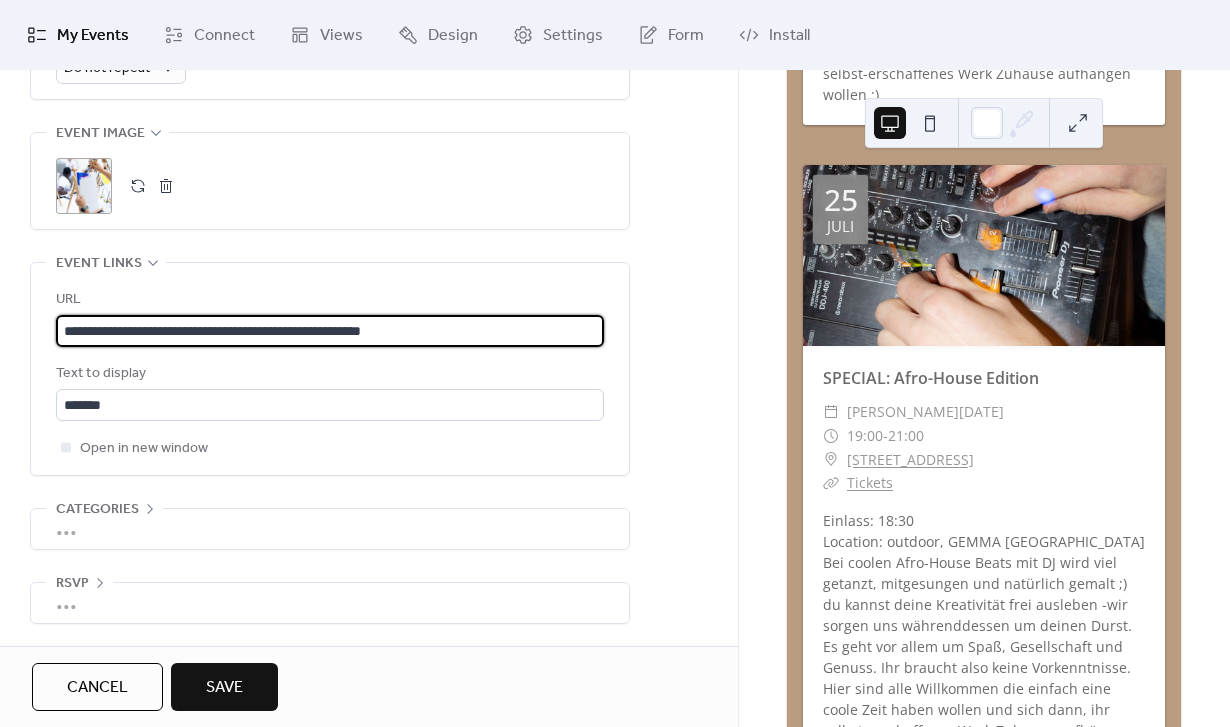 drag, startPoint x: 472, startPoint y: 321, endPoint x: 6, endPoint y: 301, distance: 466.429 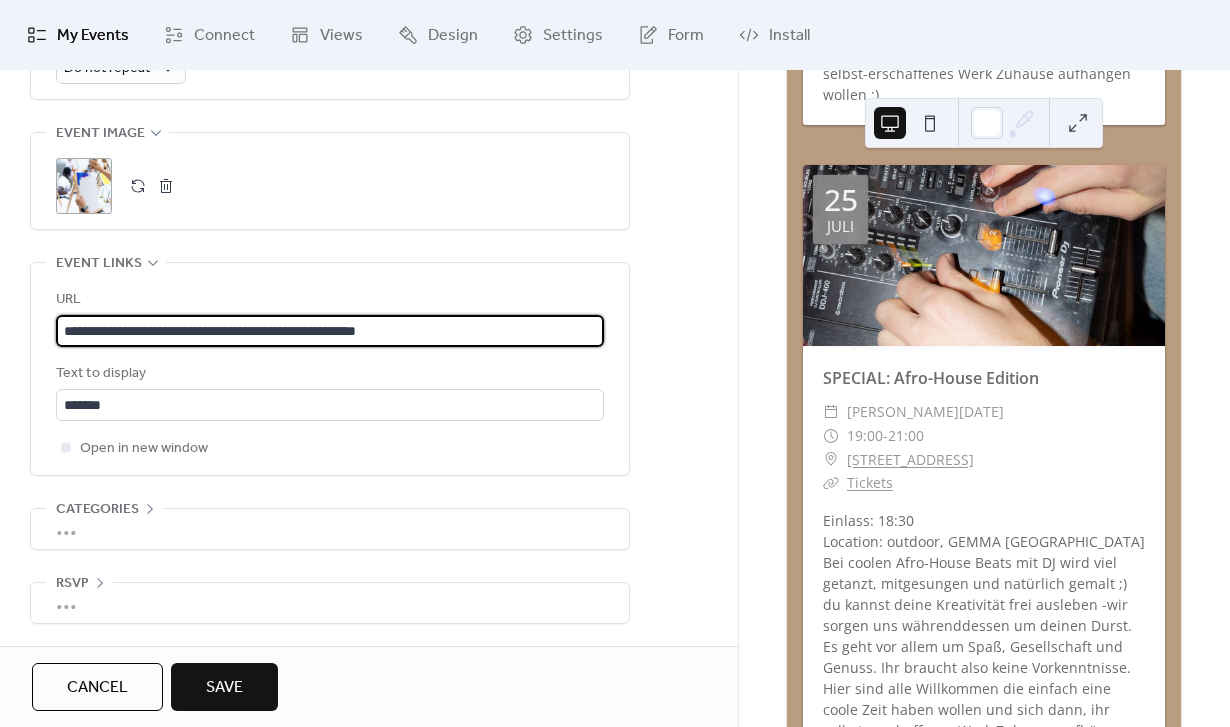 type on "**********" 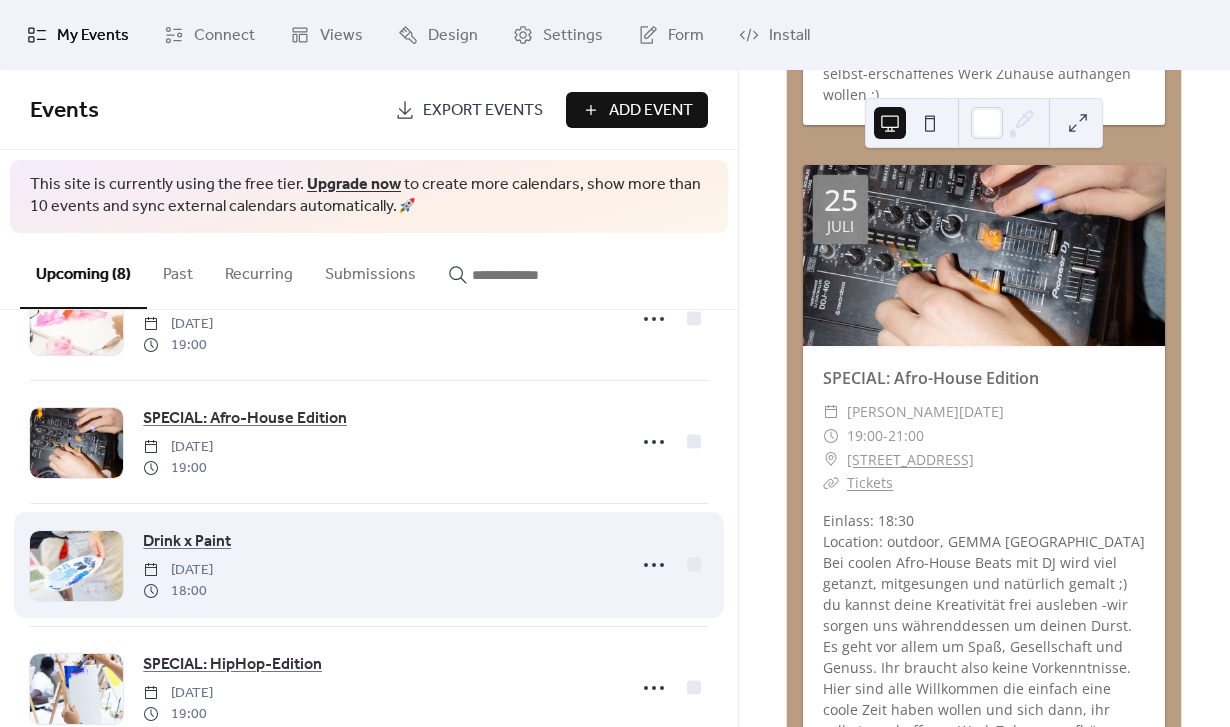 scroll, scrollTop: 564, scrollLeft: 0, axis: vertical 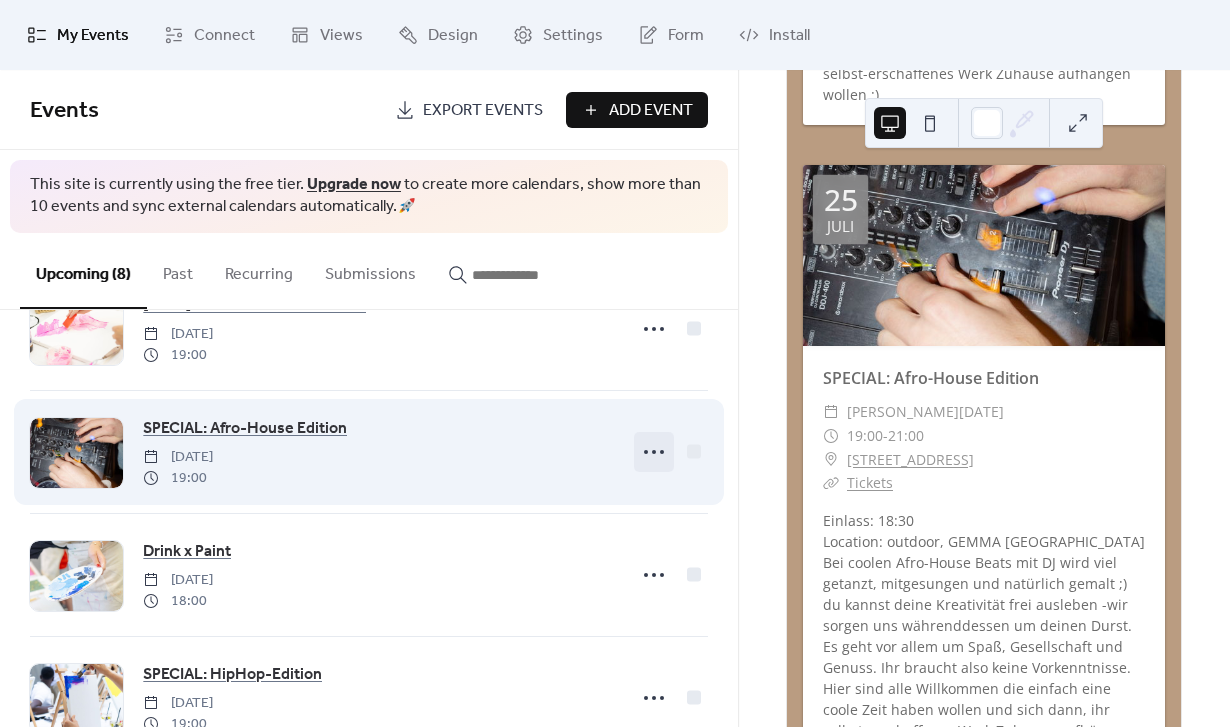 click 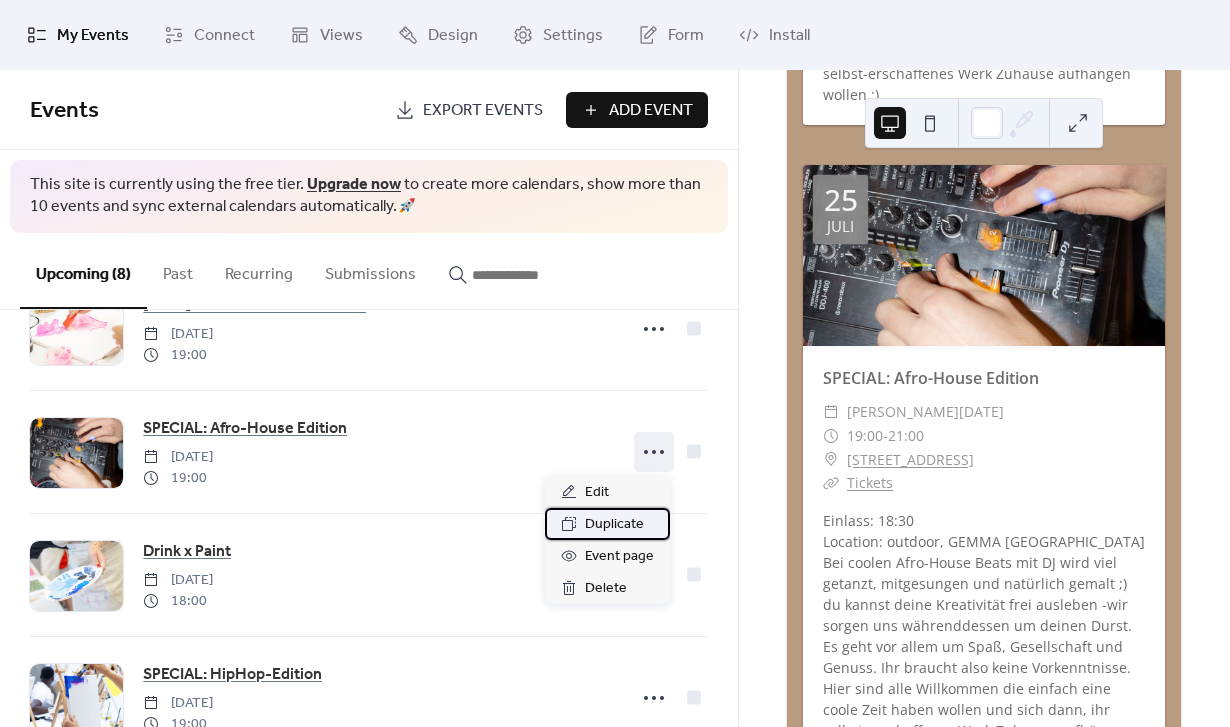 click on "Duplicate" at bounding box center [614, 525] 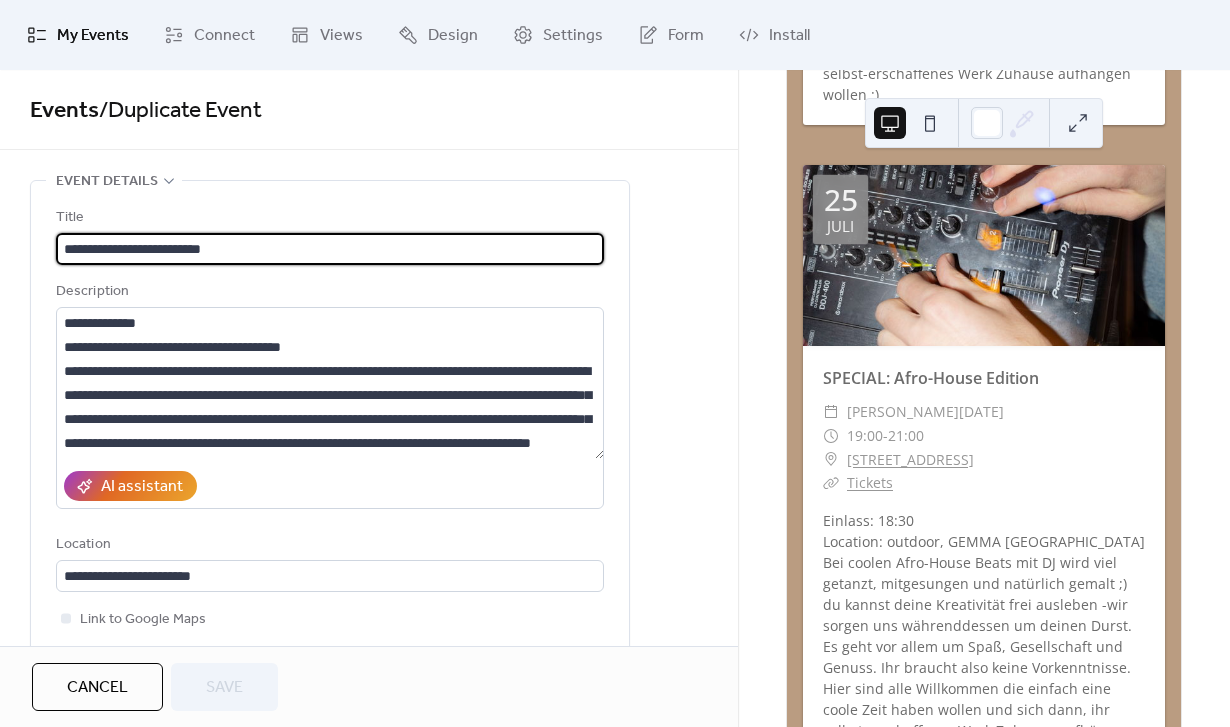 click on "**********" at bounding box center [330, 249] 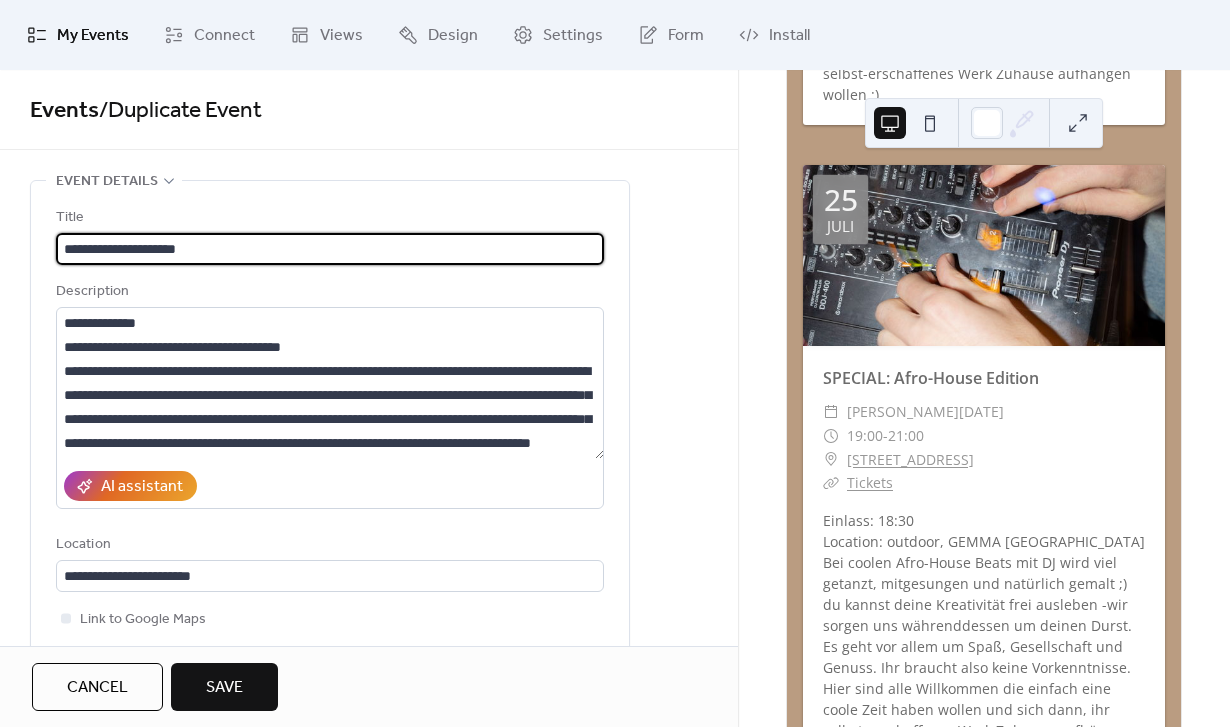 scroll, scrollTop: 24, scrollLeft: 0, axis: vertical 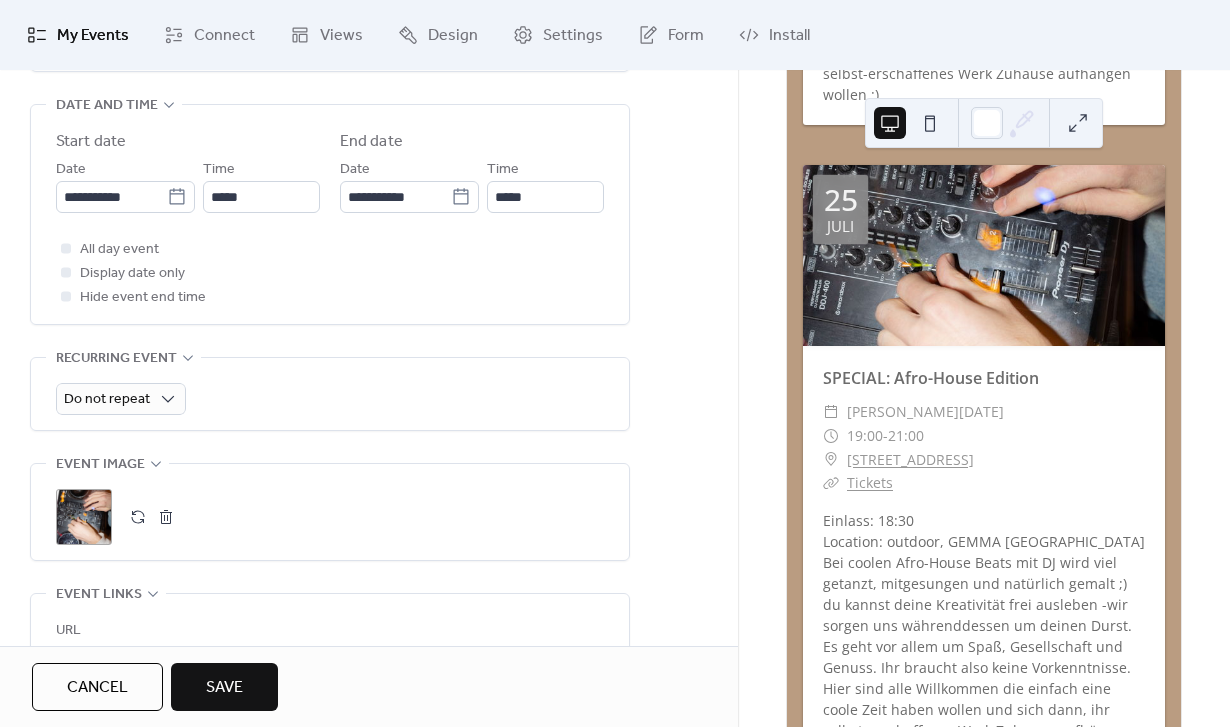 type on "**********" 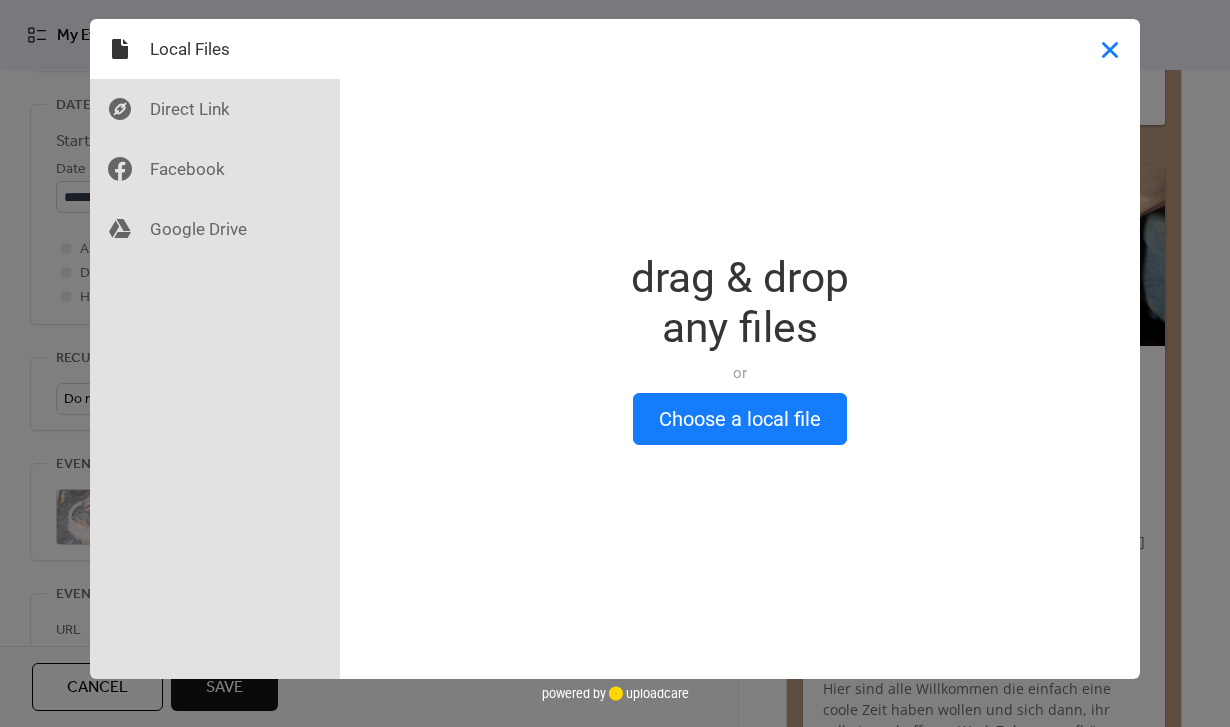 click at bounding box center [1110, 49] 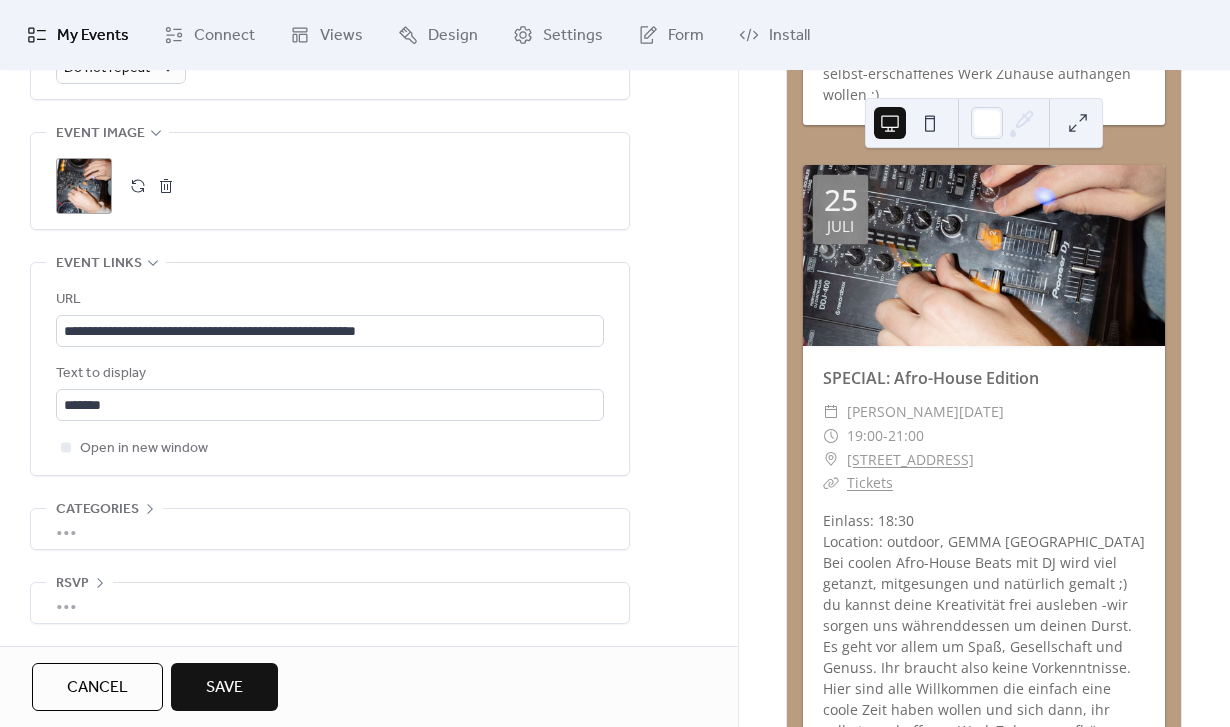 scroll, scrollTop: 1004, scrollLeft: 0, axis: vertical 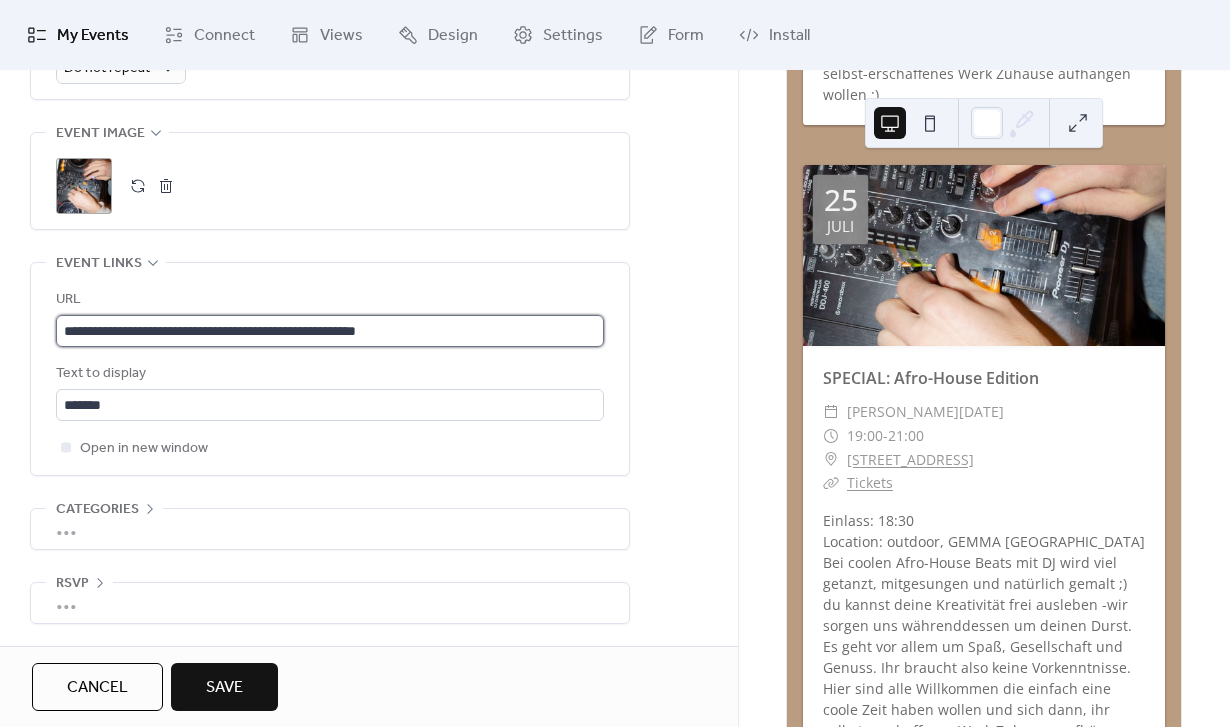 click on "**********" at bounding box center (330, 331) 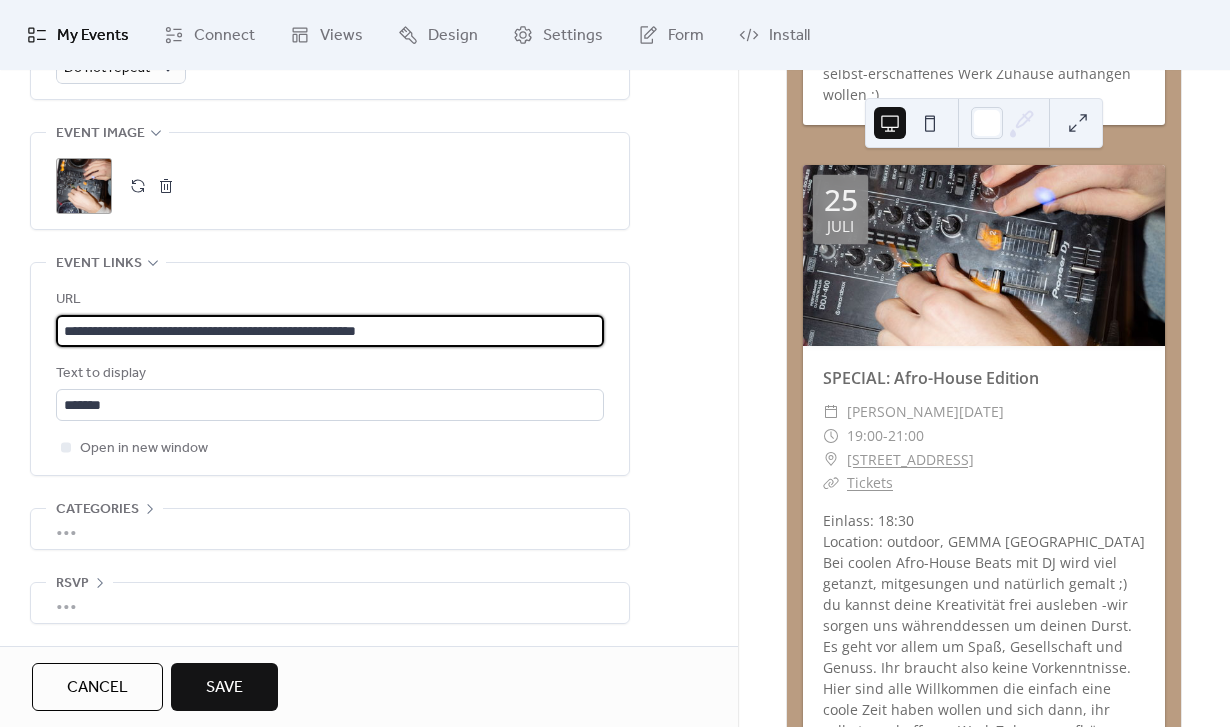 drag, startPoint x: 443, startPoint y: 322, endPoint x: -86, endPoint y: 321, distance: 529.0009 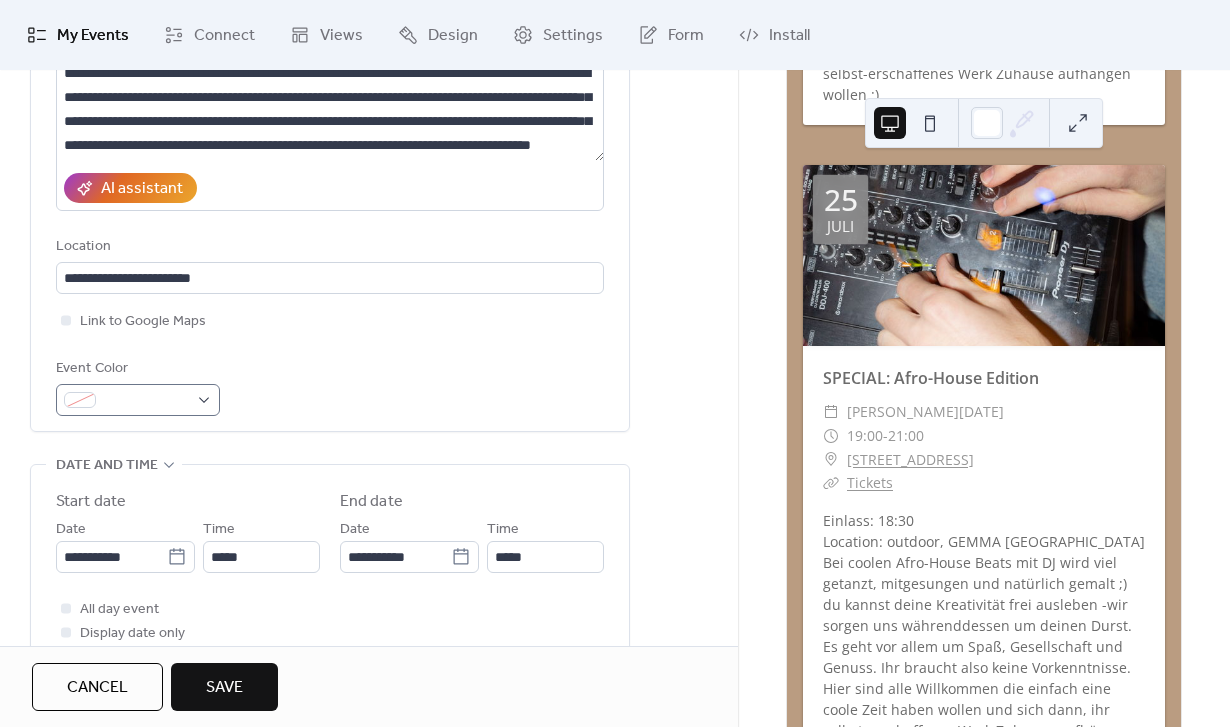 scroll, scrollTop: 301, scrollLeft: 0, axis: vertical 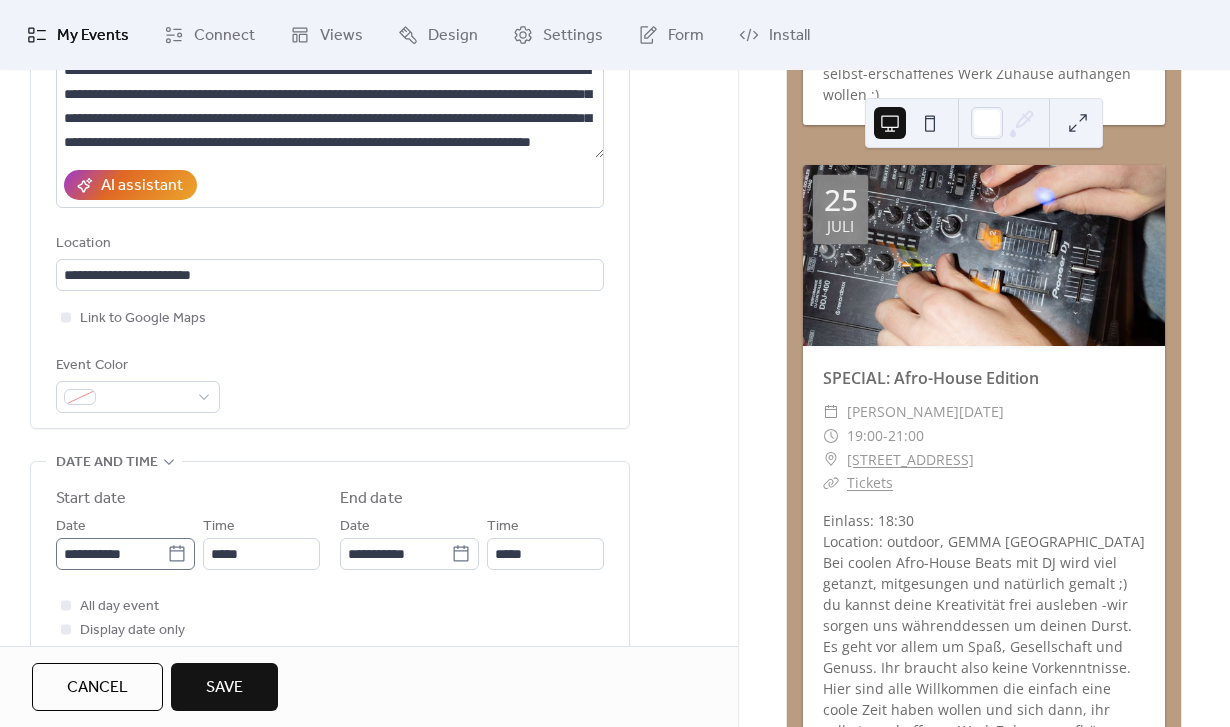 type on "**********" 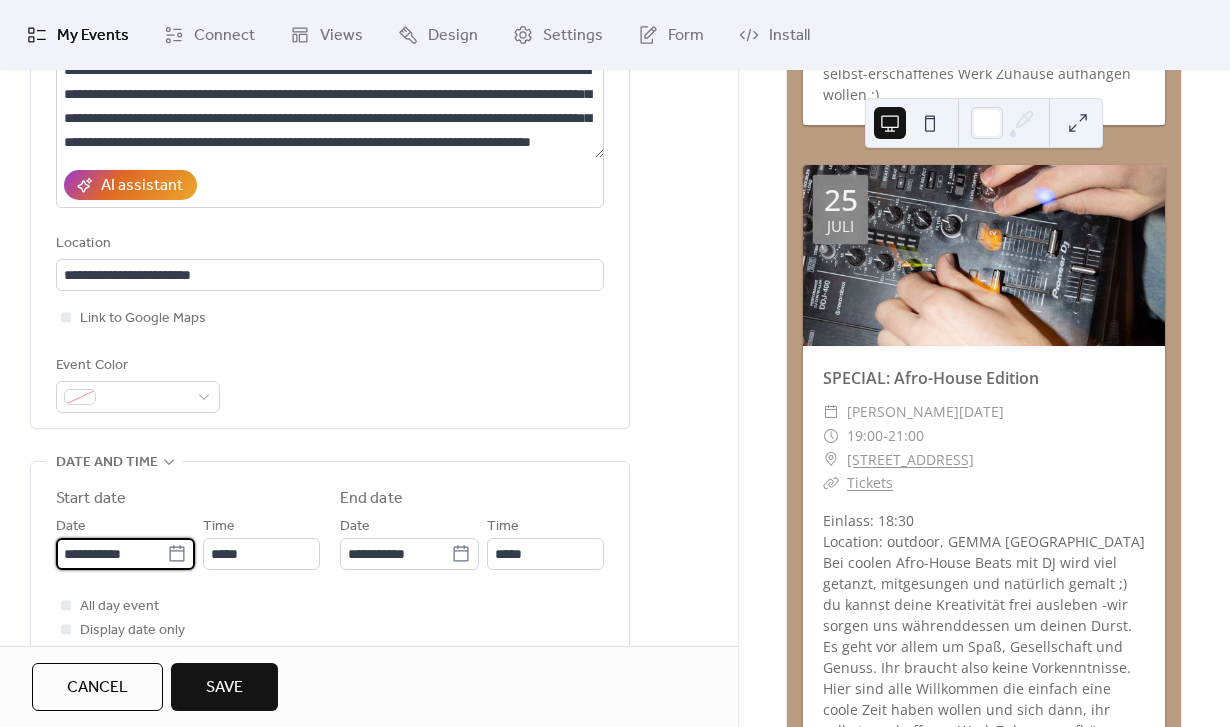 click on "**********" at bounding box center [111, 554] 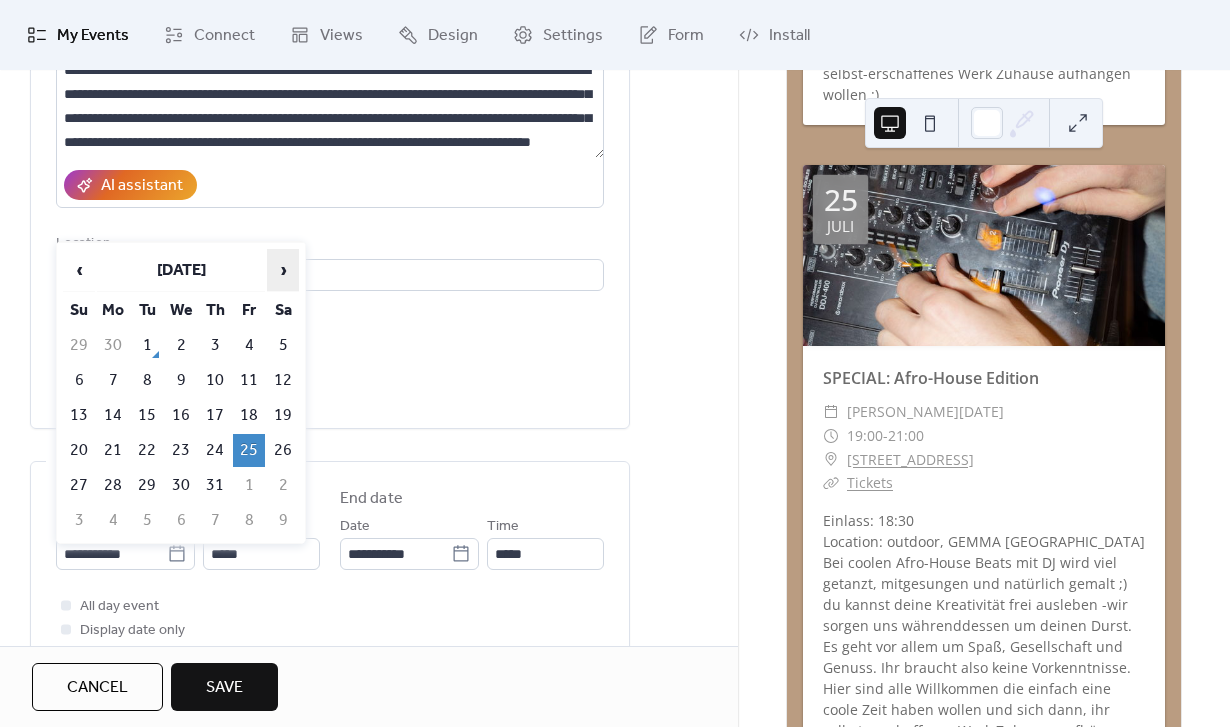 click on "›" at bounding box center (283, 270) 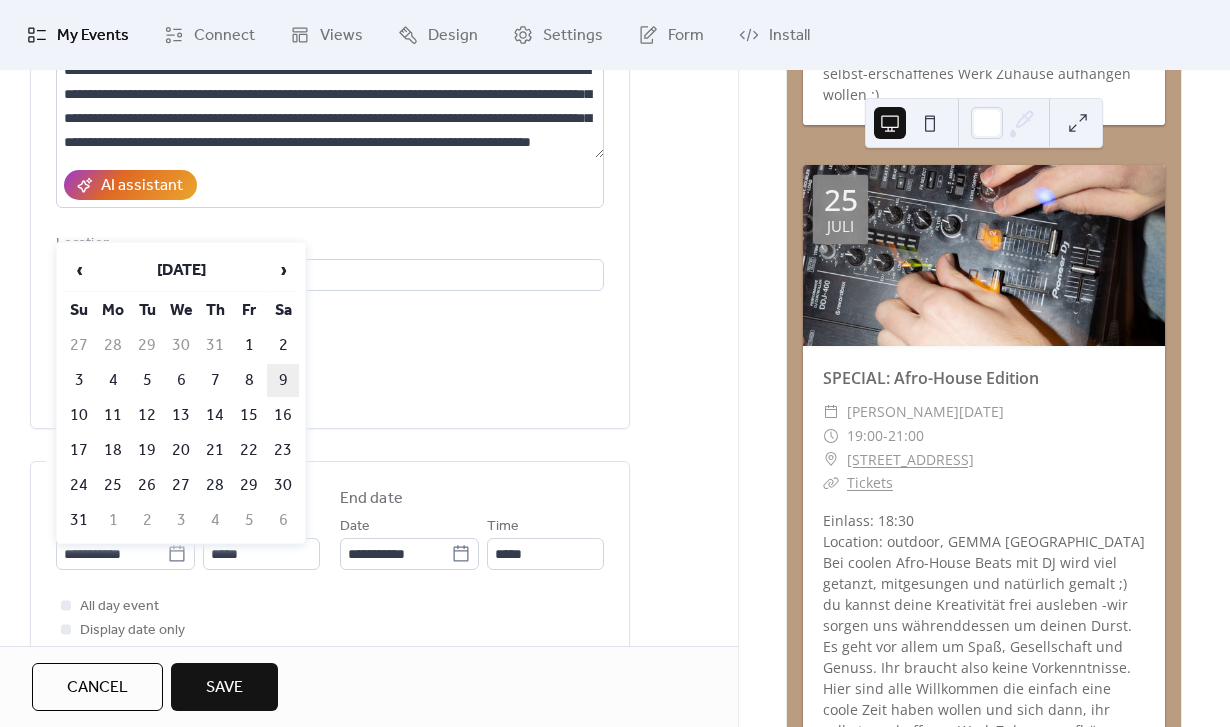 click on "9" at bounding box center [283, 380] 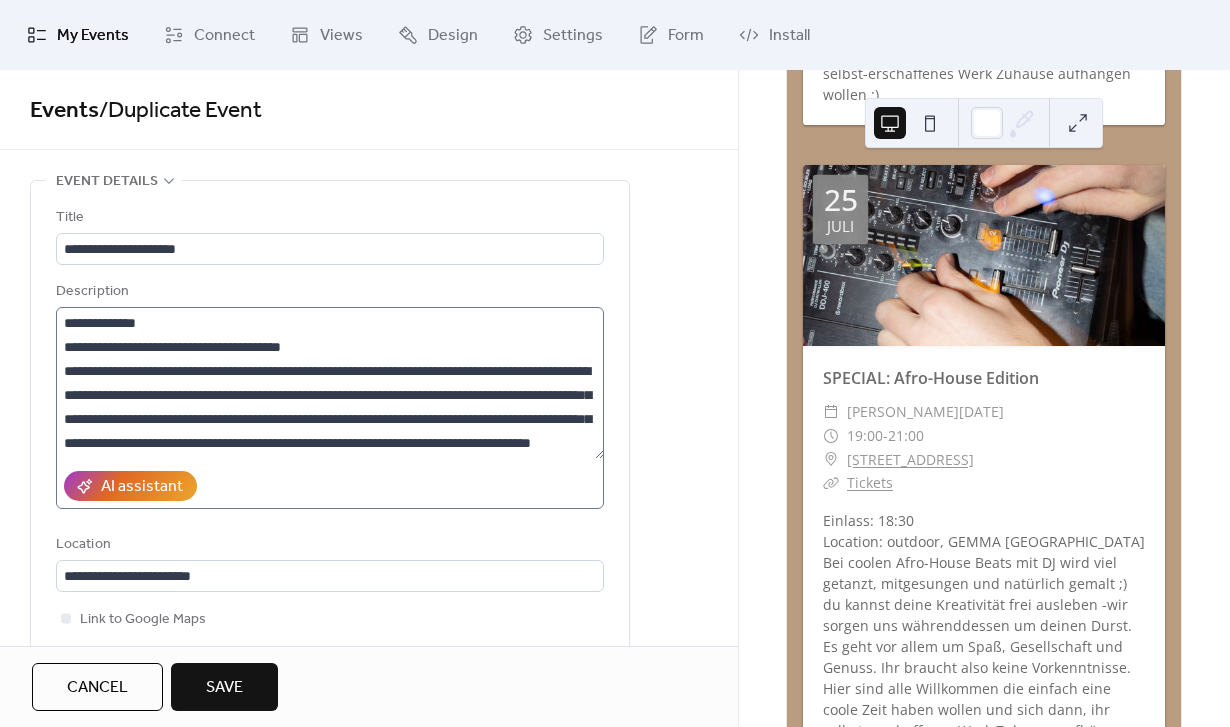 scroll, scrollTop: 0, scrollLeft: 0, axis: both 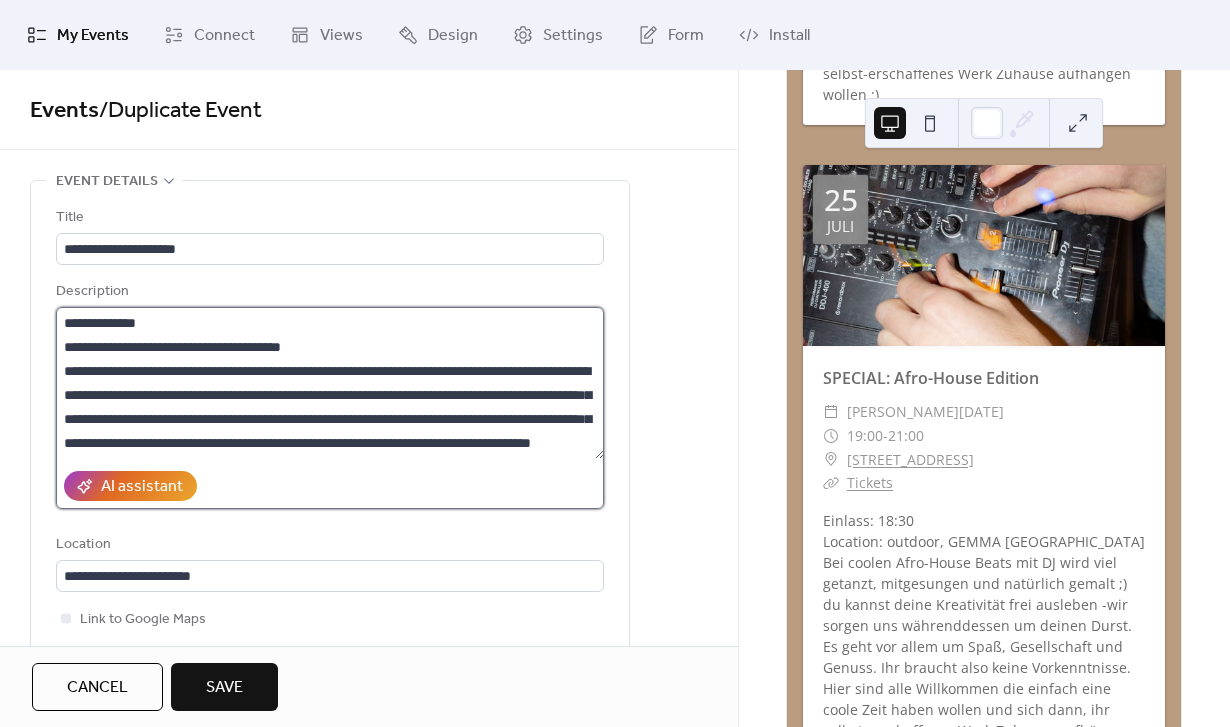 click on "**********" at bounding box center (330, 383) 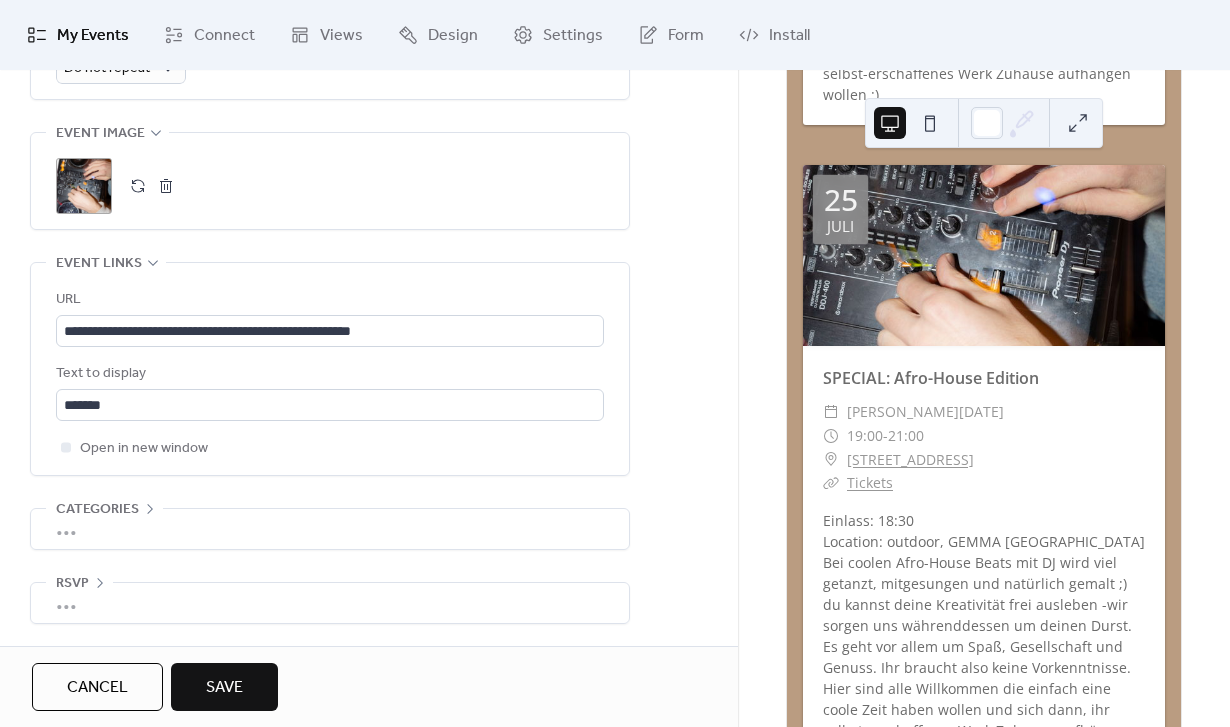 scroll, scrollTop: 1004, scrollLeft: 0, axis: vertical 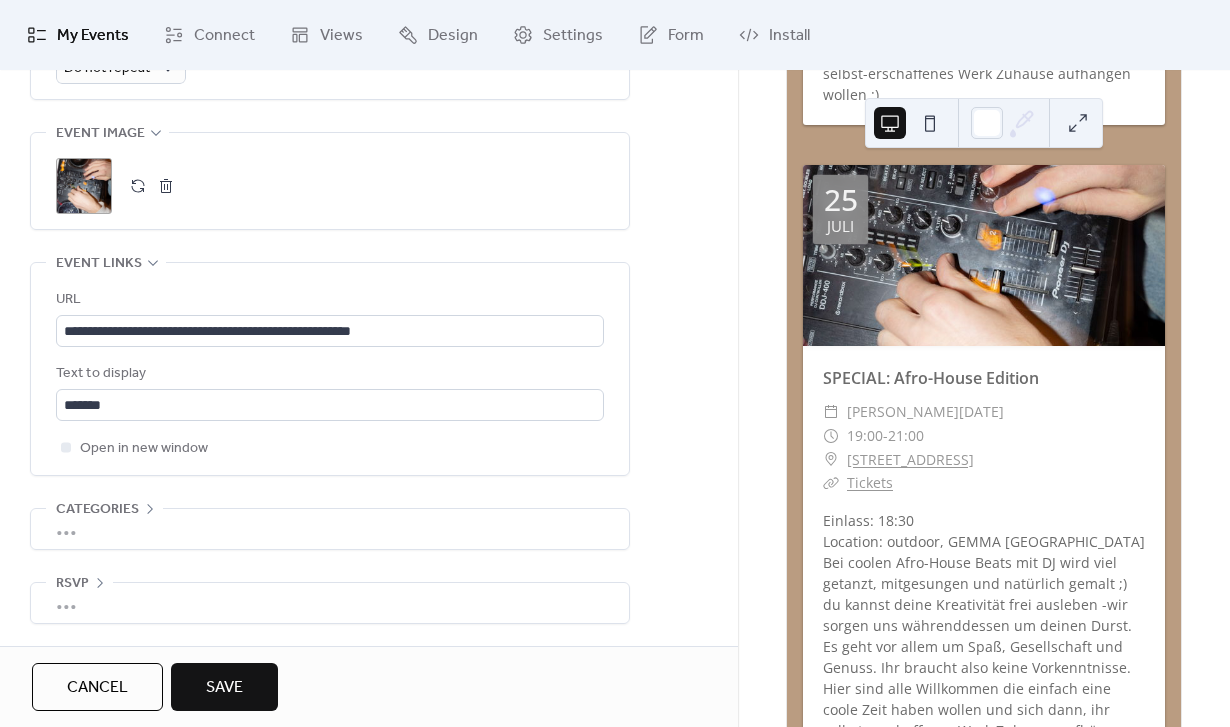 type on "**********" 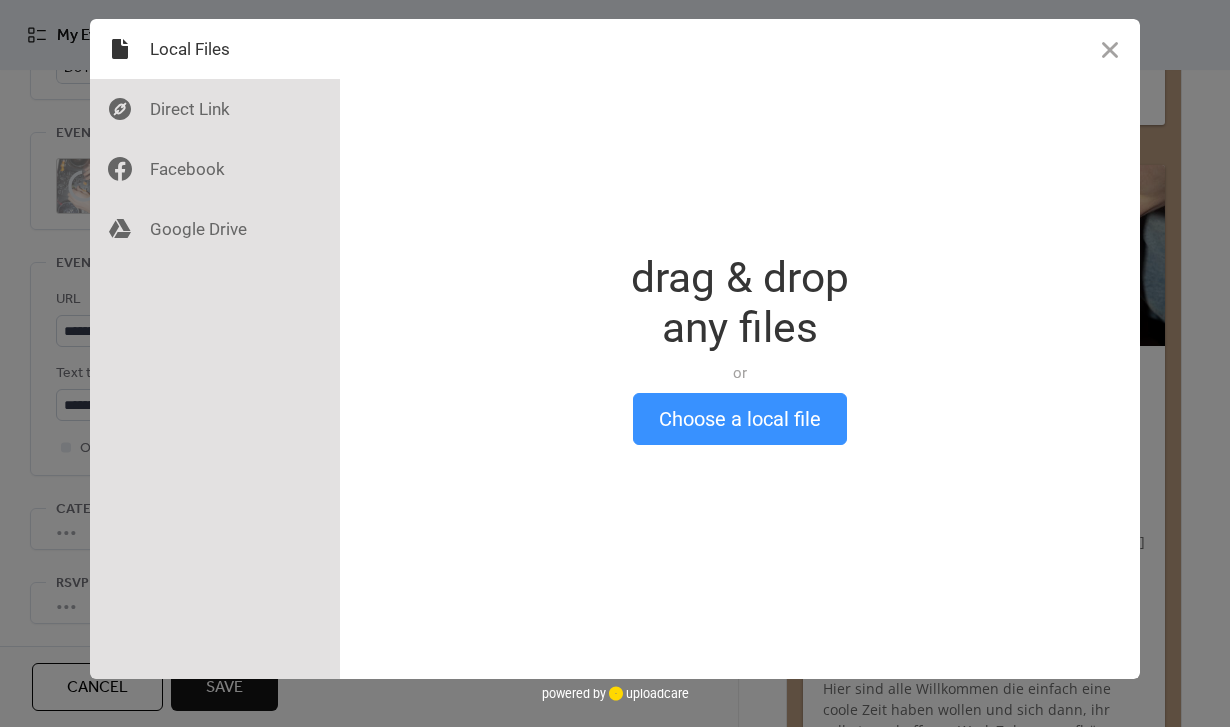 click on "Choose a local file" at bounding box center [740, 419] 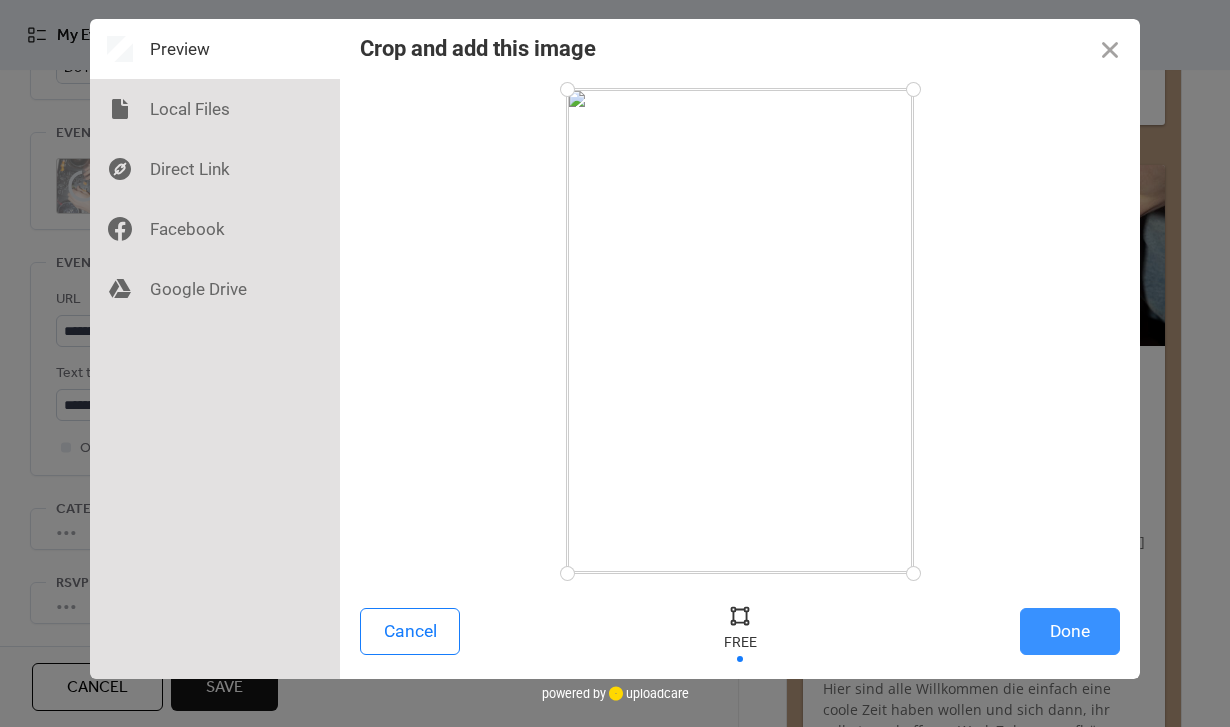 click on "Done" at bounding box center [1070, 631] 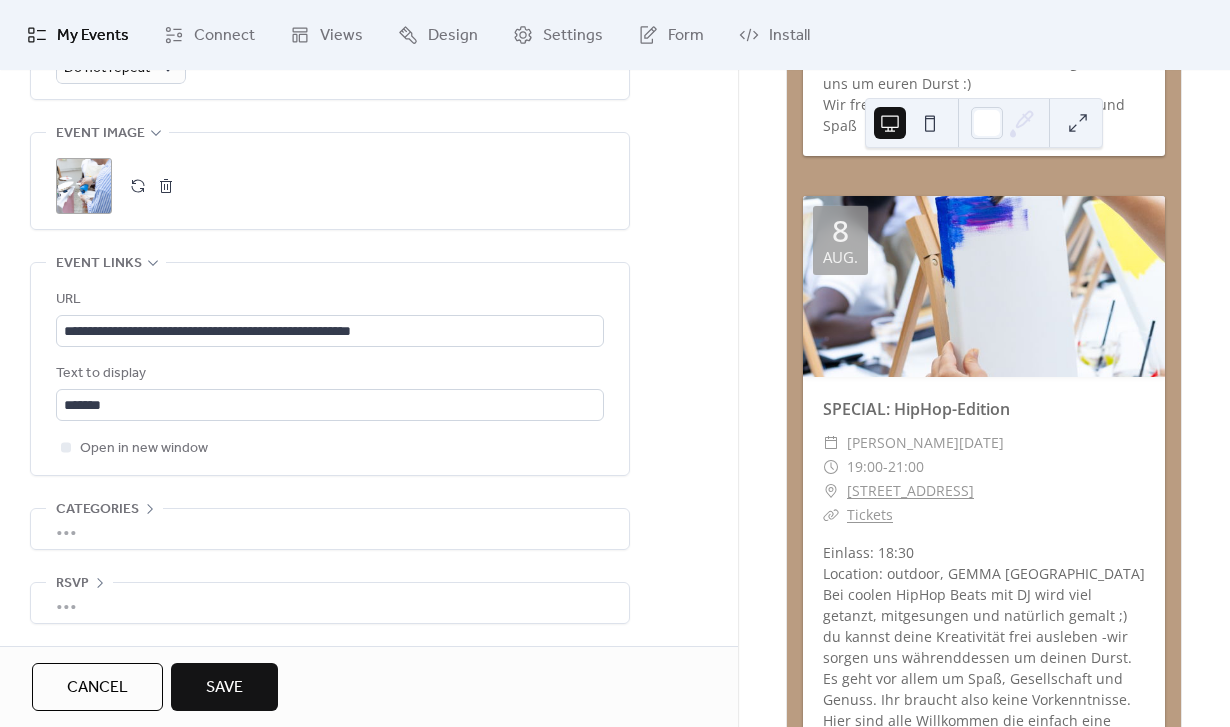 scroll, scrollTop: 4276, scrollLeft: 0, axis: vertical 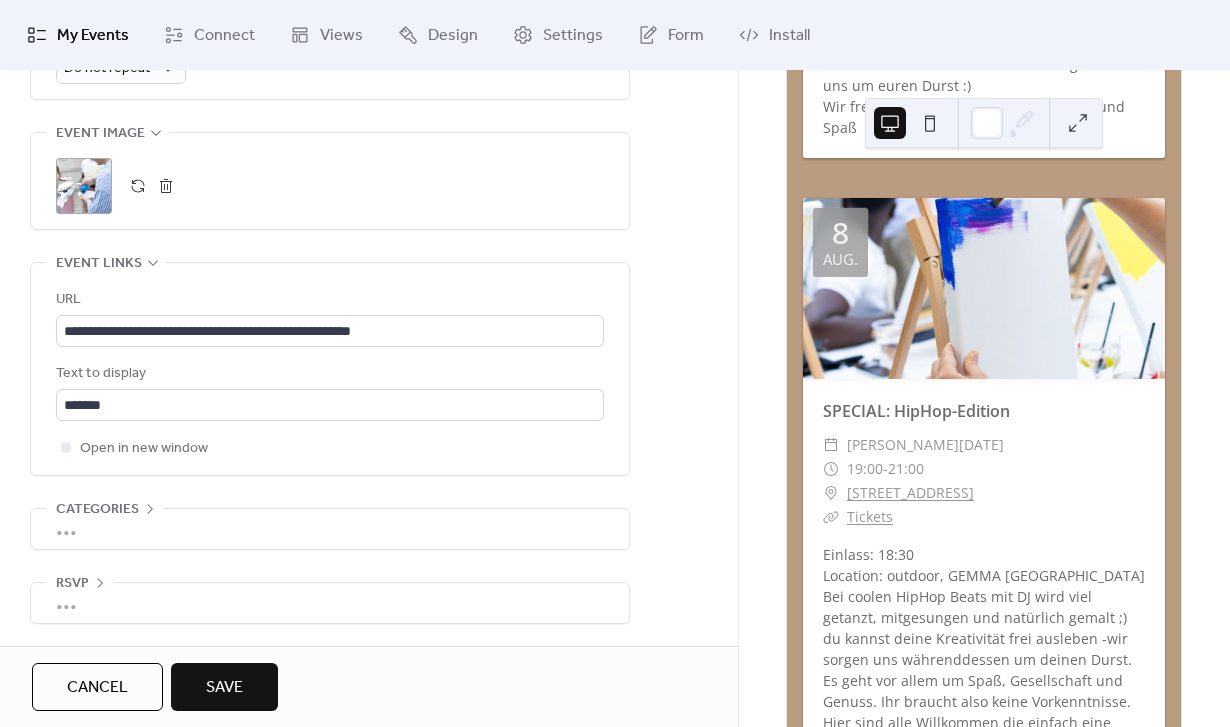 click on "Save" at bounding box center (224, 687) 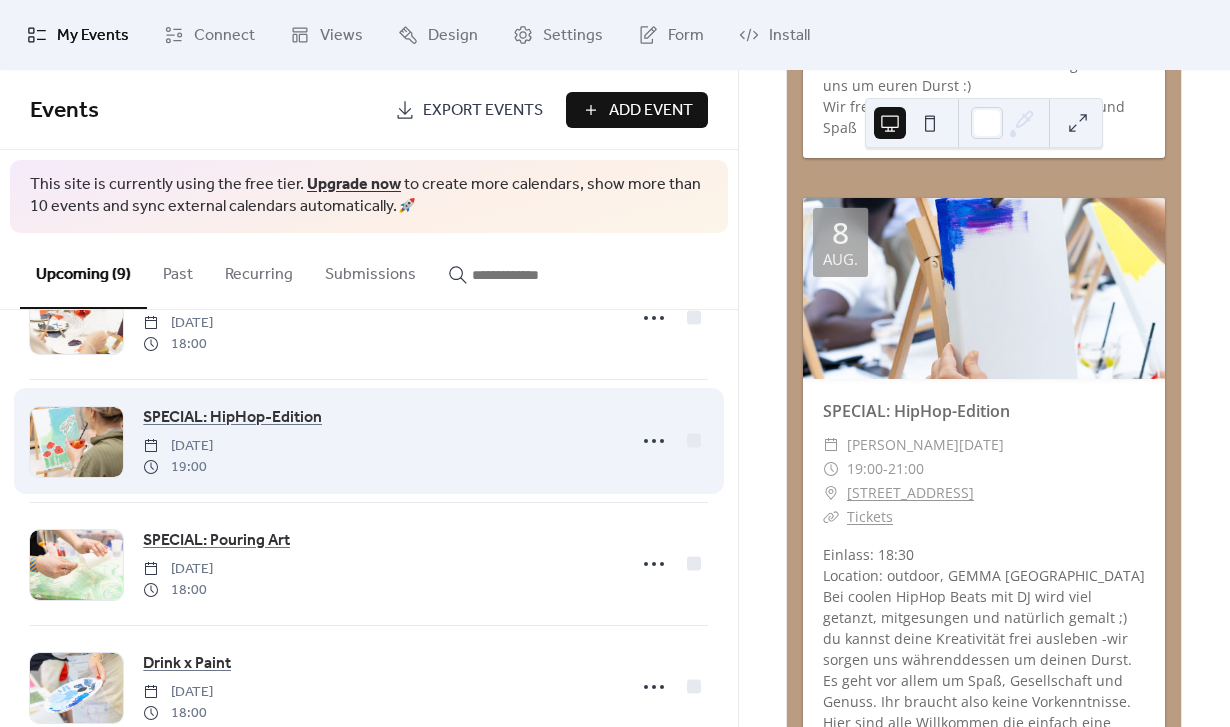 scroll, scrollTop: 99, scrollLeft: 0, axis: vertical 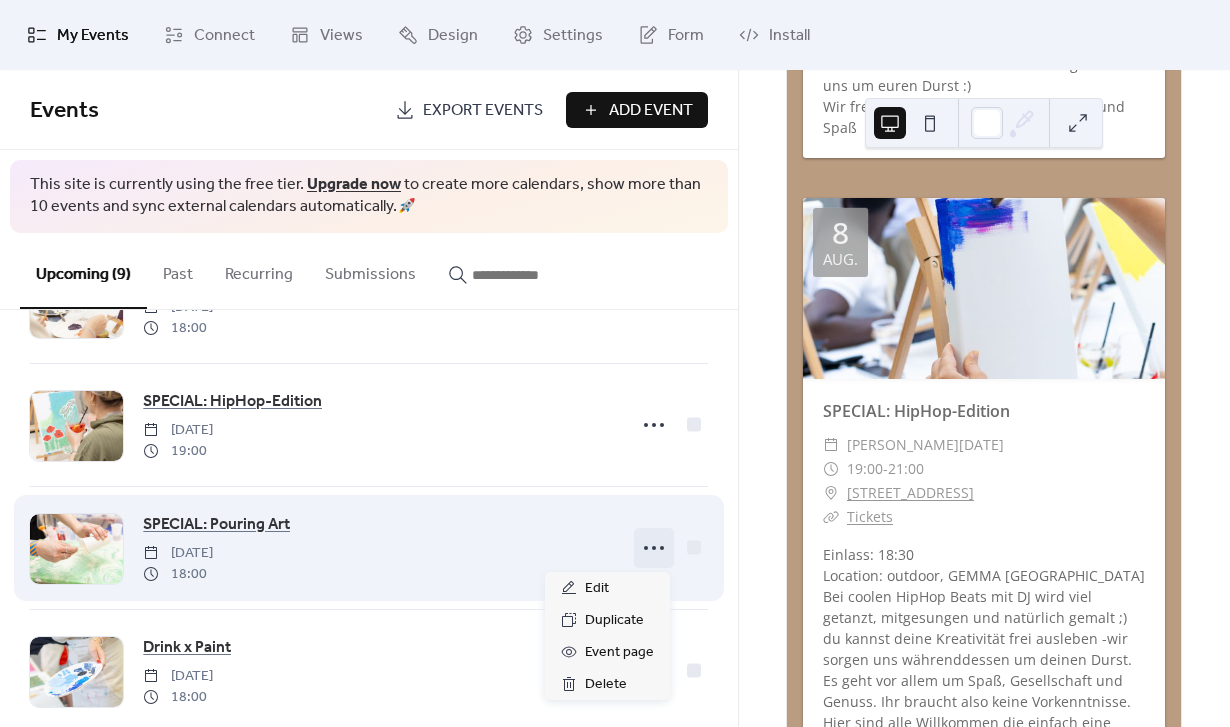 click 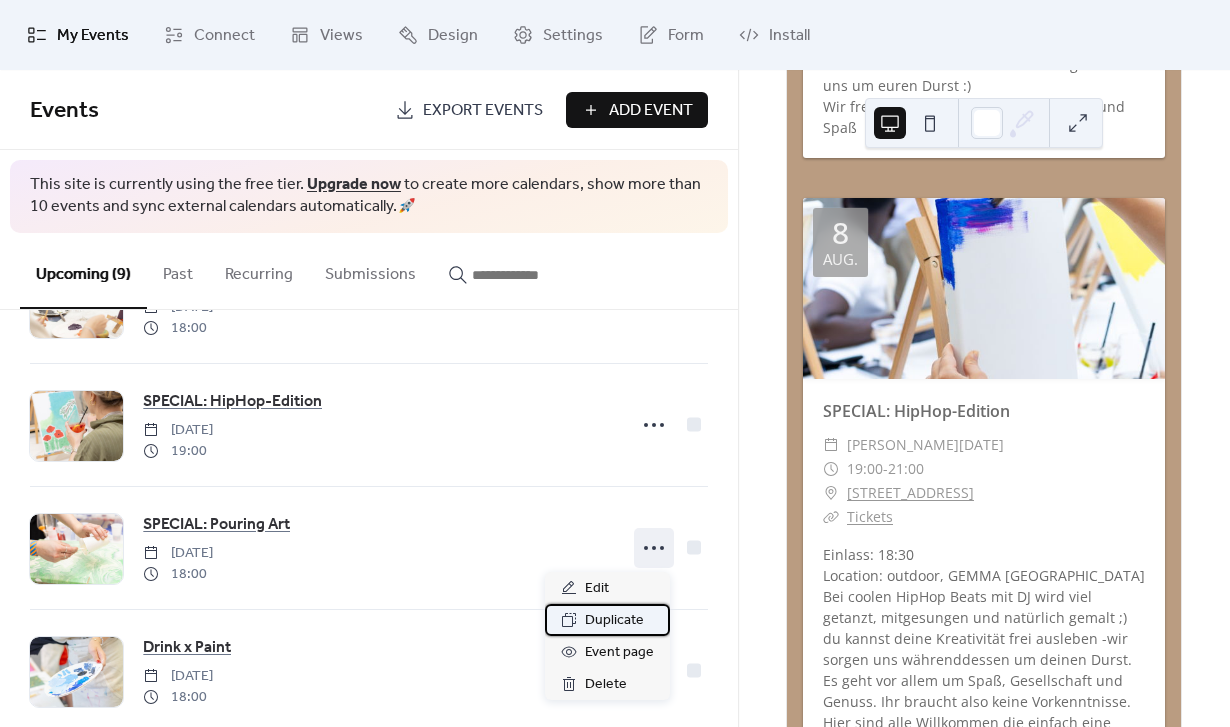 click on "Duplicate" at bounding box center (614, 621) 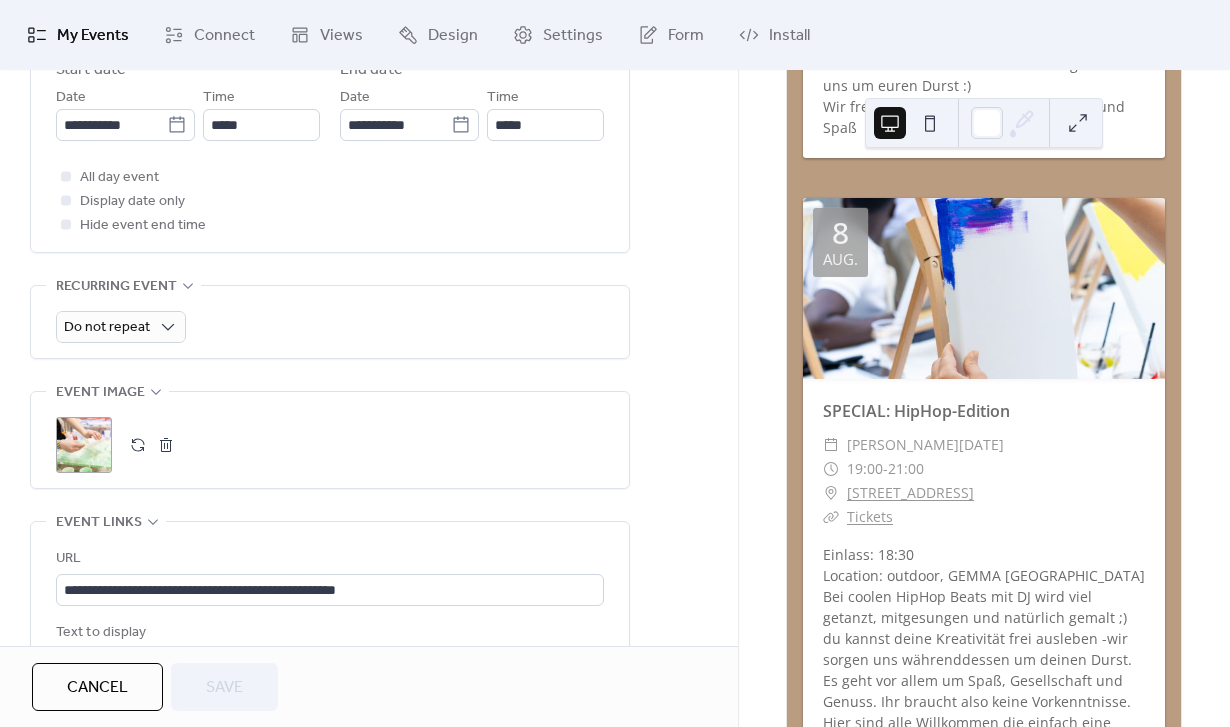 scroll, scrollTop: 732, scrollLeft: 0, axis: vertical 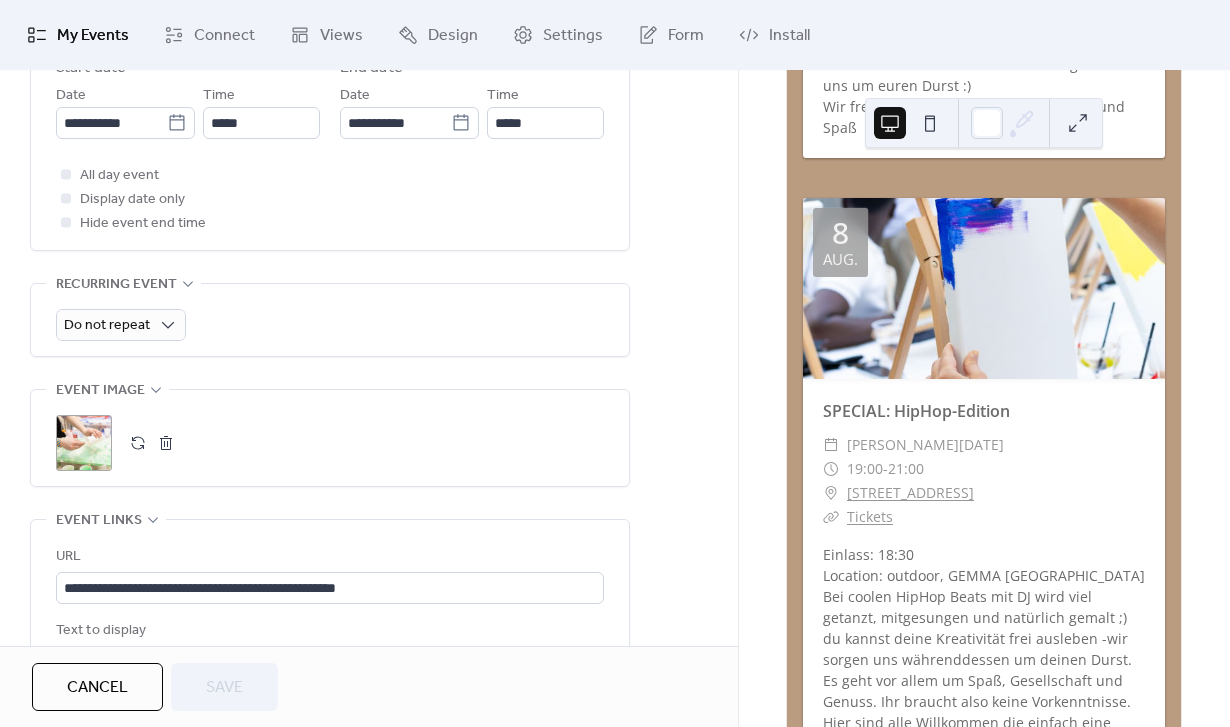 click at bounding box center (138, 443) 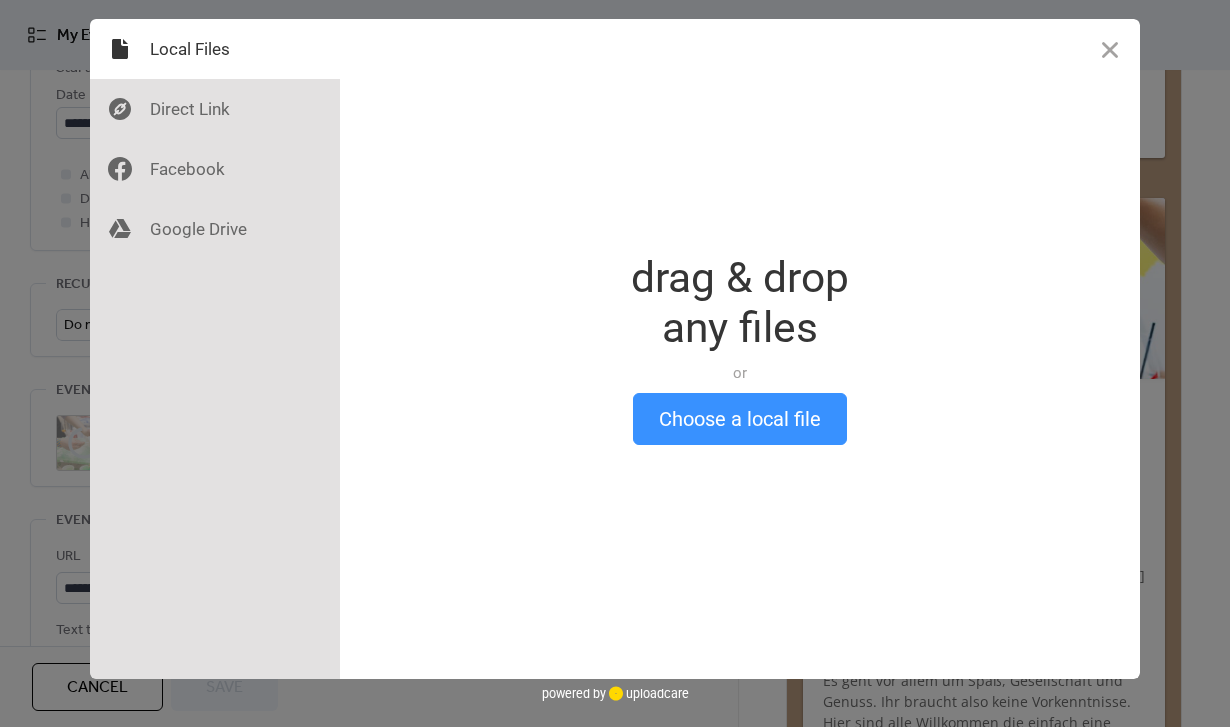 click on "Choose a local file" at bounding box center (740, 419) 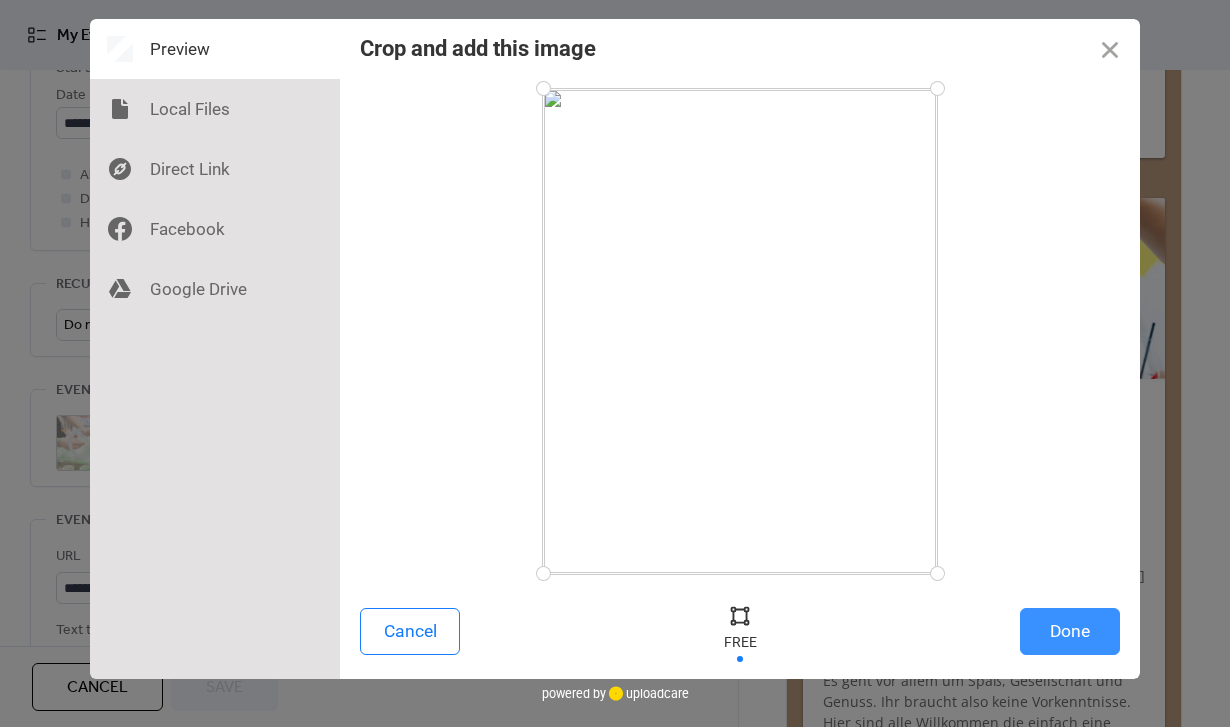 click on "Done" at bounding box center [1070, 631] 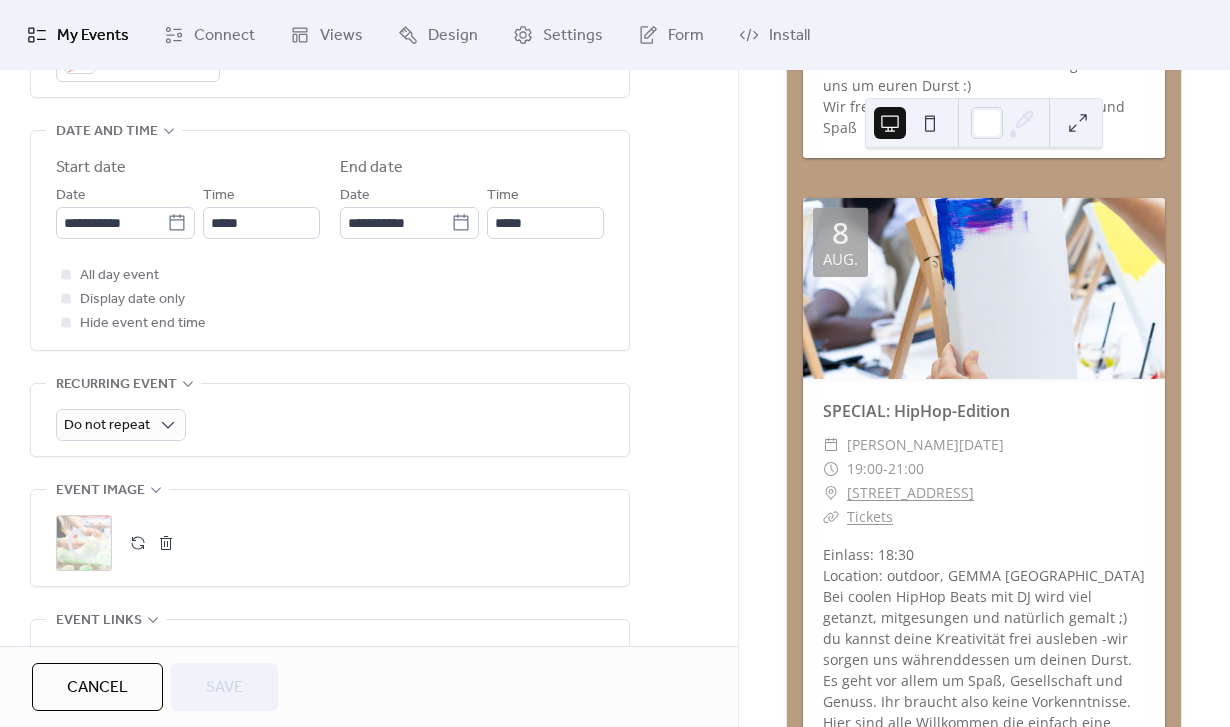 scroll, scrollTop: 614, scrollLeft: 0, axis: vertical 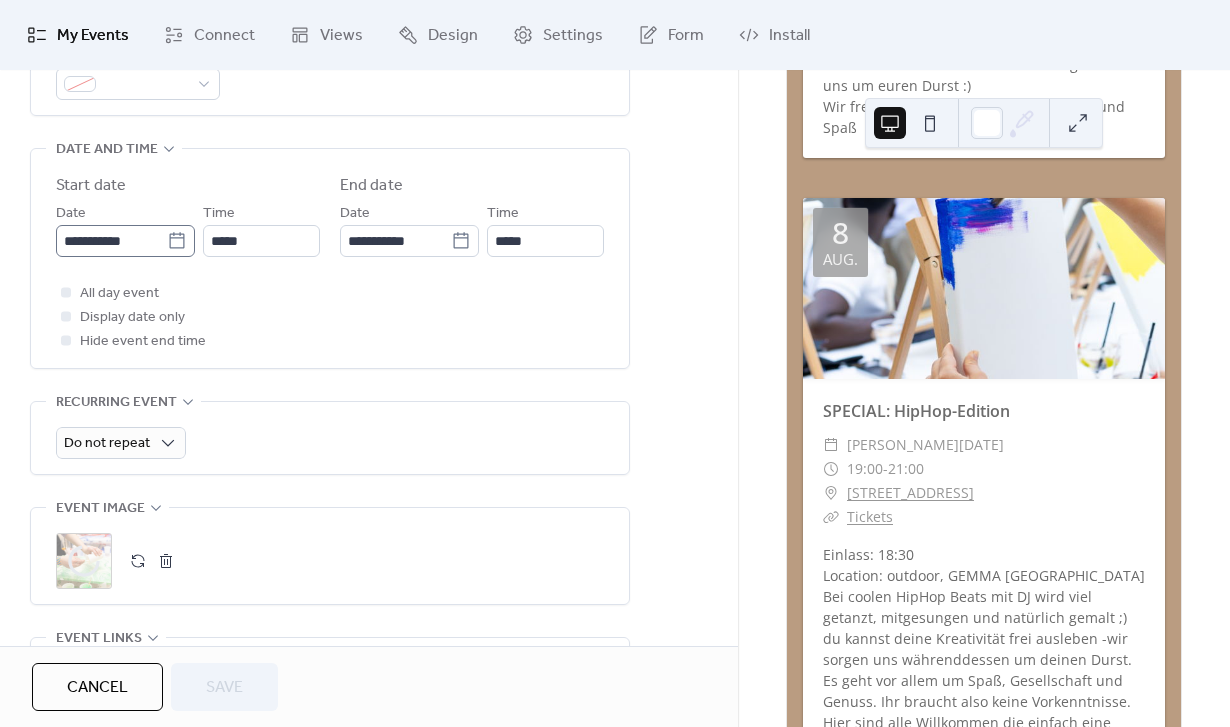 click 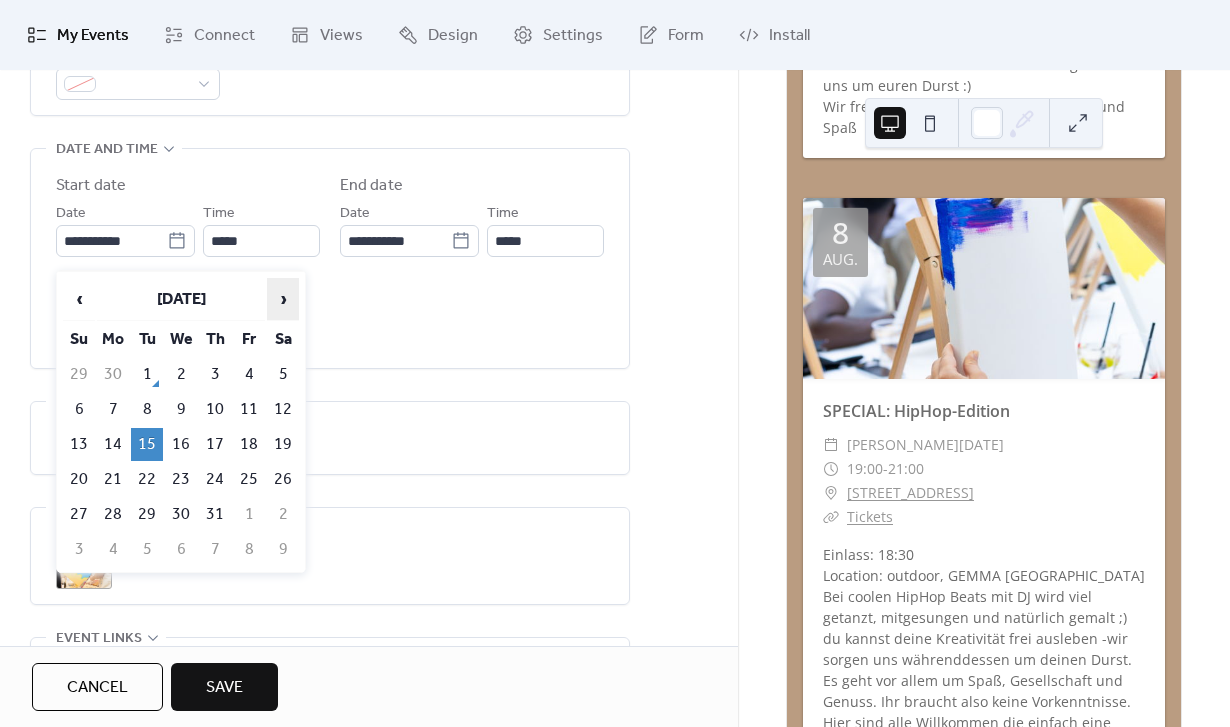click on "›" at bounding box center [283, 299] 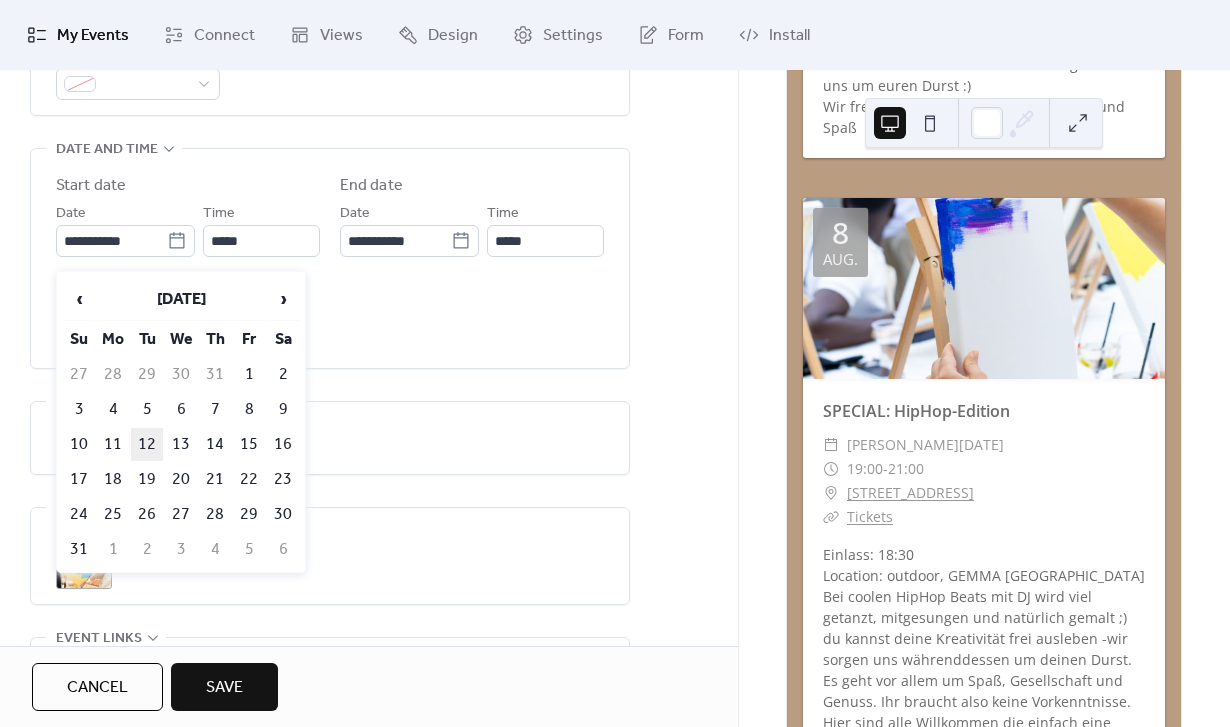click on "12" at bounding box center (147, 444) 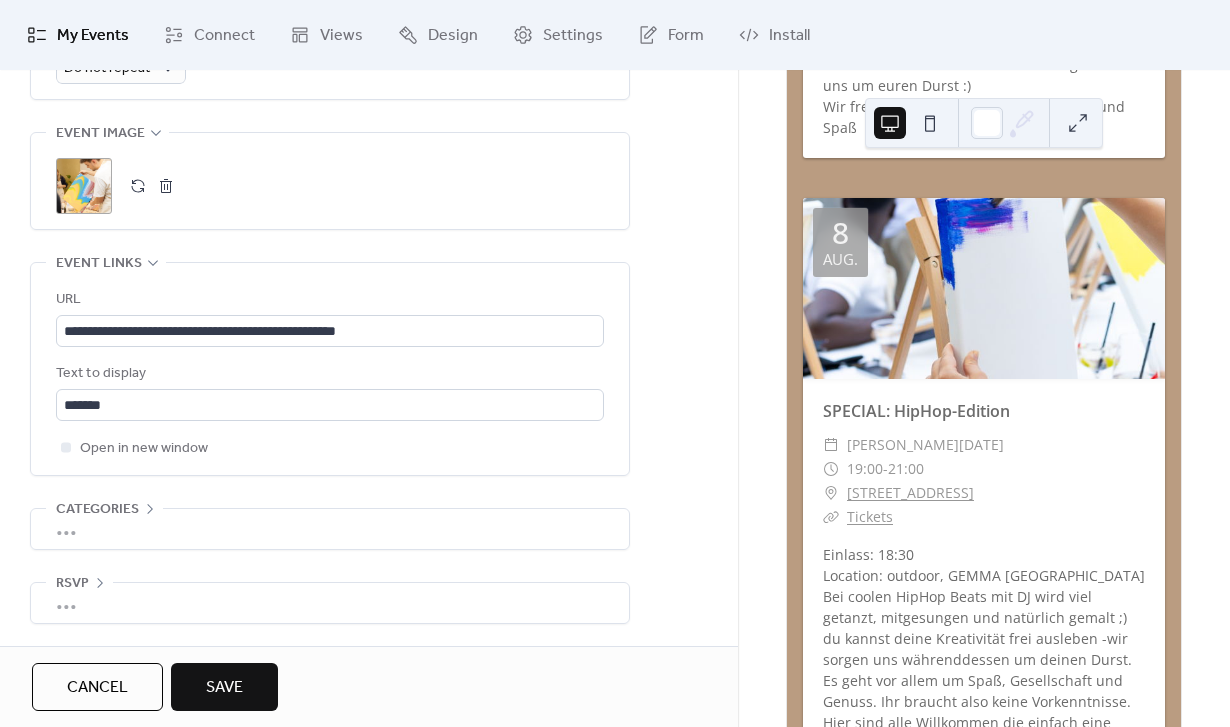 scroll, scrollTop: 1004, scrollLeft: 0, axis: vertical 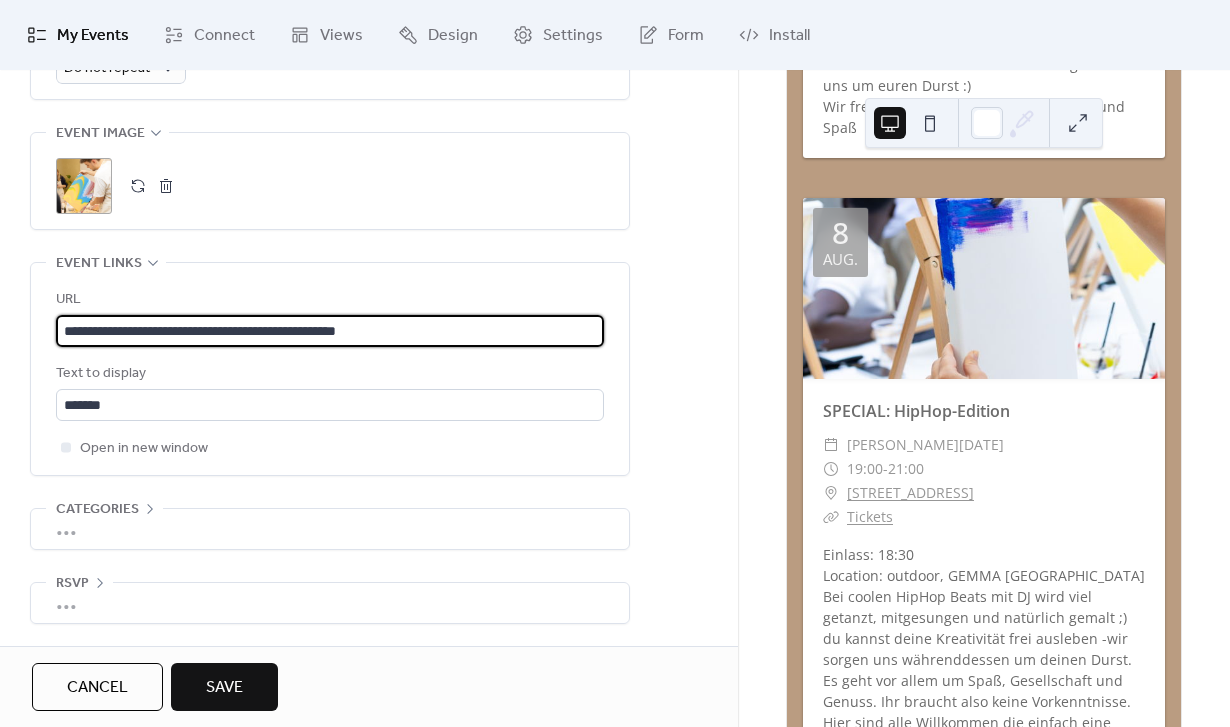 drag, startPoint x: 423, startPoint y: 334, endPoint x: 8, endPoint y: 325, distance: 415.09756 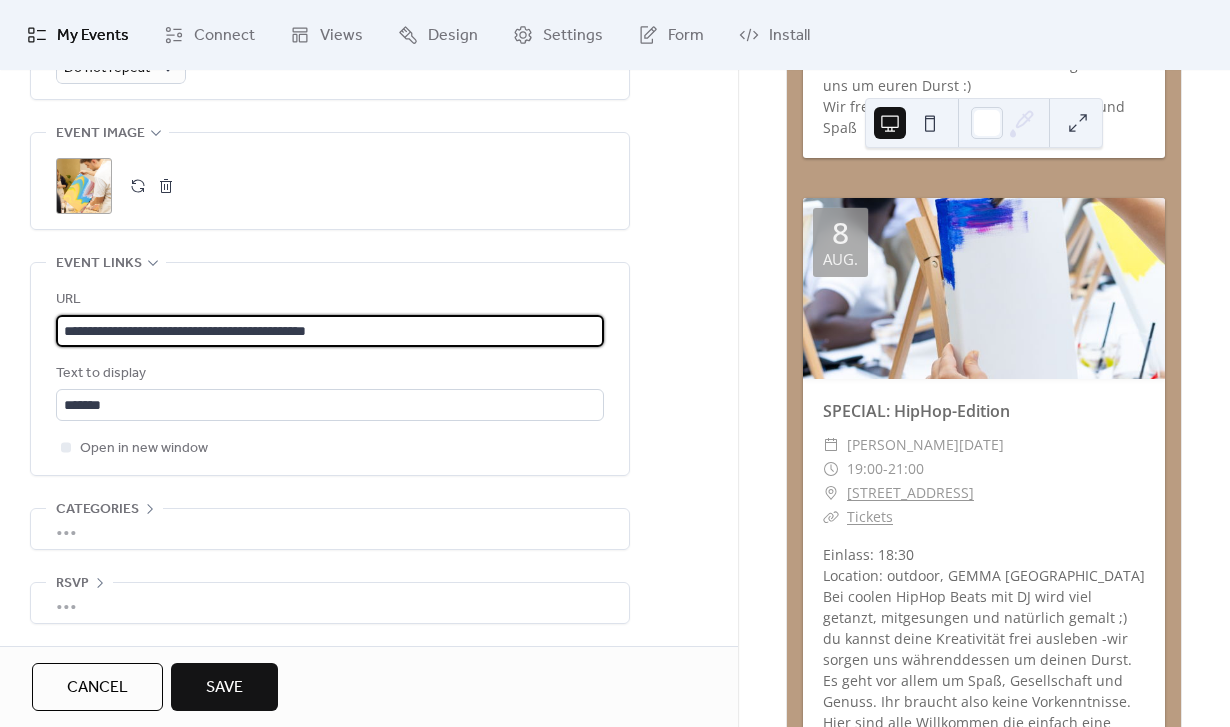 type on "**********" 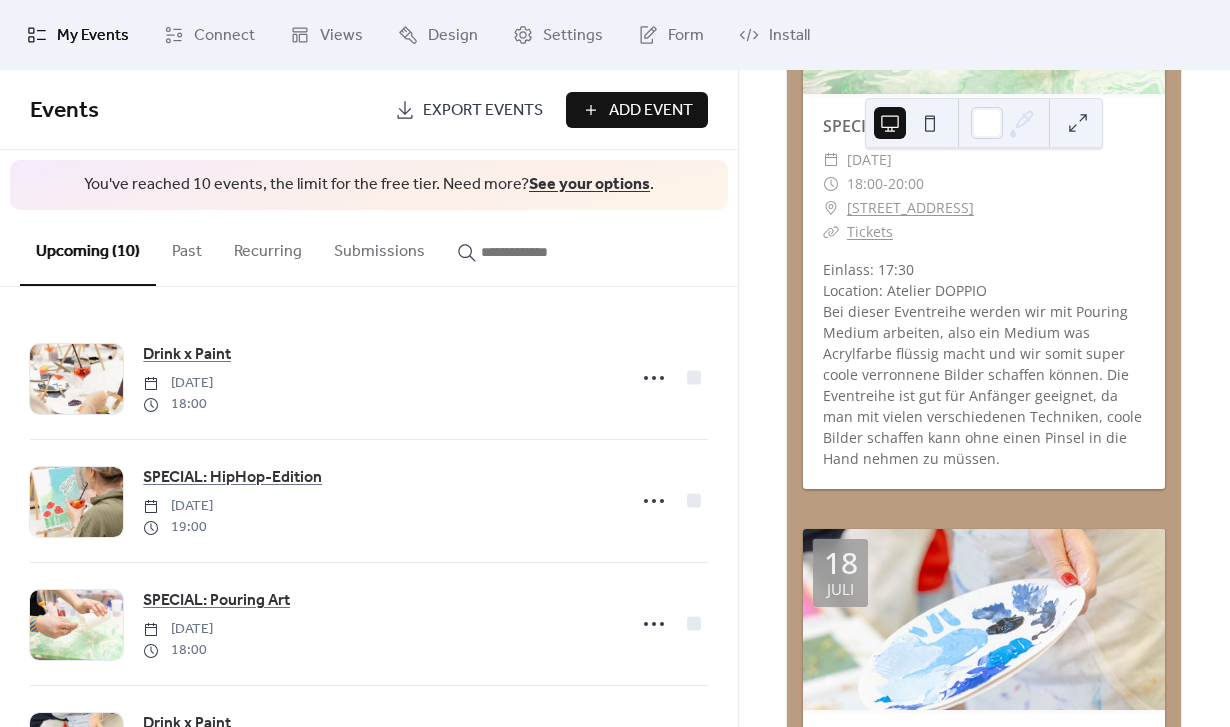 scroll, scrollTop: 718, scrollLeft: 0, axis: vertical 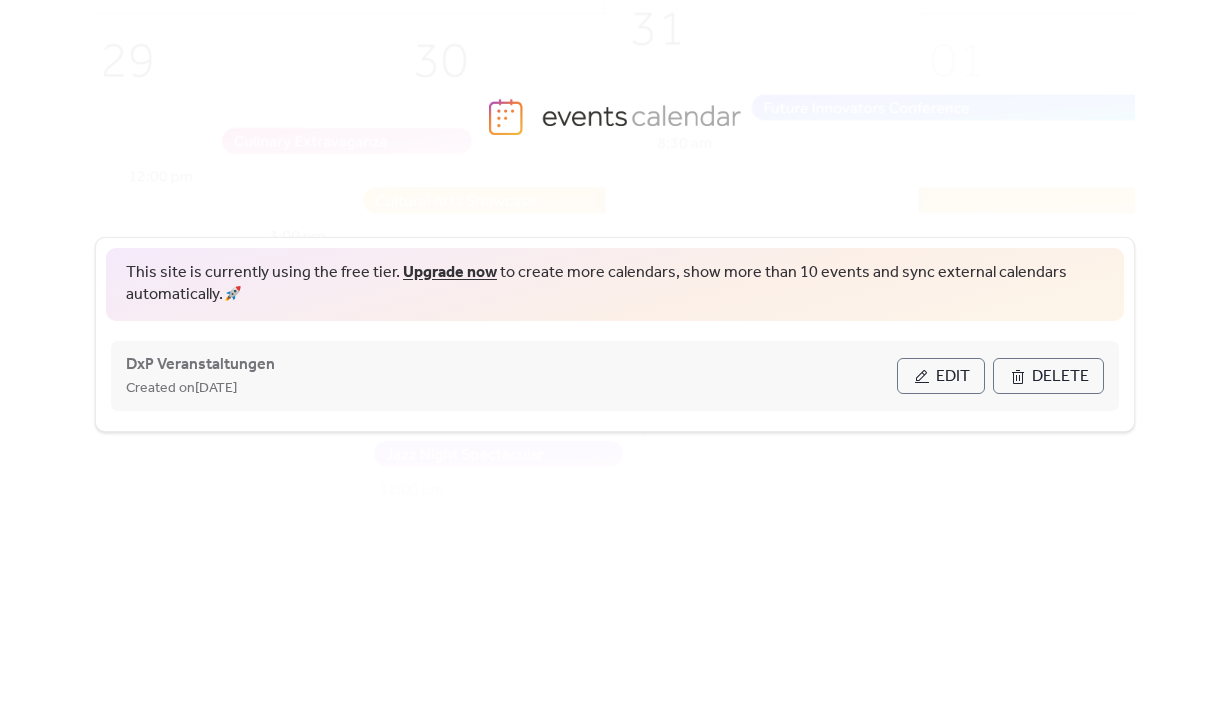 click on "Edit" at bounding box center (953, 377) 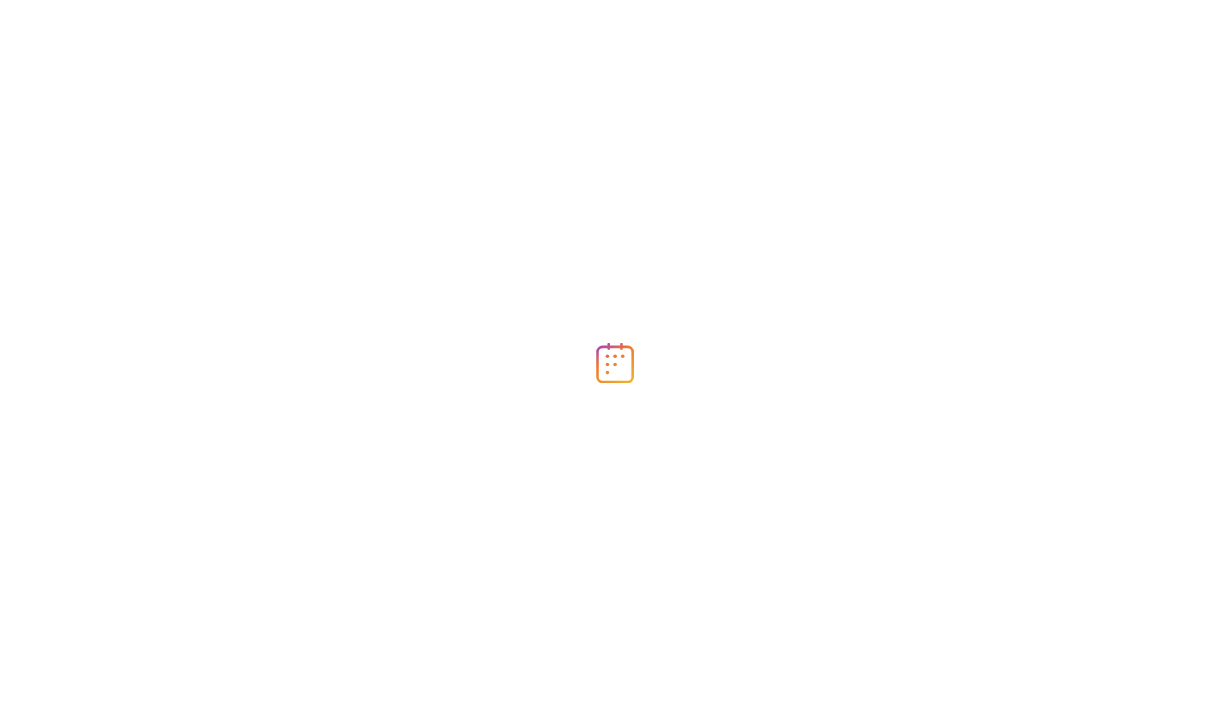 click at bounding box center [615, 363] 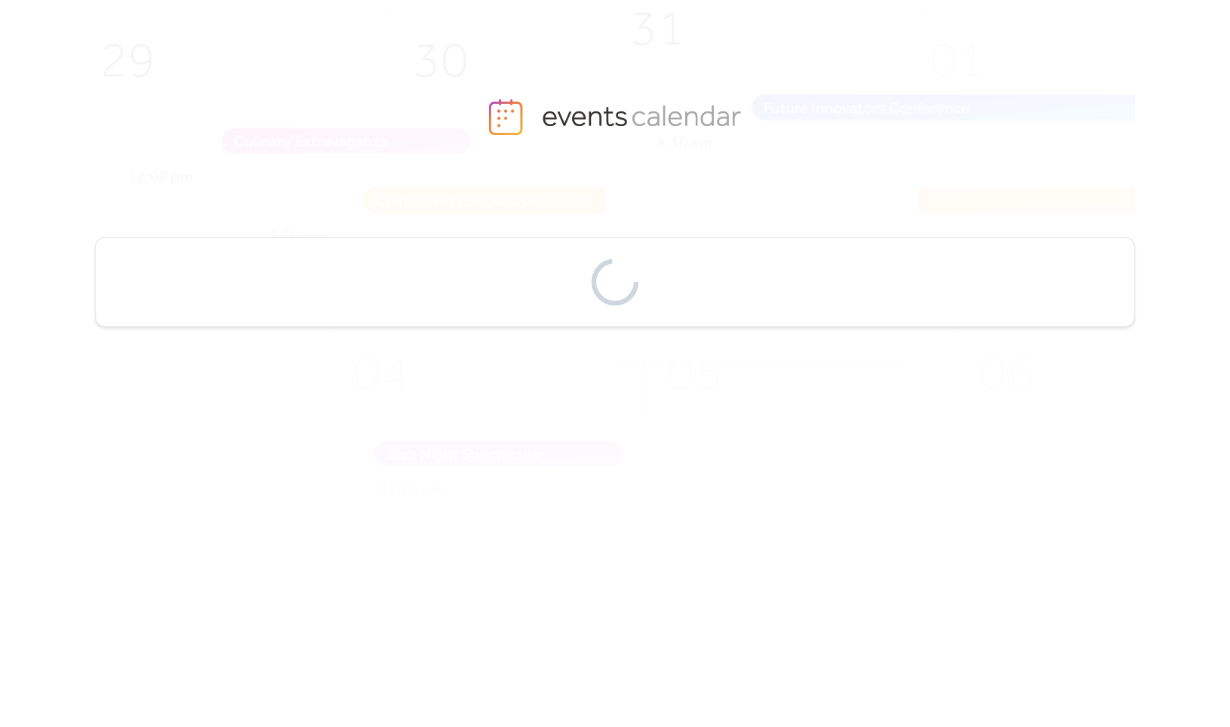 scroll, scrollTop: 0, scrollLeft: 0, axis: both 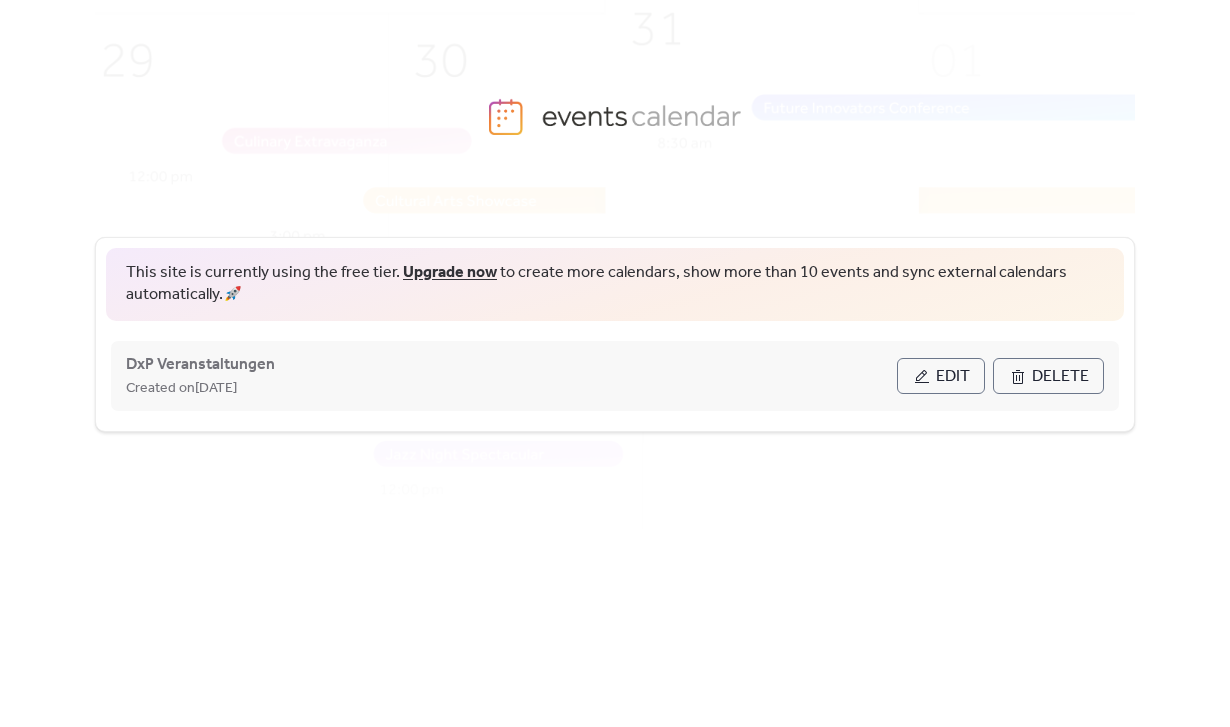 click on "Edit" at bounding box center (941, 376) 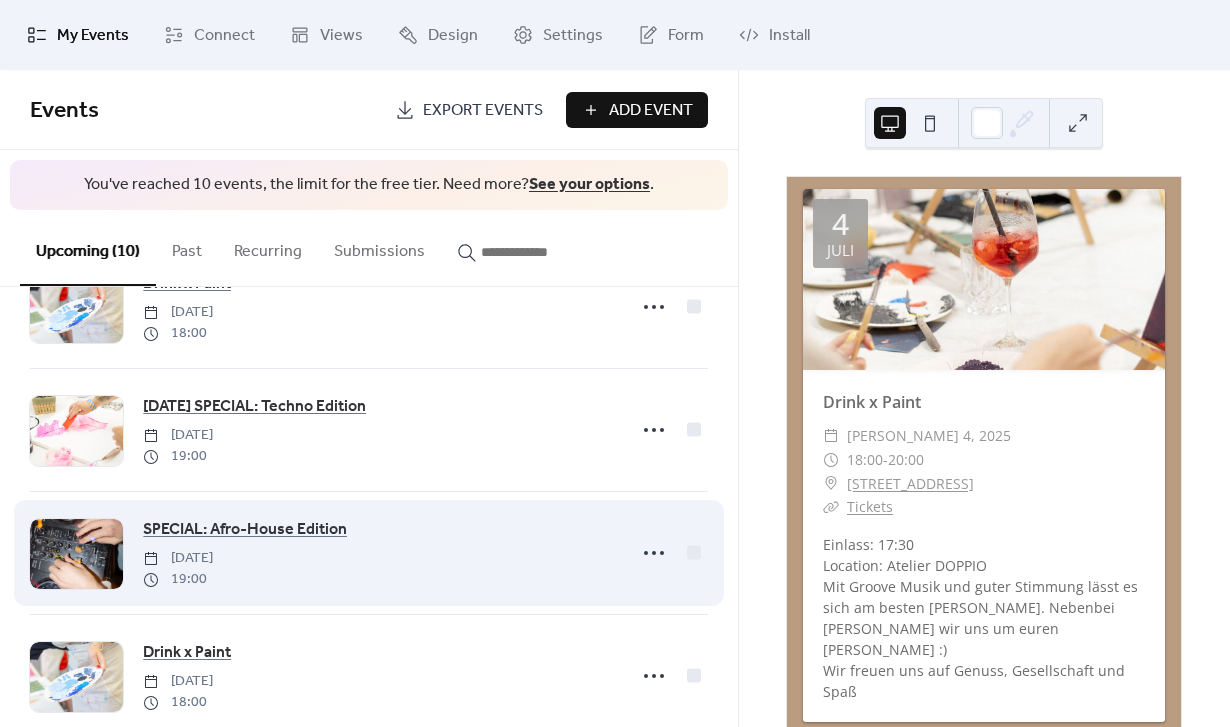 scroll, scrollTop: 436, scrollLeft: 0, axis: vertical 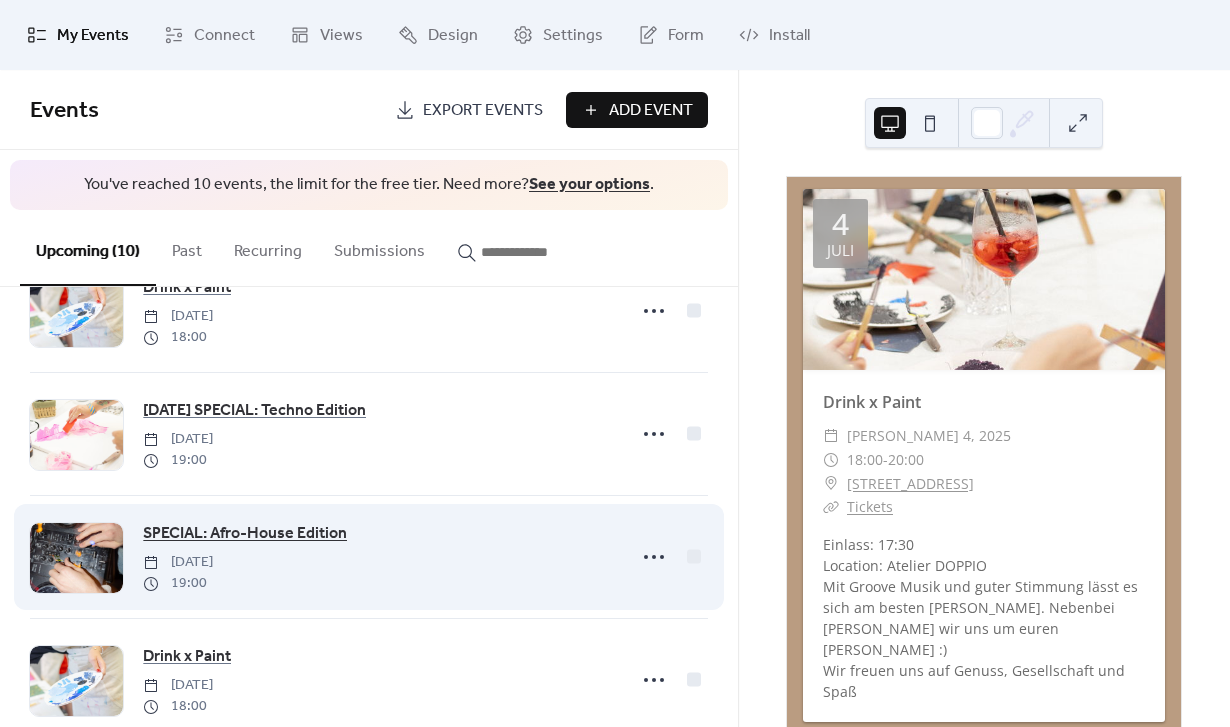 click on "SPECIAL: Afro-House Edition" at bounding box center [245, 534] 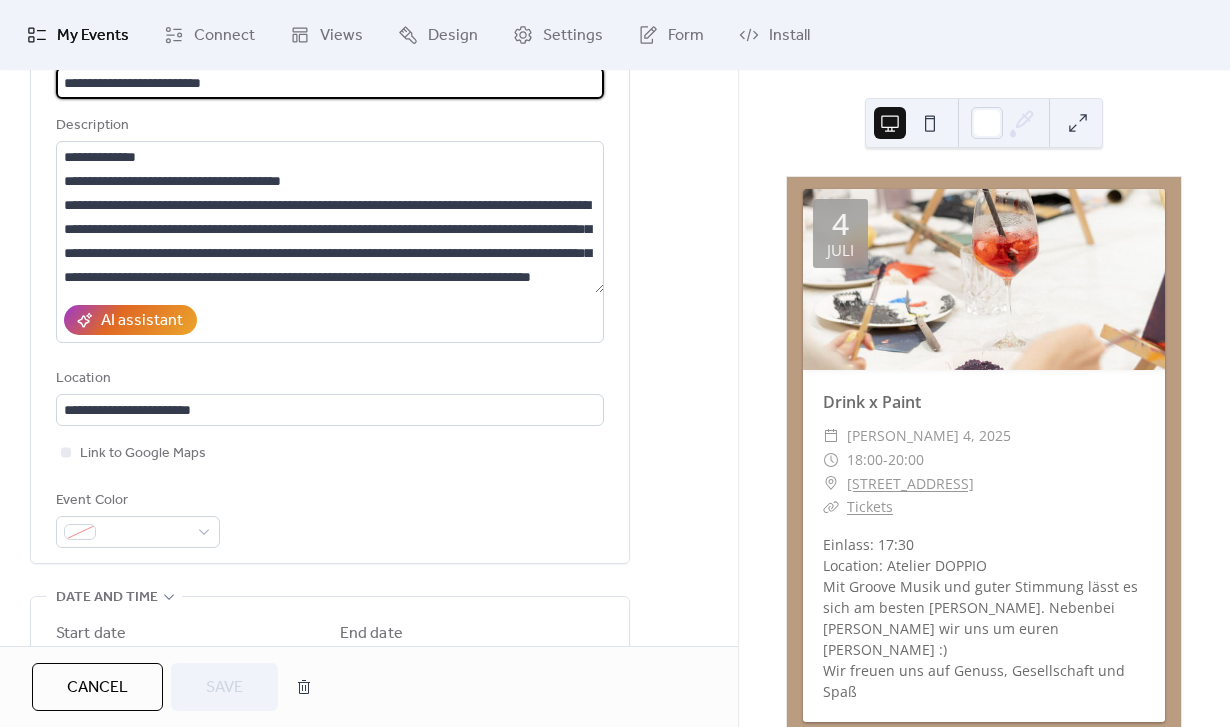 scroll, scrollTop: 214, scrollLeft: 0, axis: vertical 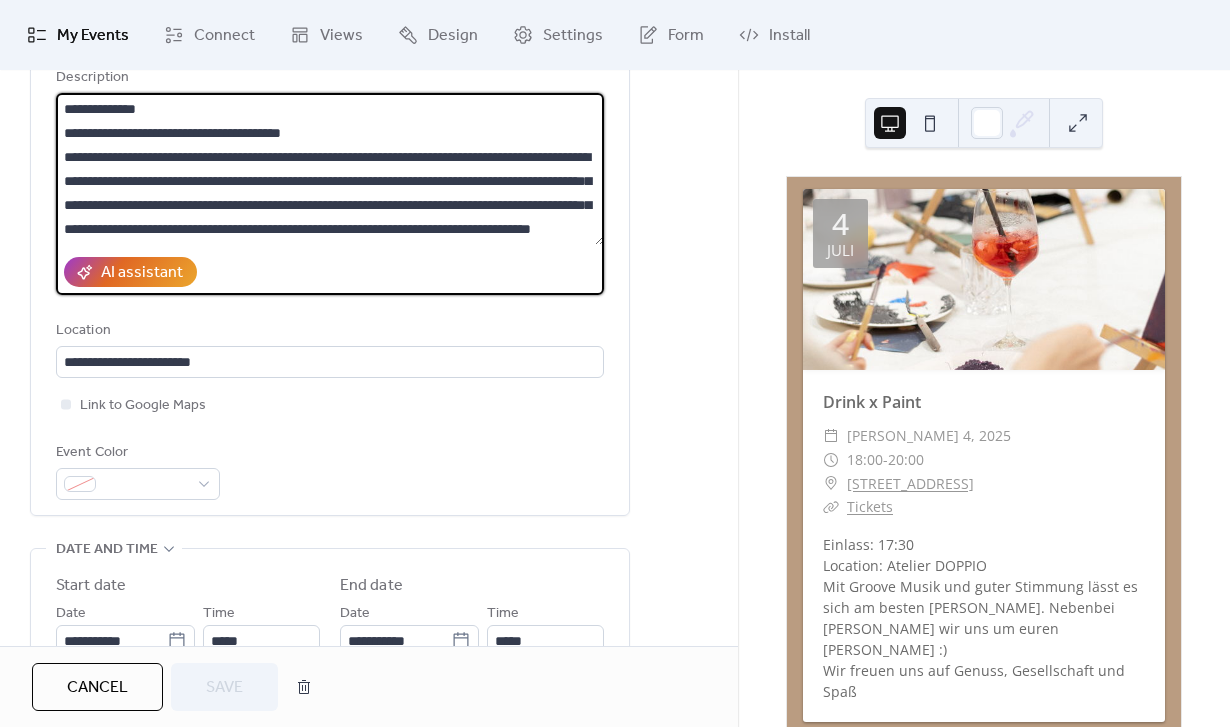 click on "**********" at bounding box center (330, 169) 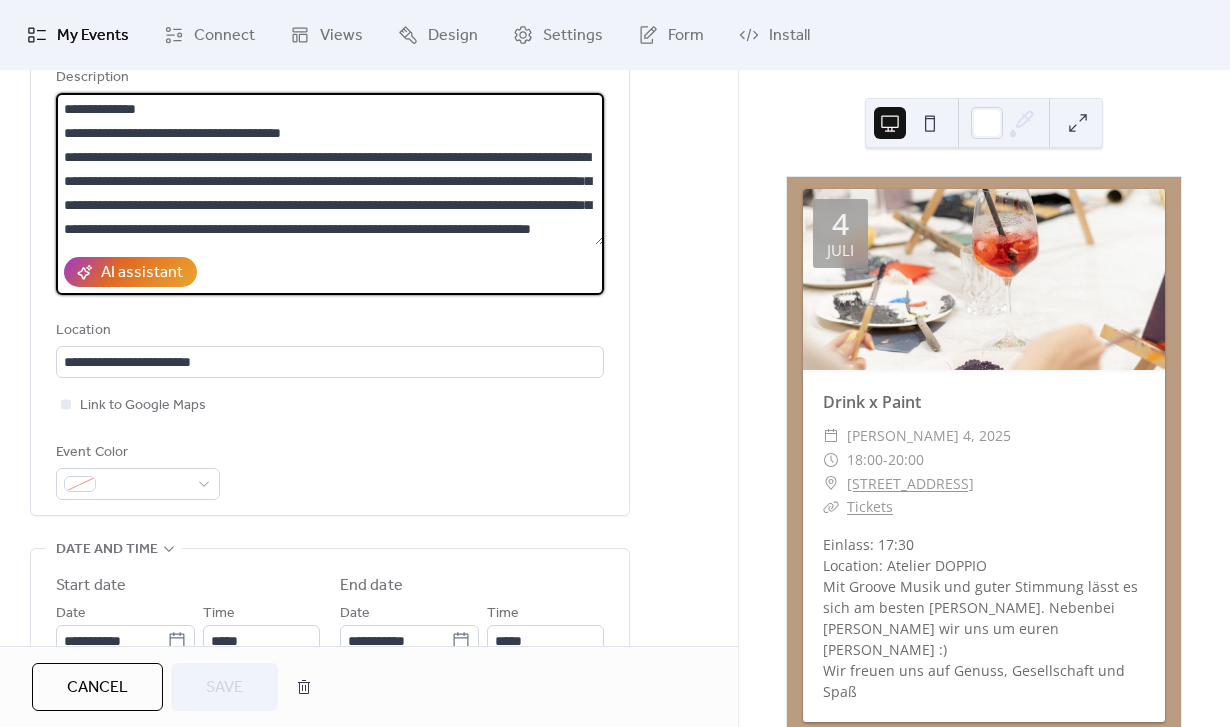 scroll, scrollTop: 24, scrollLeft: 0, axis: vertical 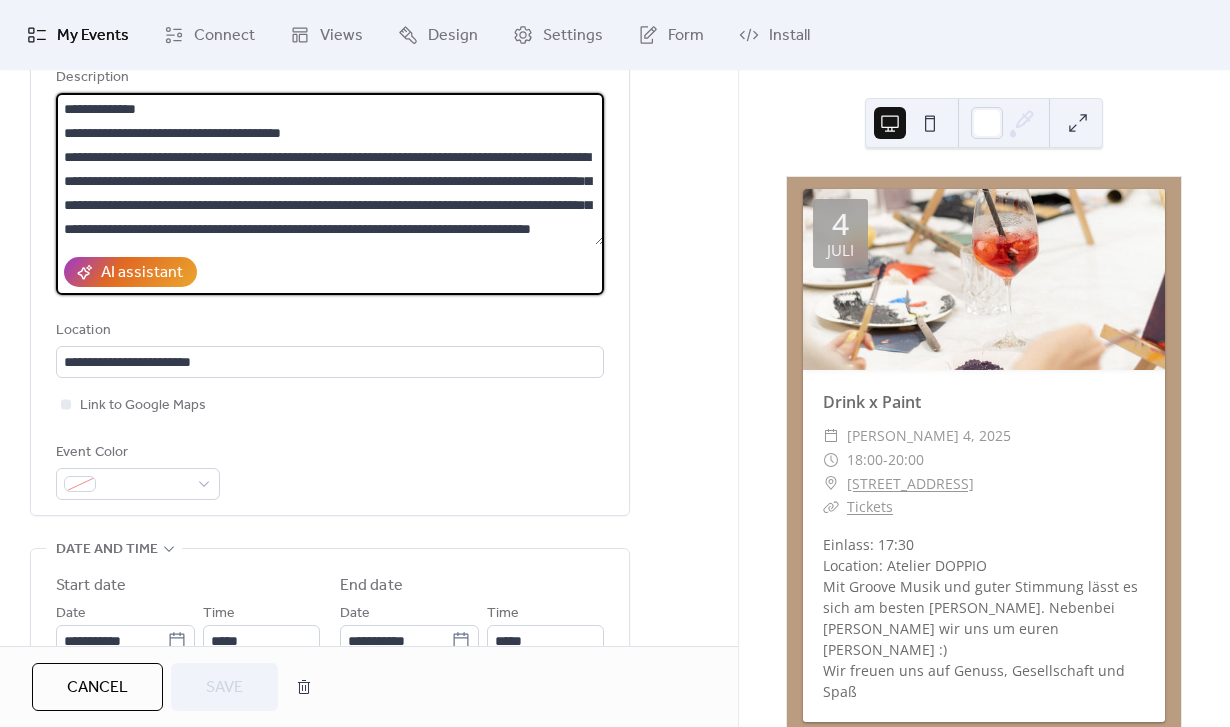 click on "**********" at bounding box center [330, 169] 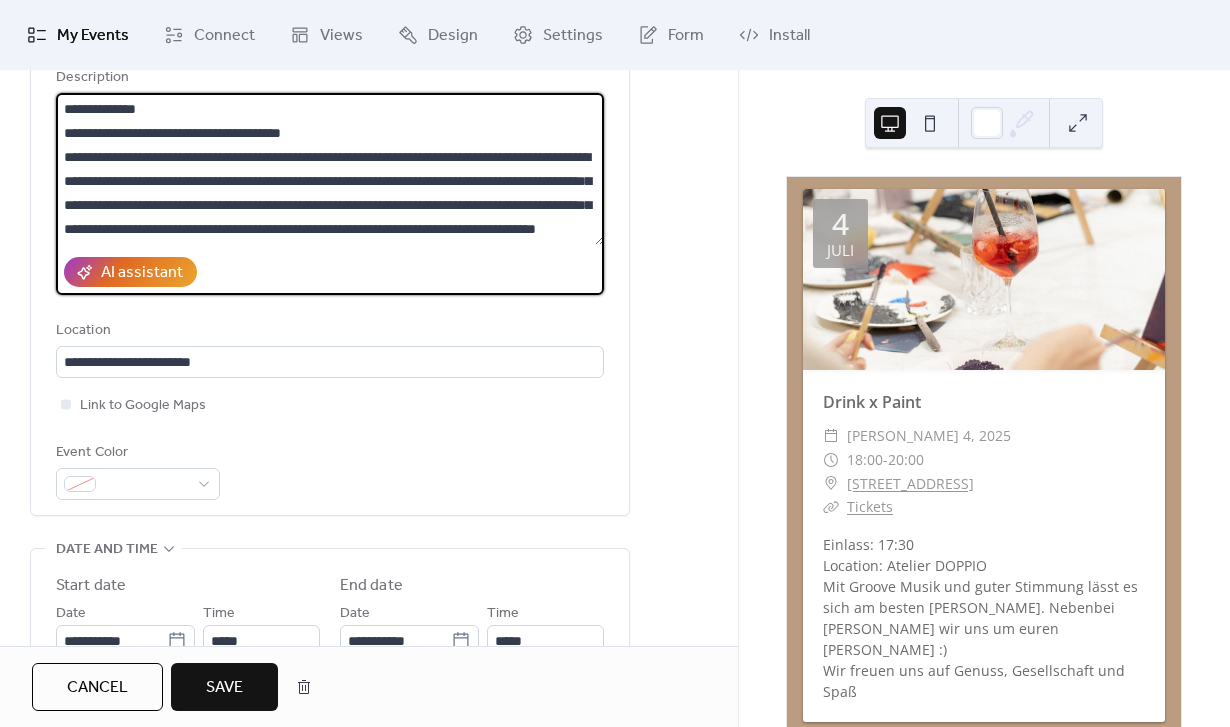 scroll, scrollTop: 45, scrollLeft: 0, axis: vertical 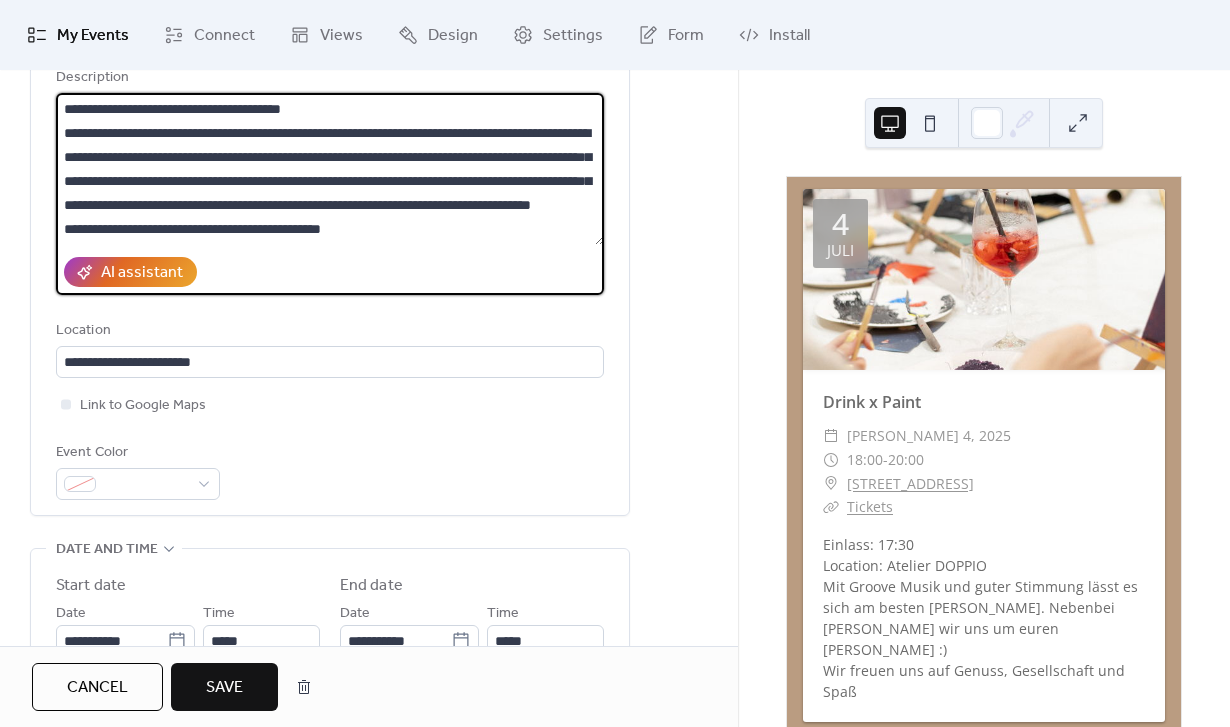 drag, startPoint x: 386, startPoint y: 227, endPoint x: 24, endPoint y: 233, distance: 362.0497 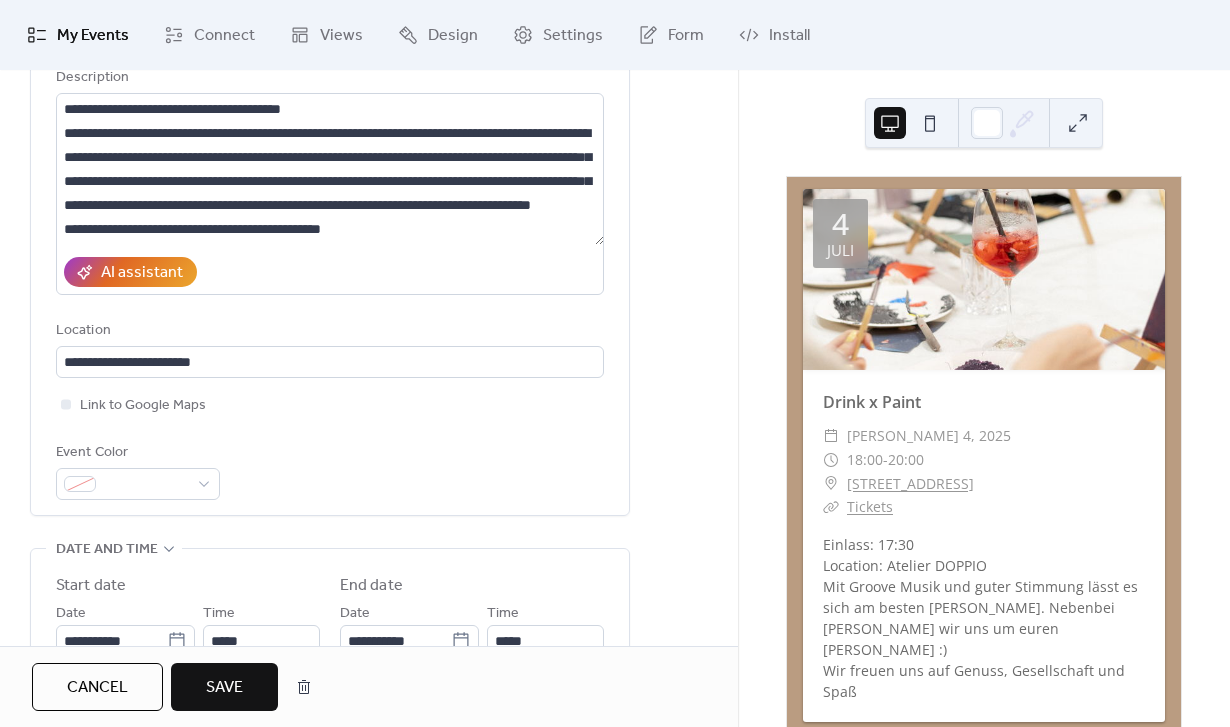 click on "Save" at bounding box center (224, 688) 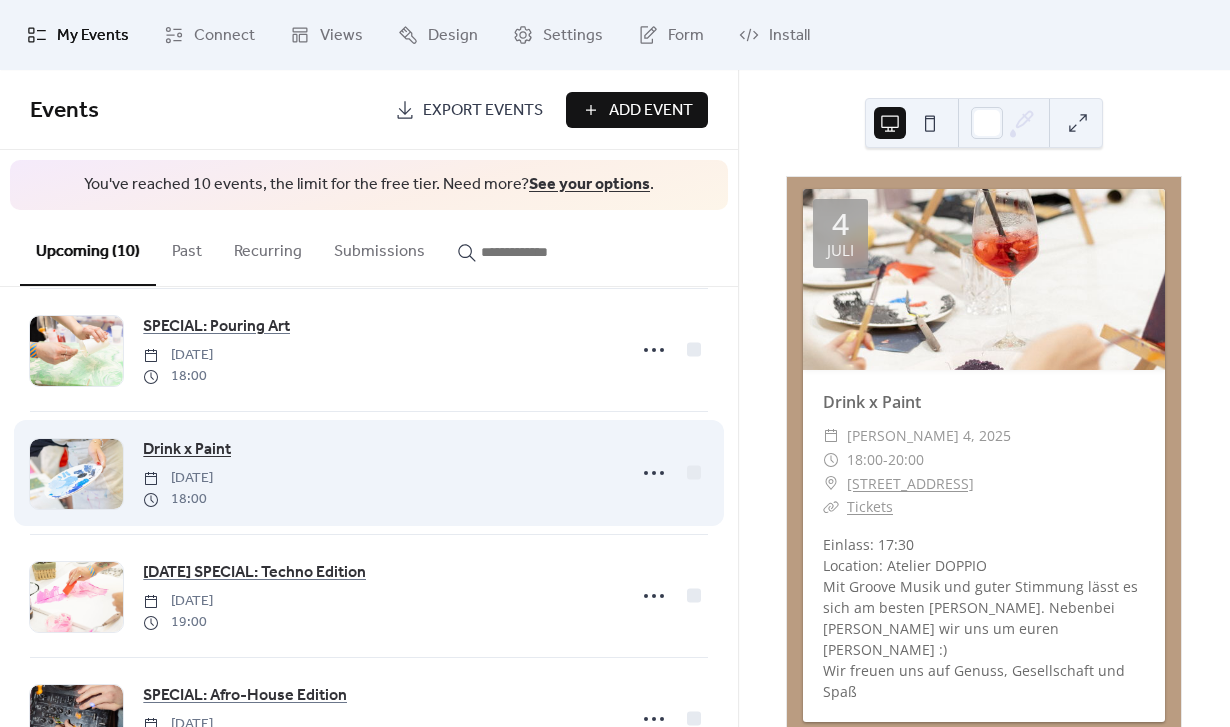 scroll, scrollTop: 300, scrollLeft: 0, axis: vertical 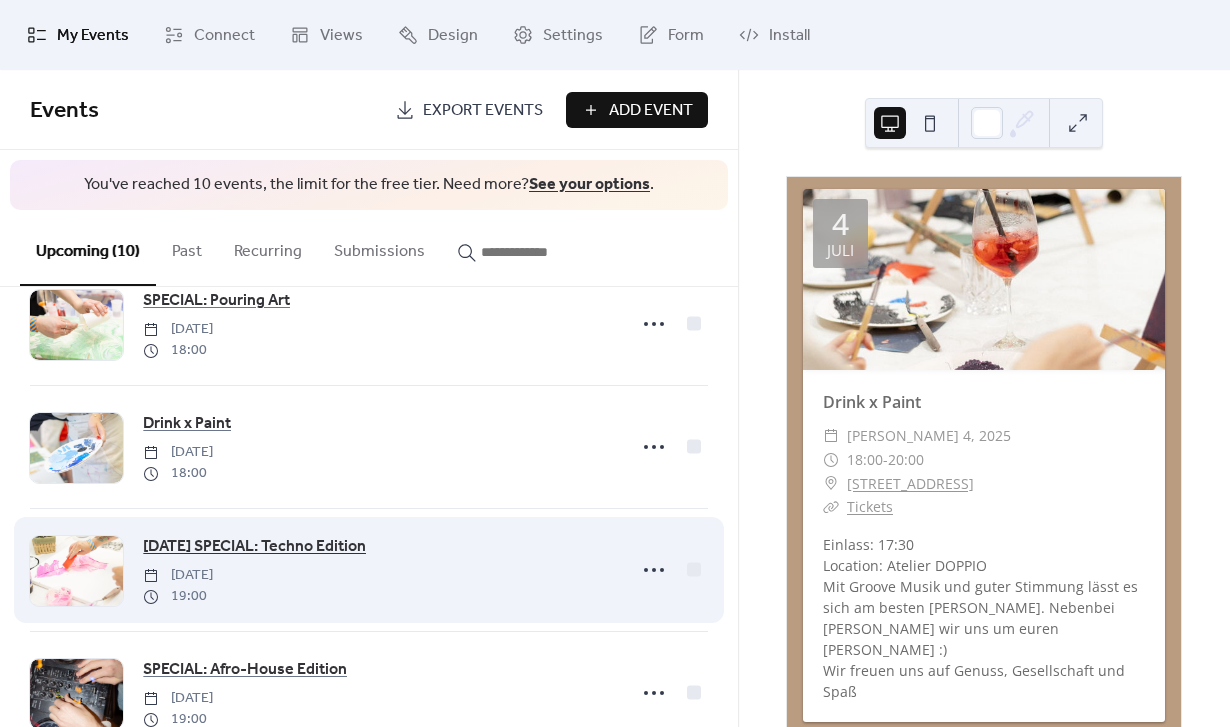 click on "[DATE] SPECIAL: Techno Edition" at bounding box center (254, 547) 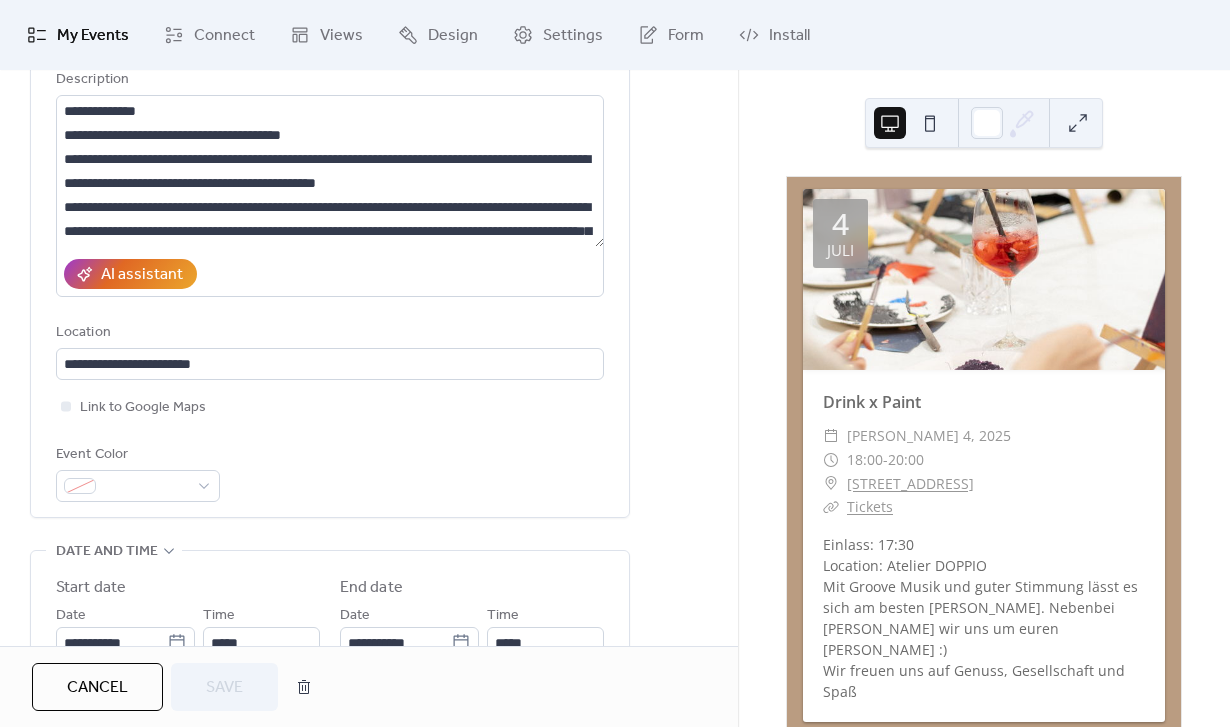 scroll, scrollTop: 292, scrollLeft: 0, axis: vertical 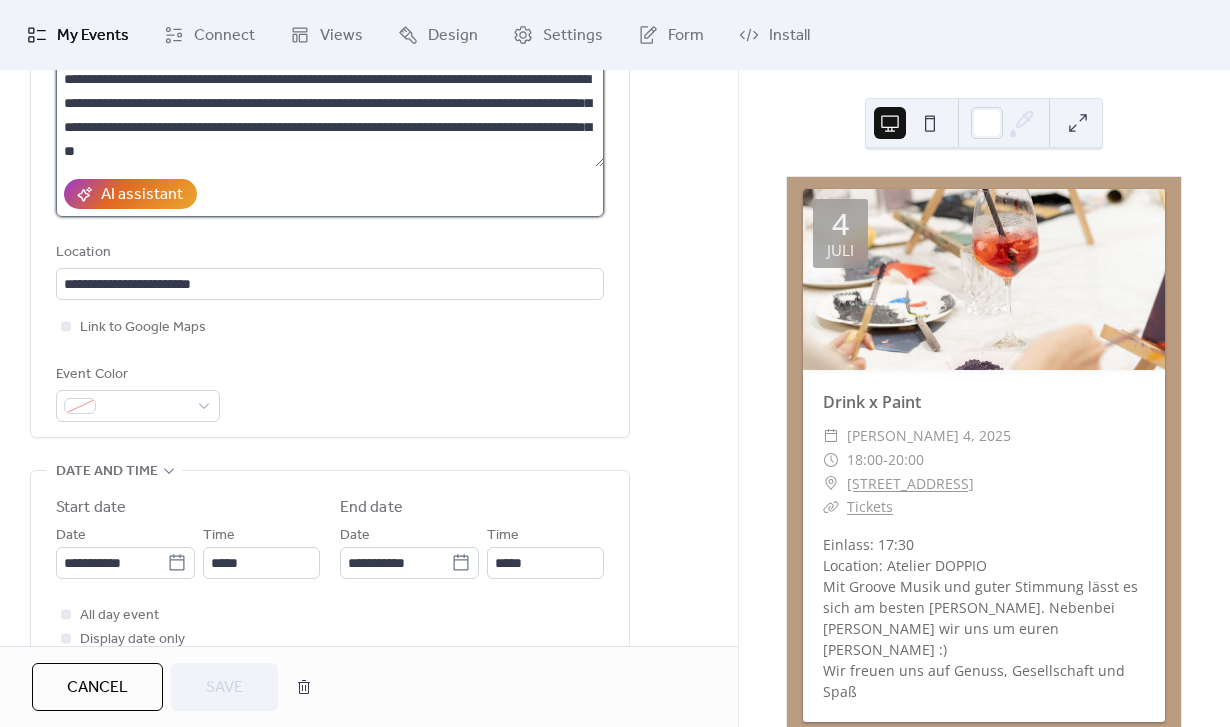 click on "**********" at bounding box center [330, 91] 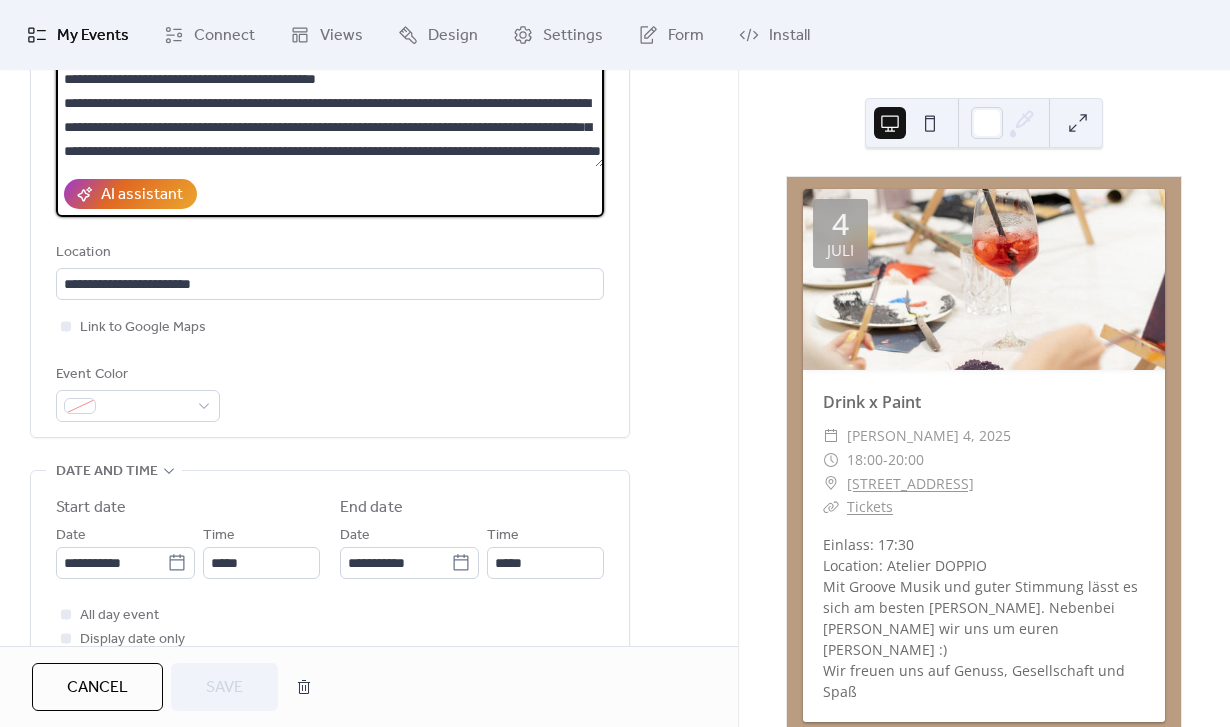 scroll, scrollTop: 69, scrollLeft: 0, axis: vertical 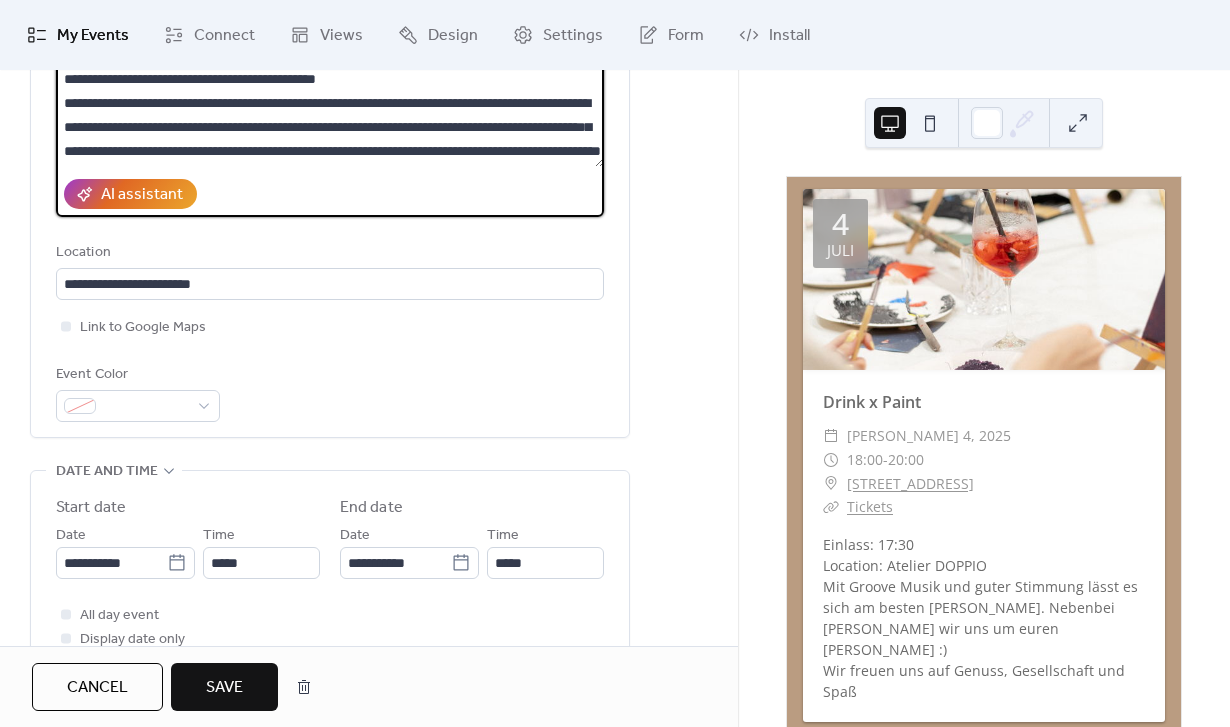 paste on "**********" 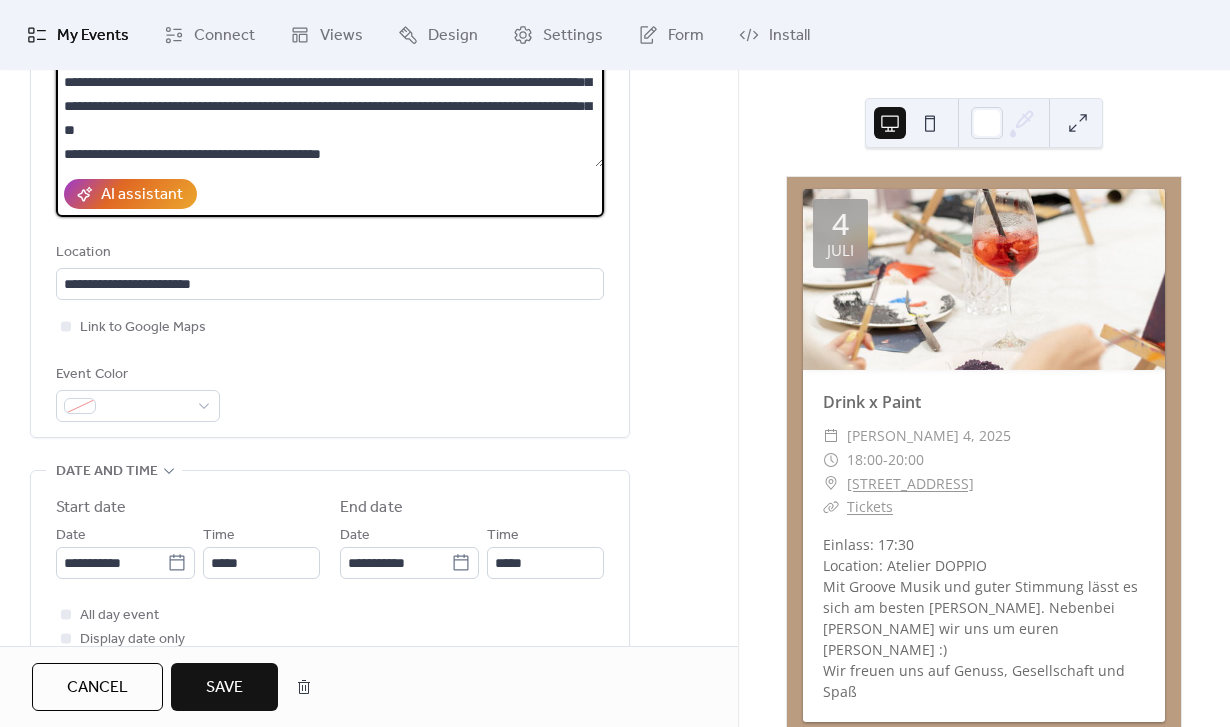 type on "**********" 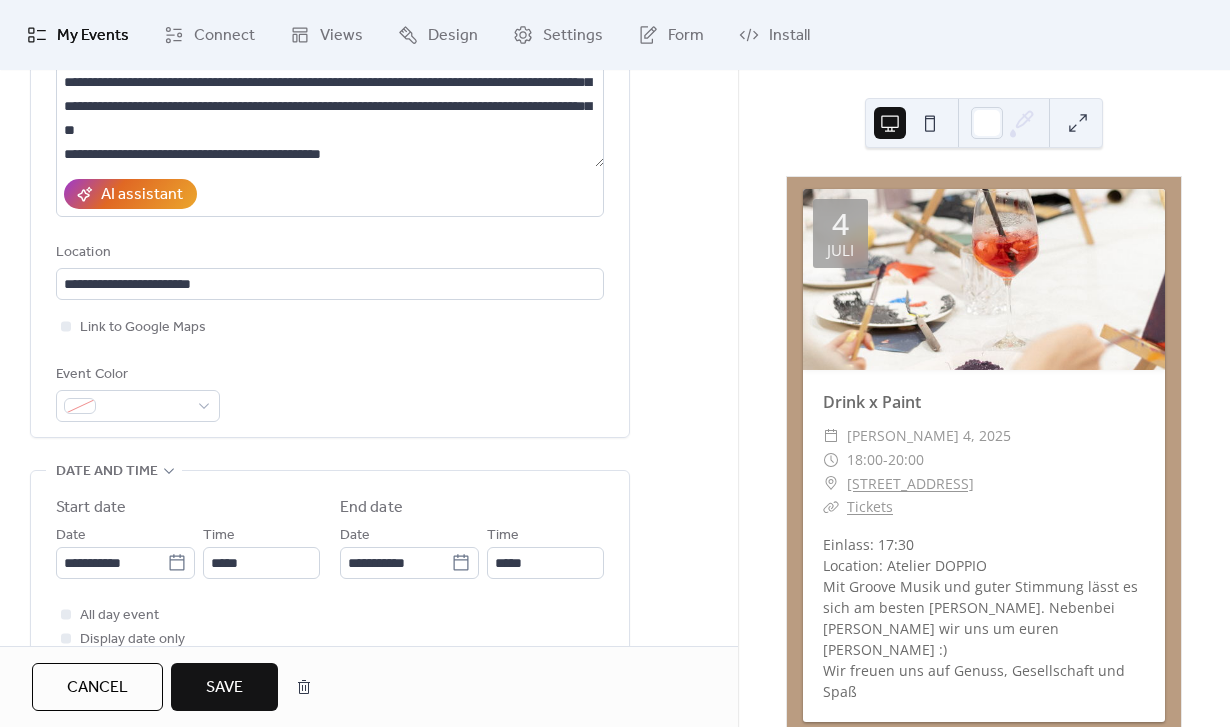 click on "Save" at bounding box center (224, 687) 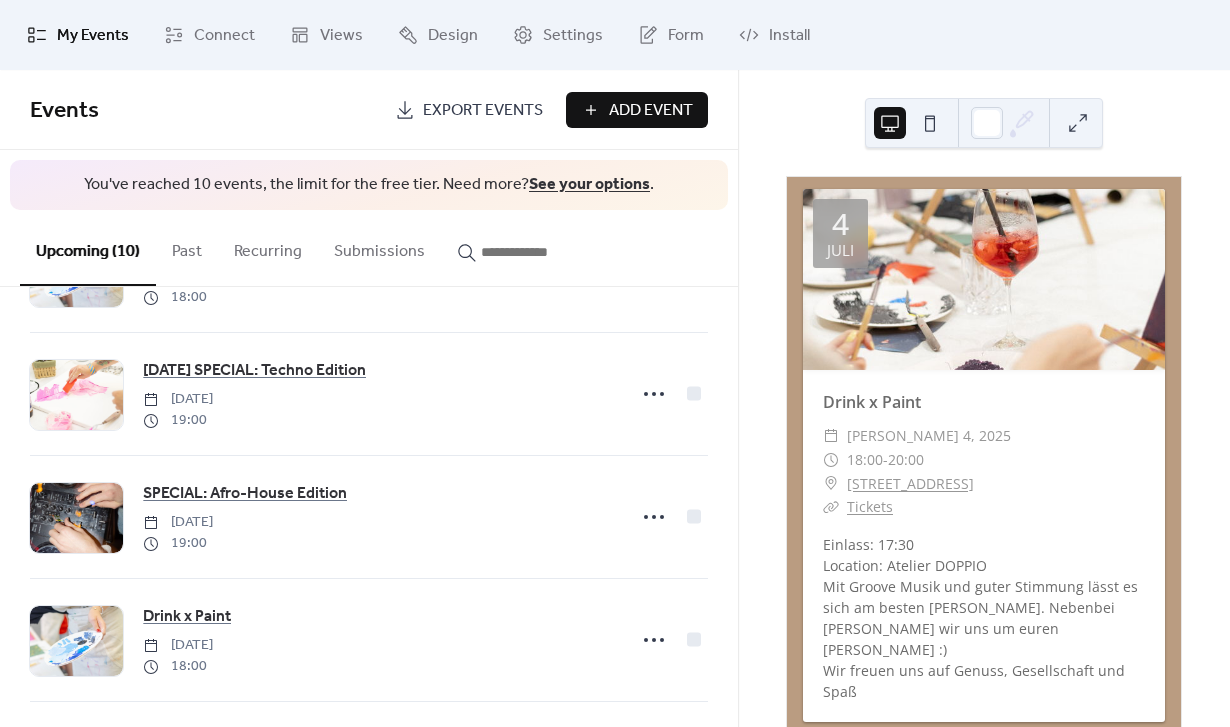 scroll, scrollTop: 503, scrollLeft: 0, axis: vertical 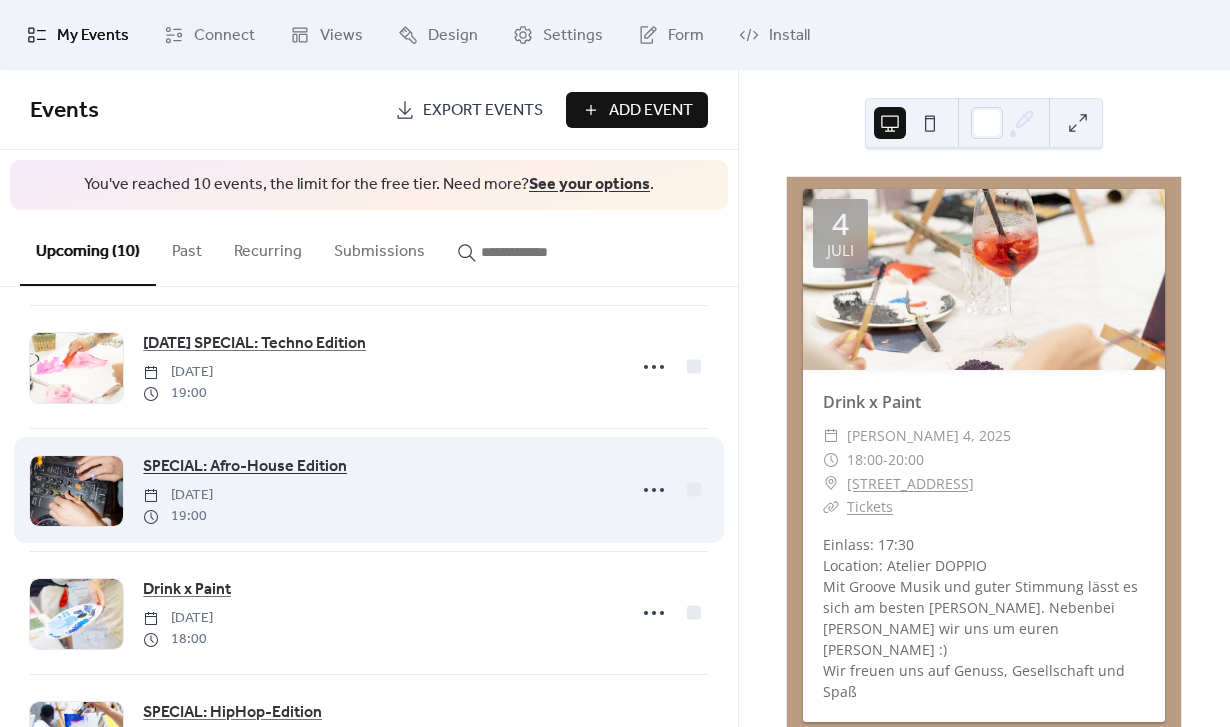 click on "SPECIAL: Afro-House Edition" at bounding box center [245, 467] 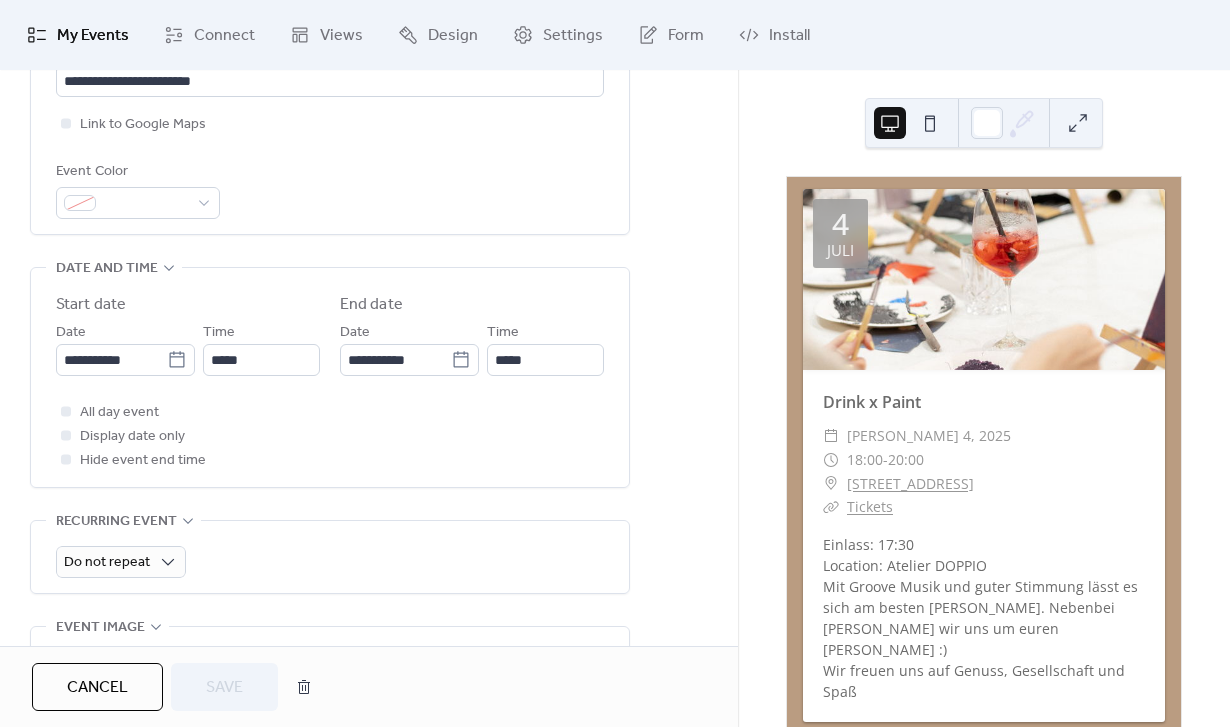scroll, scrollTop: 1, scrollLeft: 0, axis: vertical 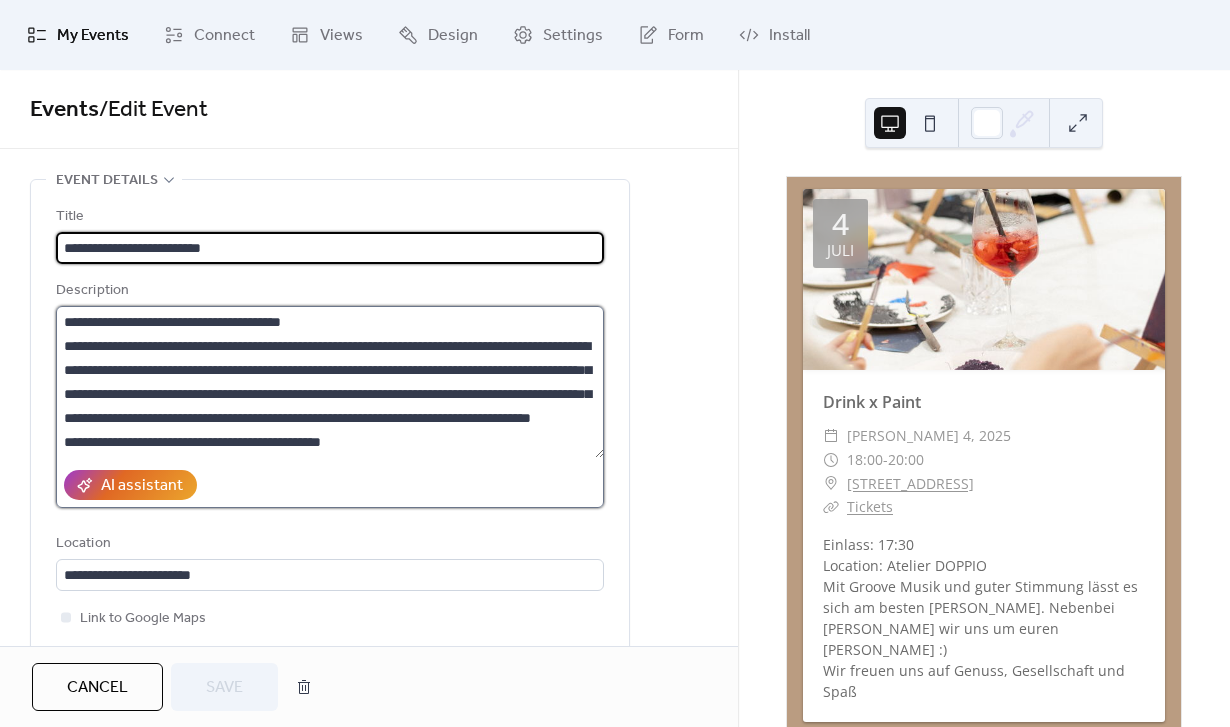 click on "**********" at bounding box center (330, 382) 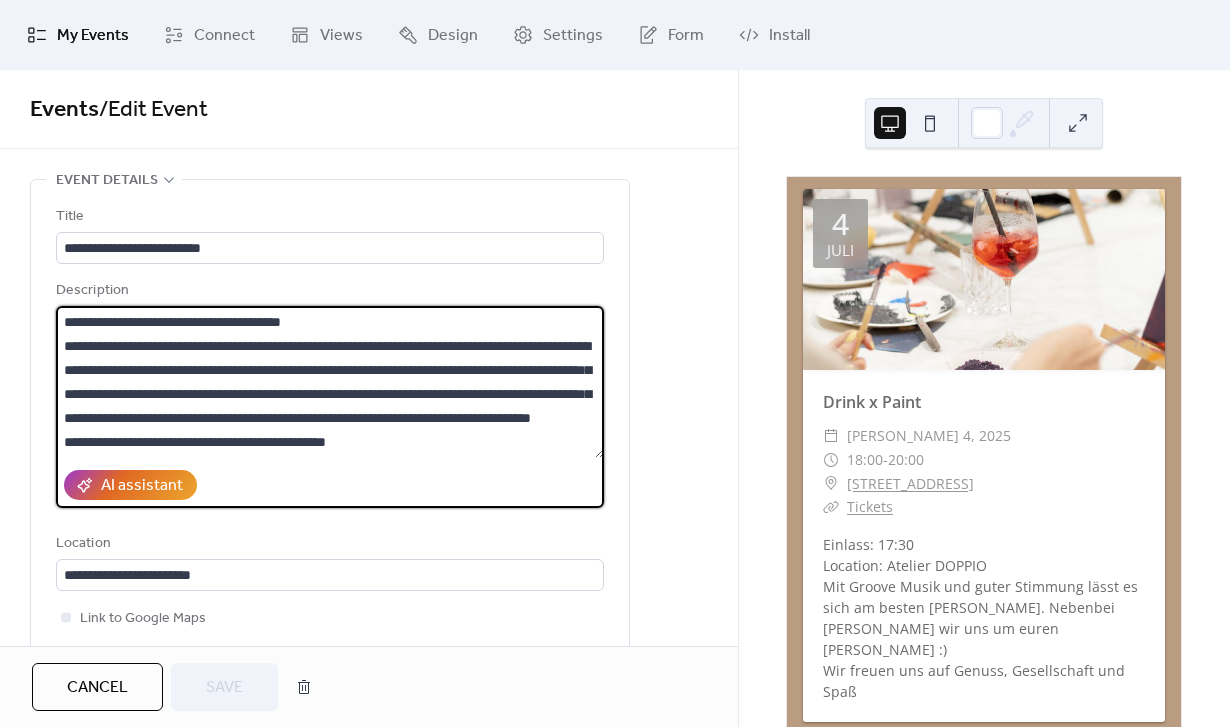 scroll, scrollTop: 69, scrollLeft: 0, axis: vertical 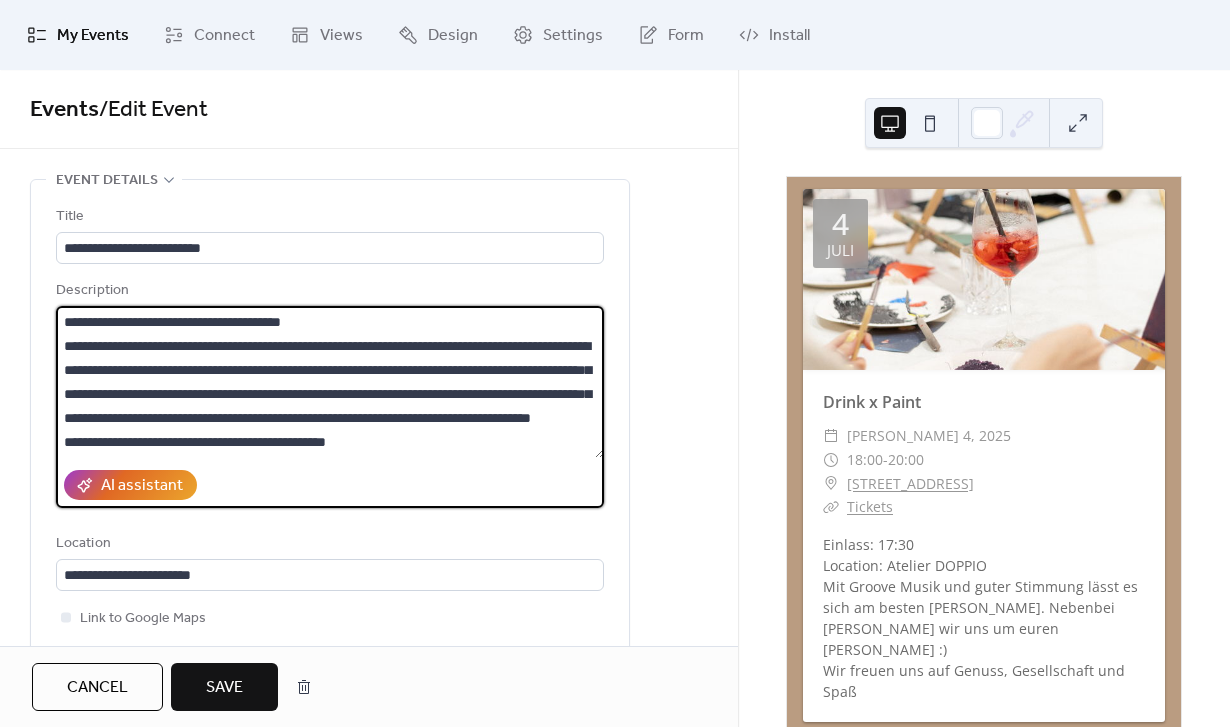 paste on "**********" 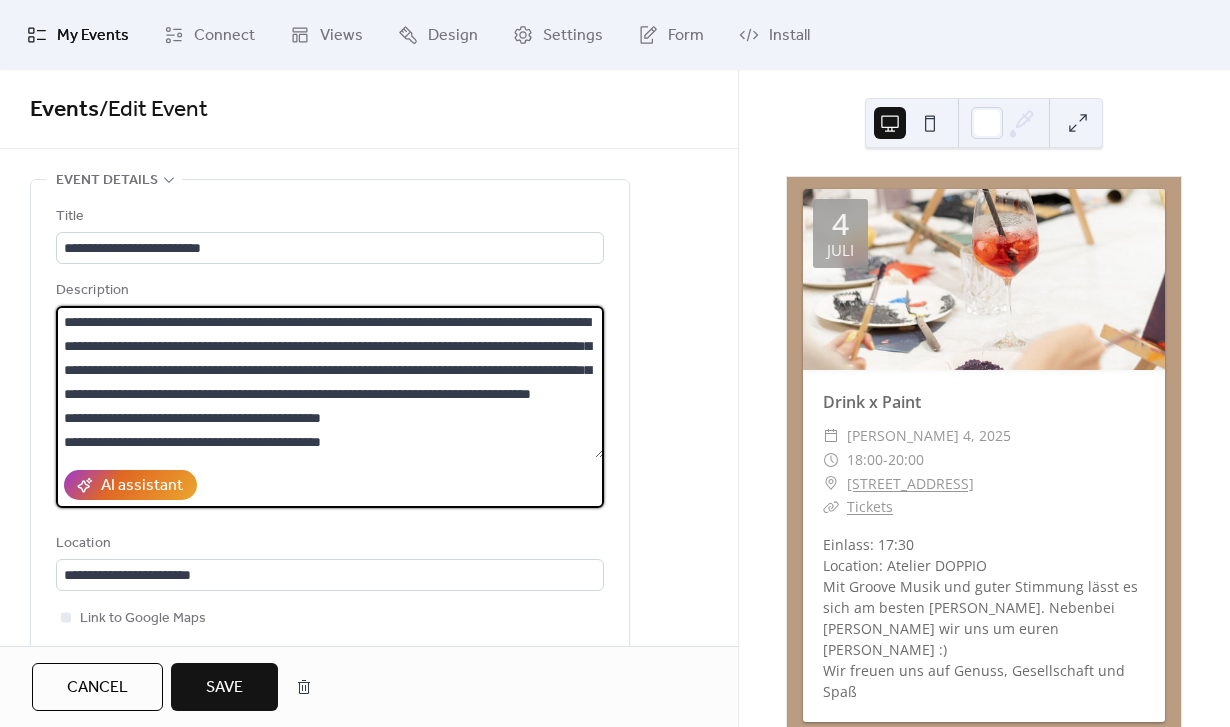 drag, startPoint x: 400, startPoint y: 451, endPoint x: 7, endPoint y: 449, distance: 393.0051 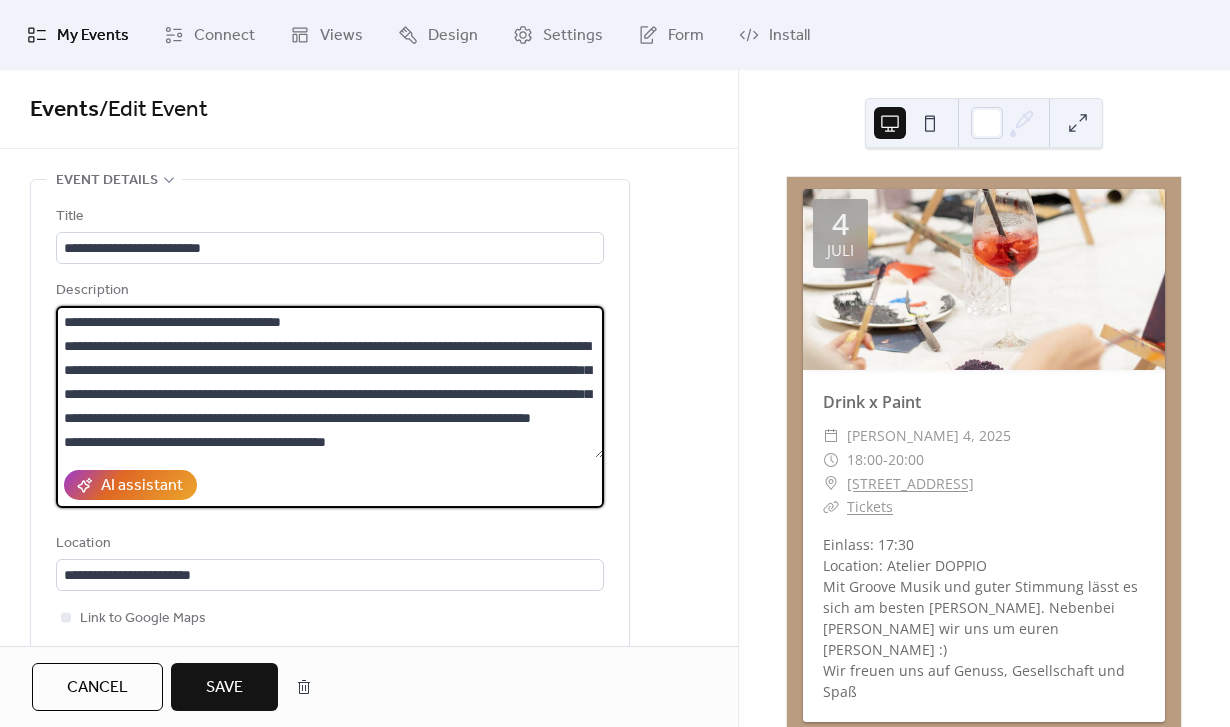 type on "**********" 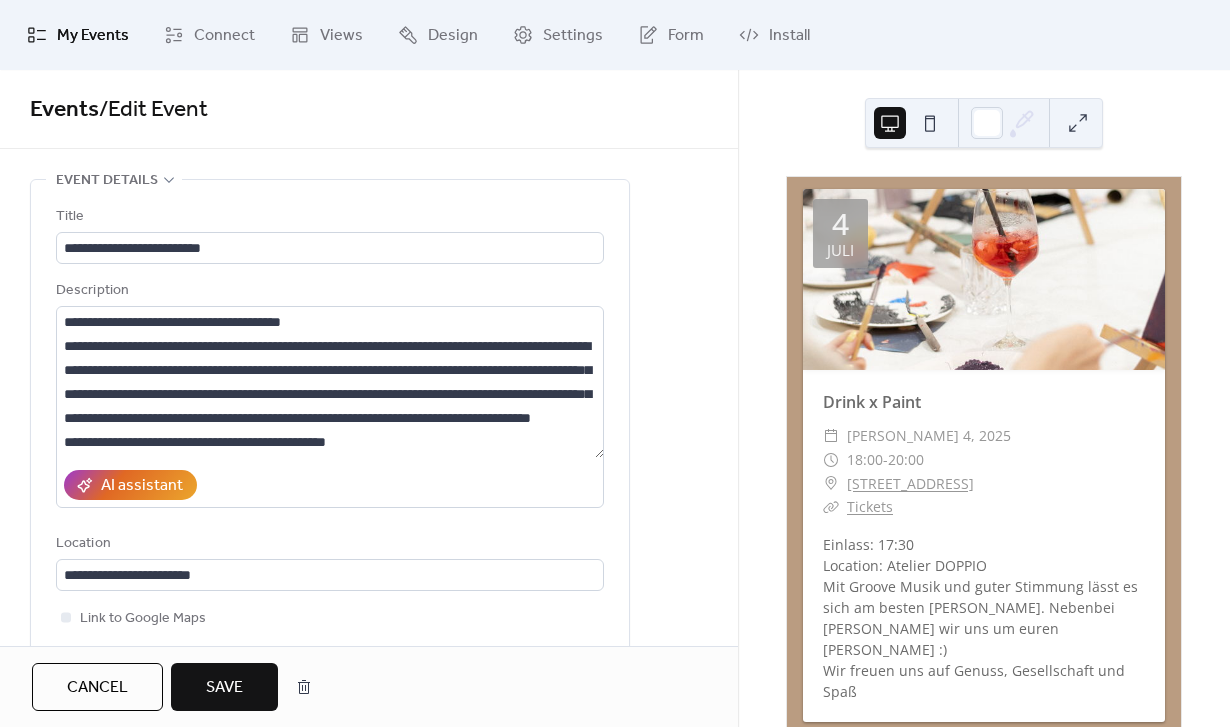 click on "Cancel" at bounding box center (97, 687) 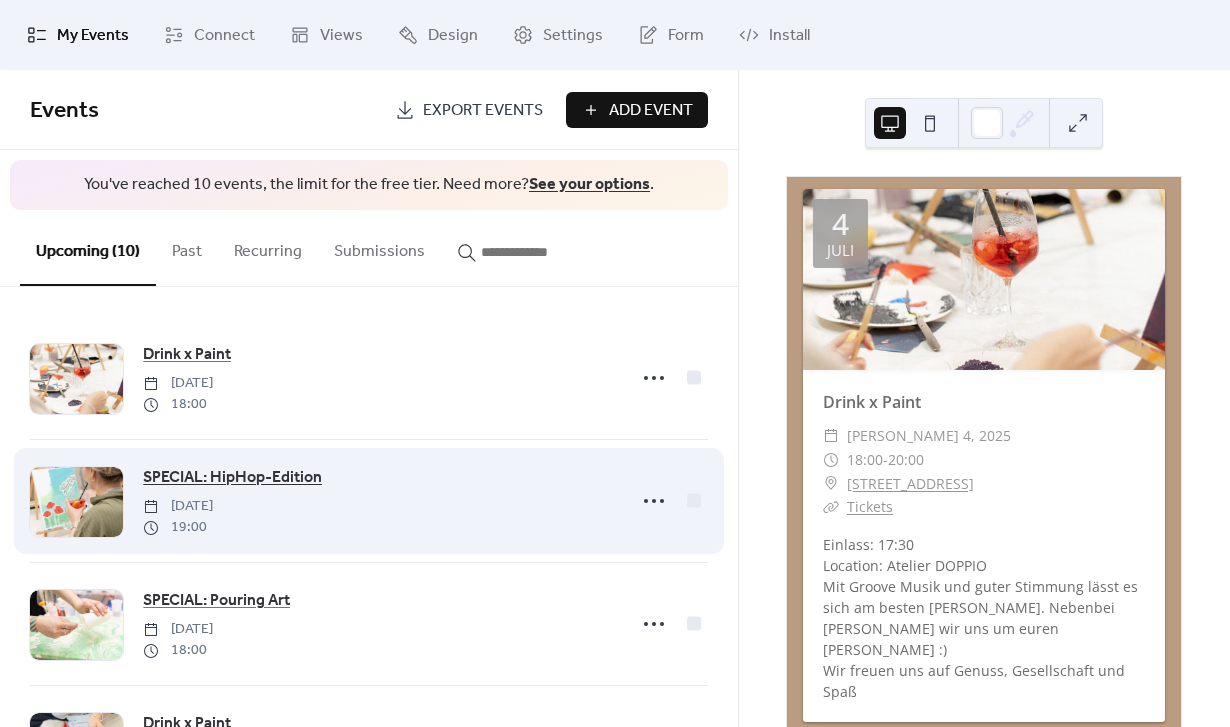 click on "SPECIAL: HipHop-Edition" at bounding box center (232, 478) 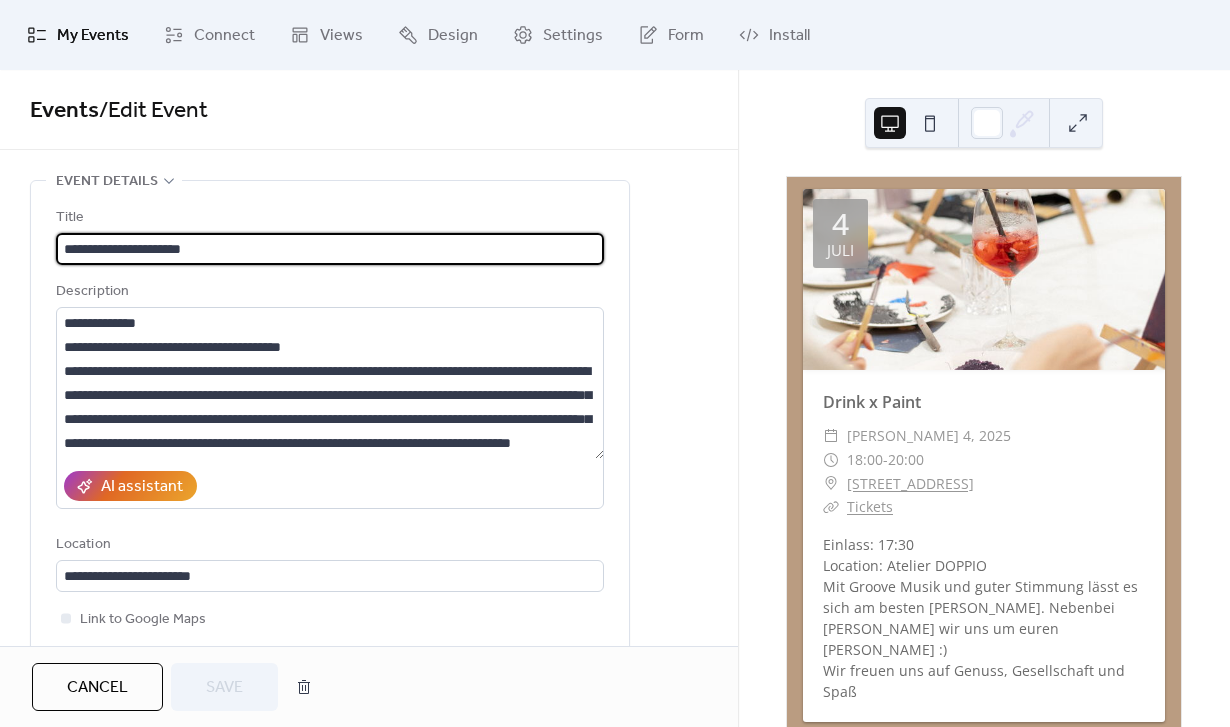 scroll, scrollTop: 79, scrollLeft: 0, axis: vertical 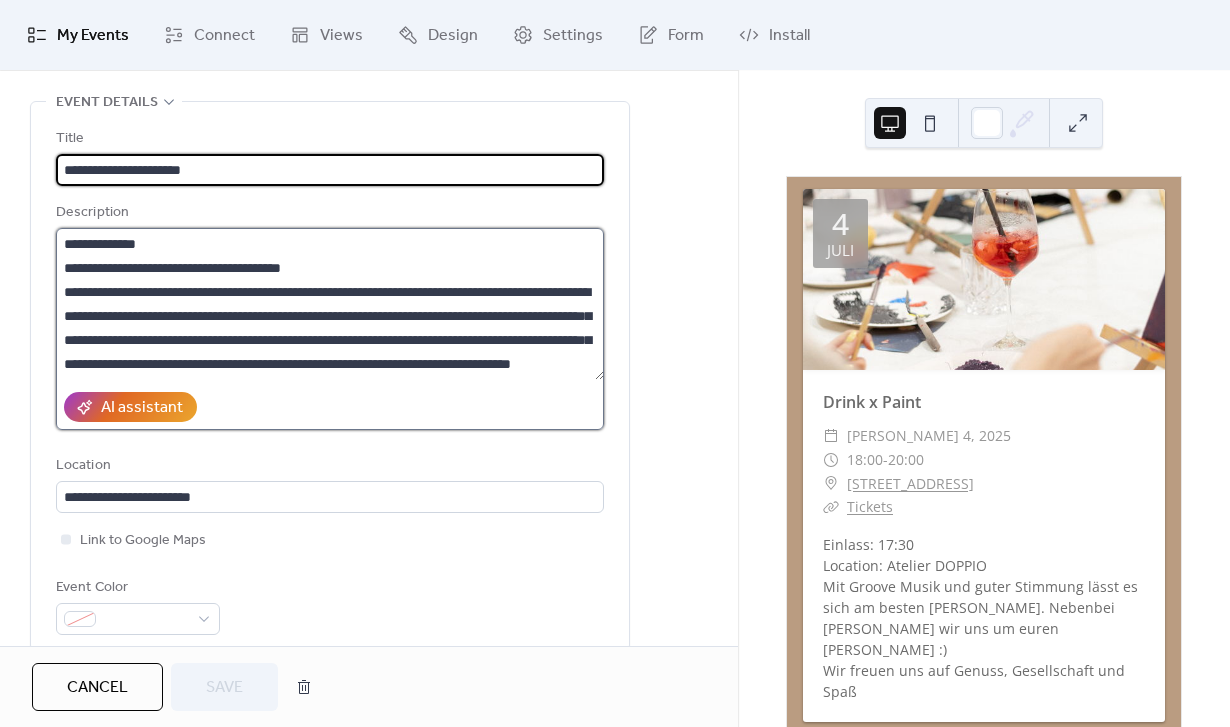 click on "**********" at bounding box center (330, 304) 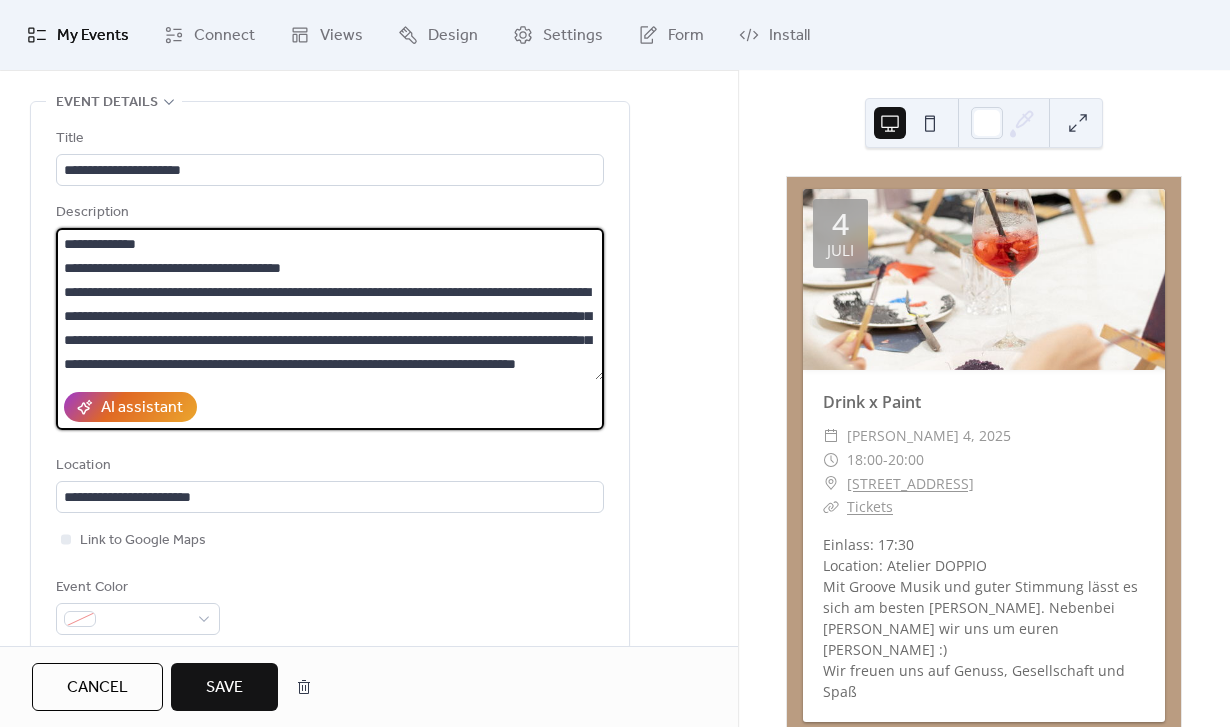 scroll, scrollTop: 45, scrollLeft: 0, axis: vertical 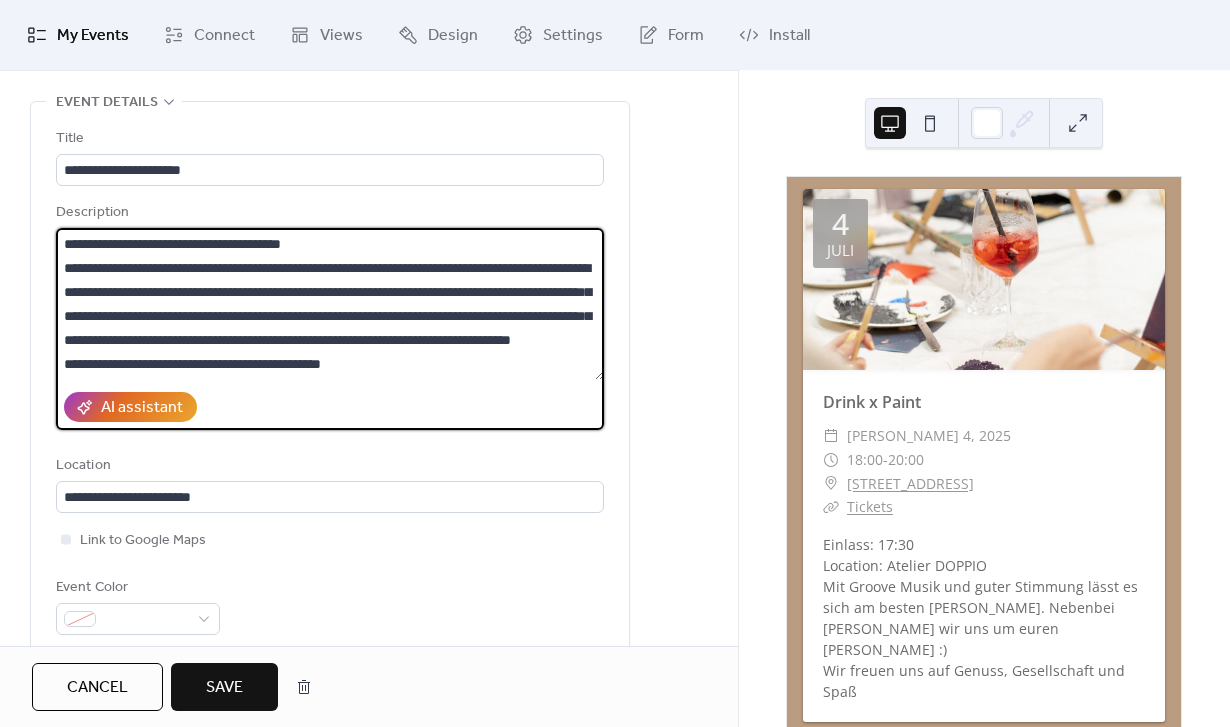 type on "**********" 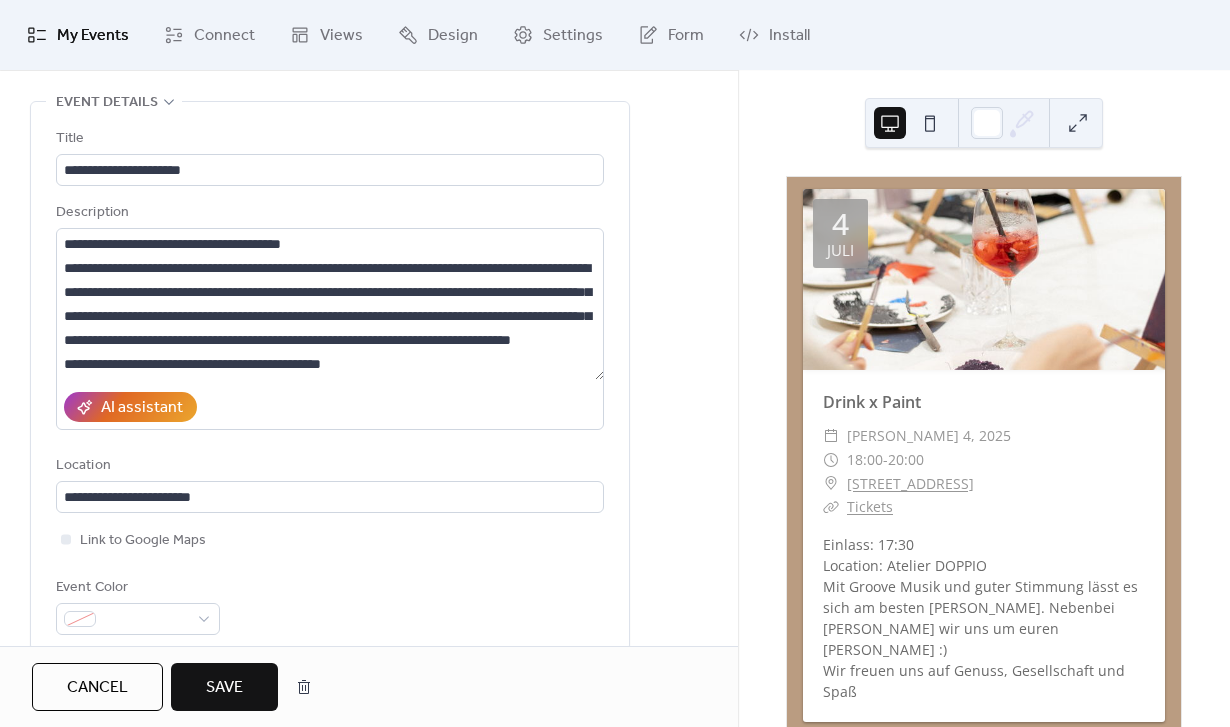 click on "Save" at bounding box center [224, 688] 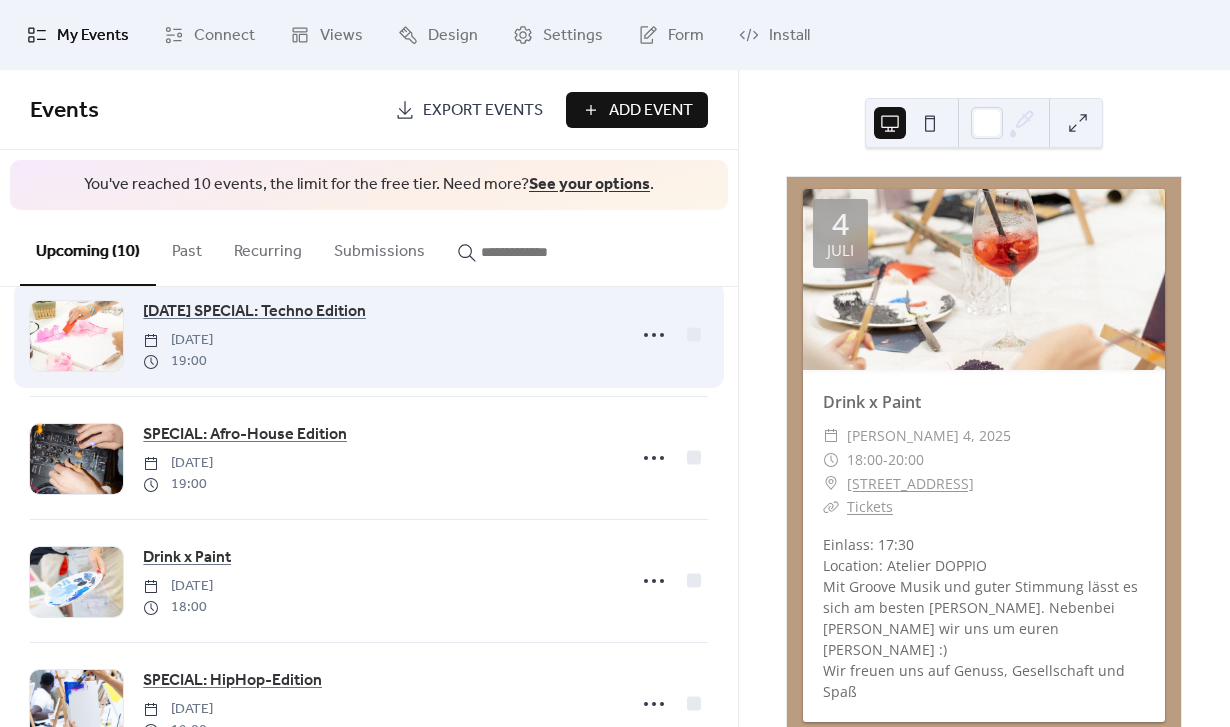 scroll, scrollTop: 534, scrollLeft: 0, axis: vertical 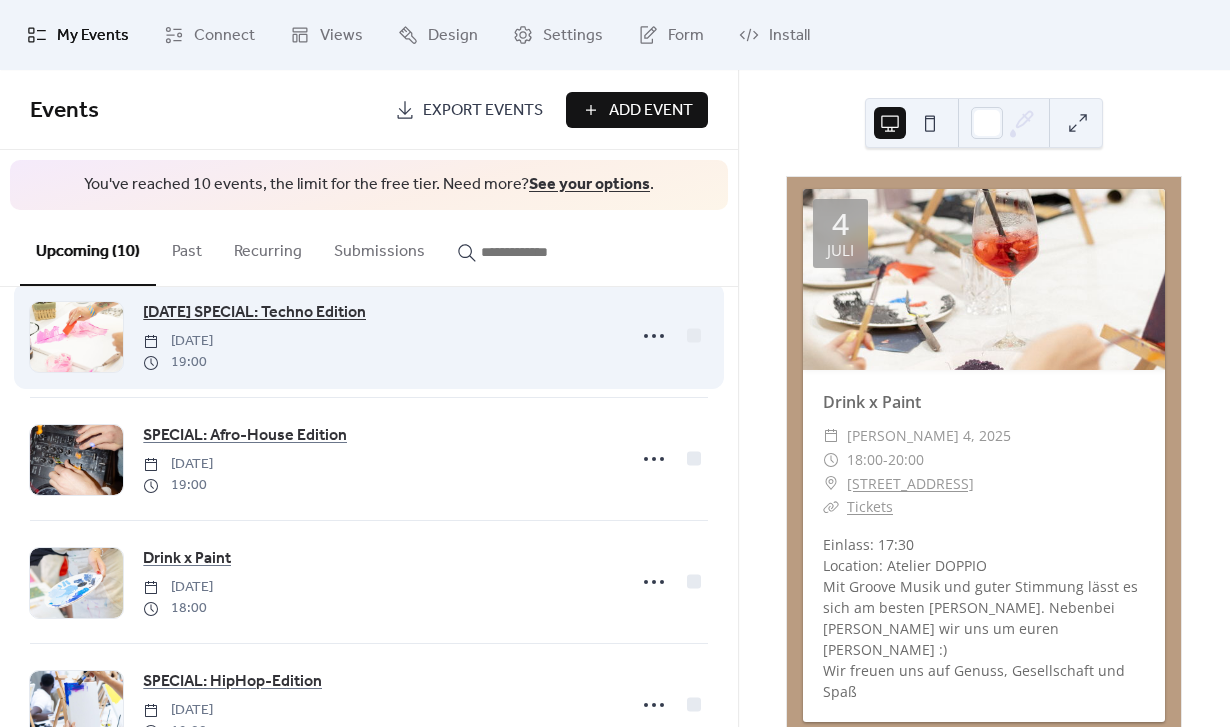 click on "[DATE] SPECIAL: Techno Edition" at bounding box center (254, 313) 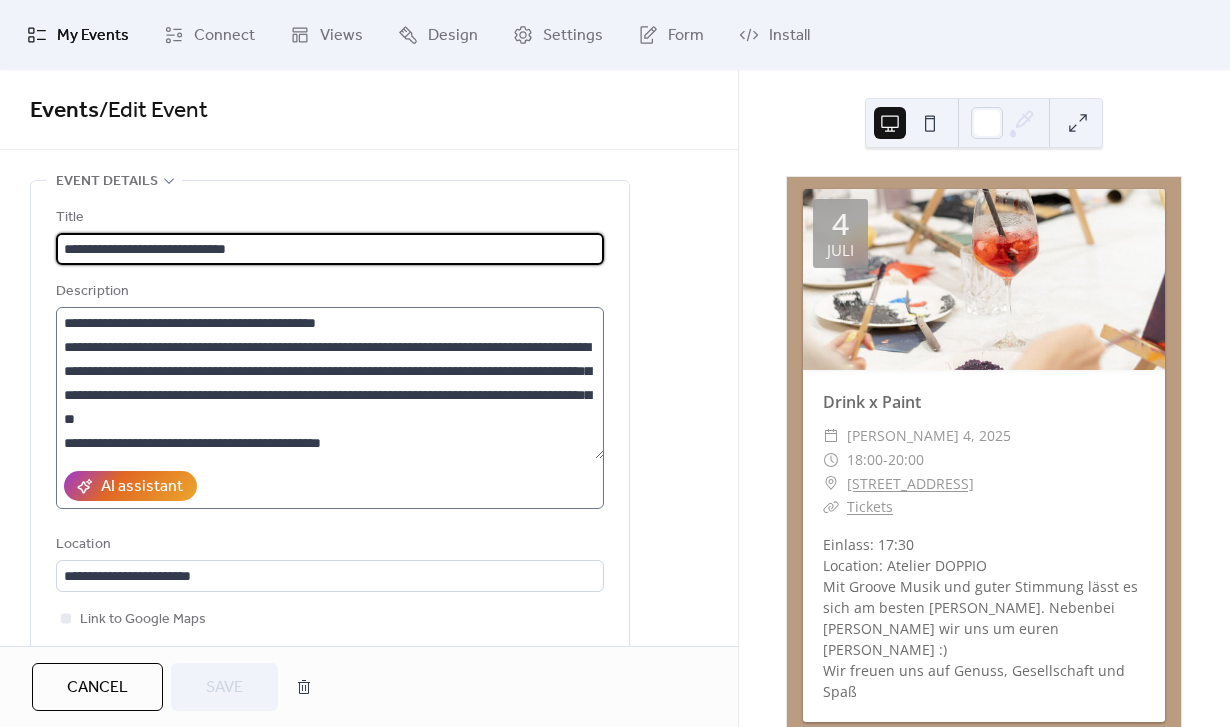 scroll, scrollTop: 72, scrollLeft: 0, axis: vertical 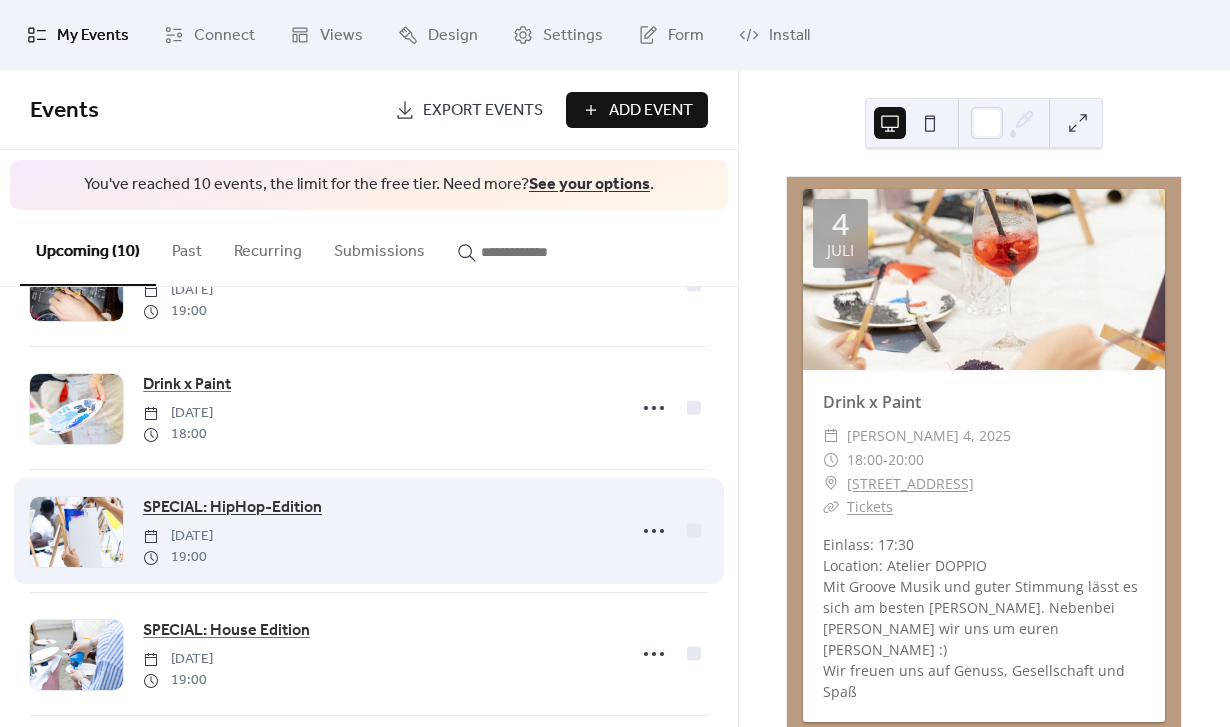 click on "SPECIAL: HipHop-Edition" at bounding box center [232, 508] 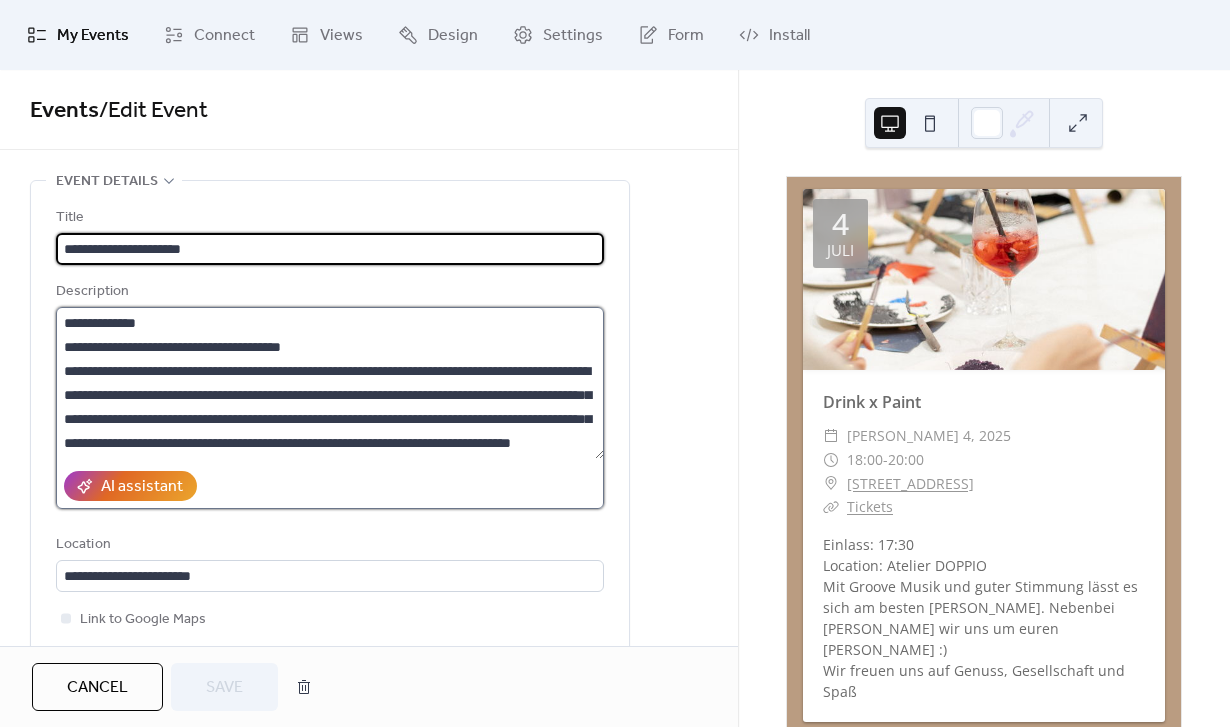 click on "**********" at bounding box center (330, 383) 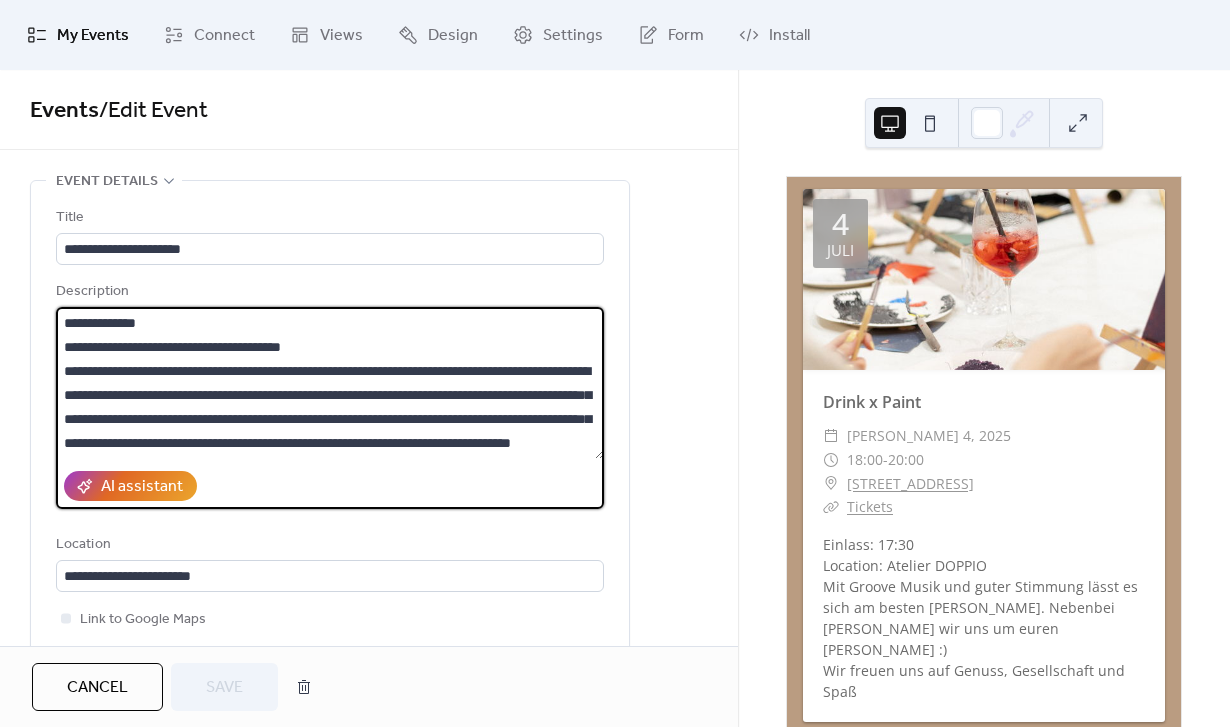 click on "**********" at bounding box center [330, 383] 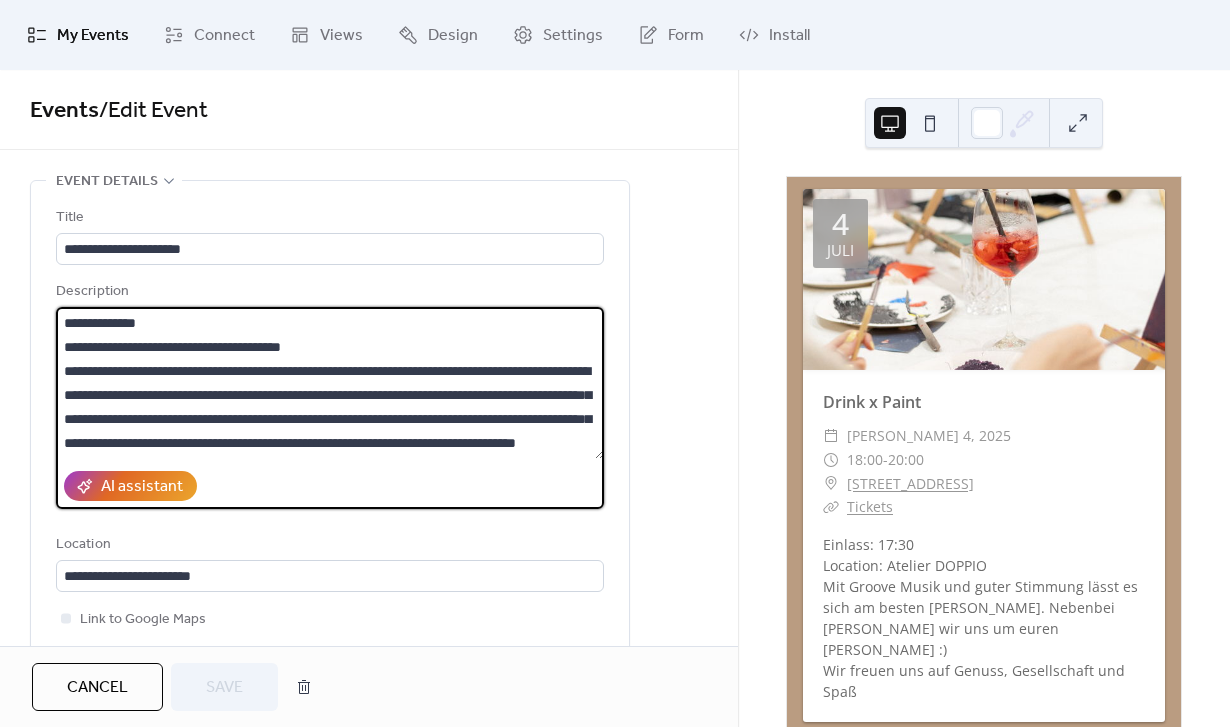 scroll, scrollTop: 45, scrollLeft: 0, axis: vertical 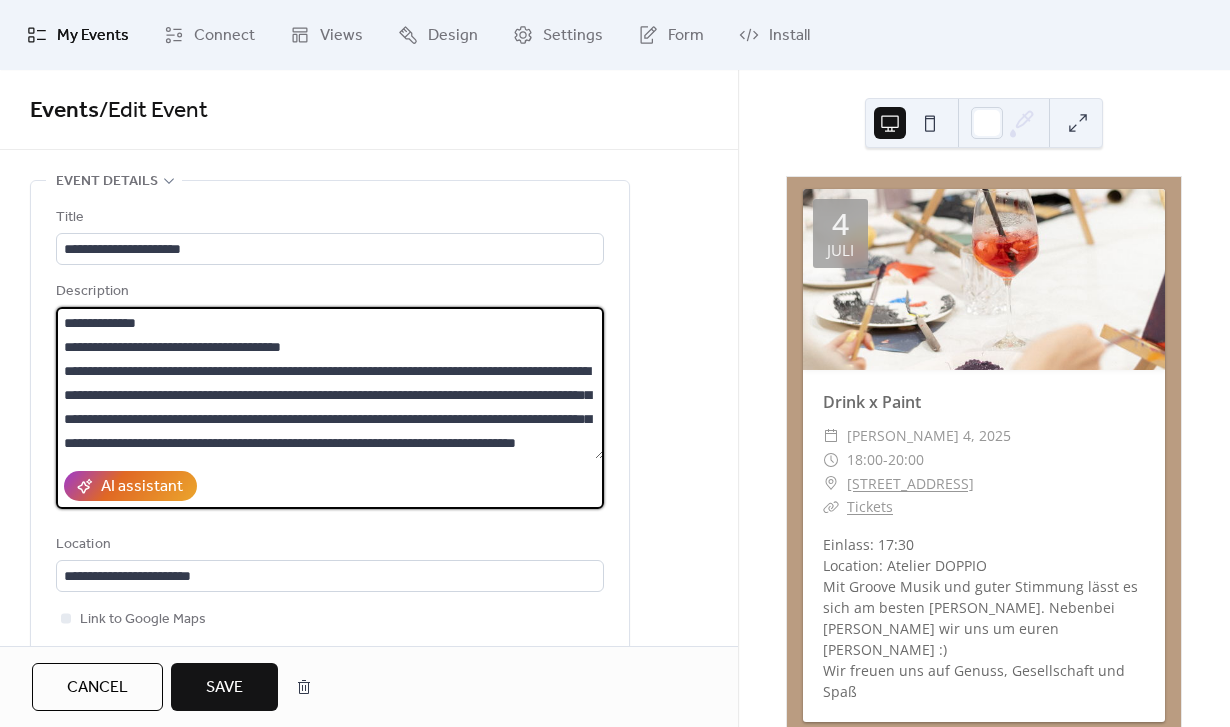paste on "**********" 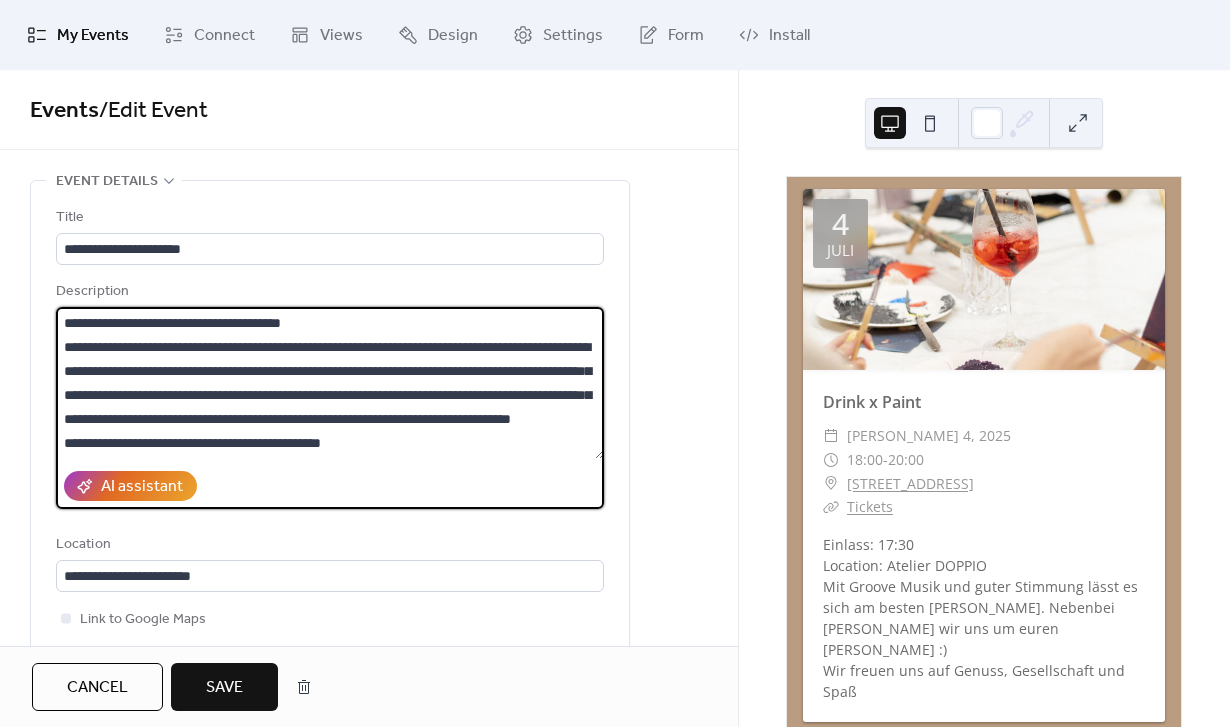 type on "**********" 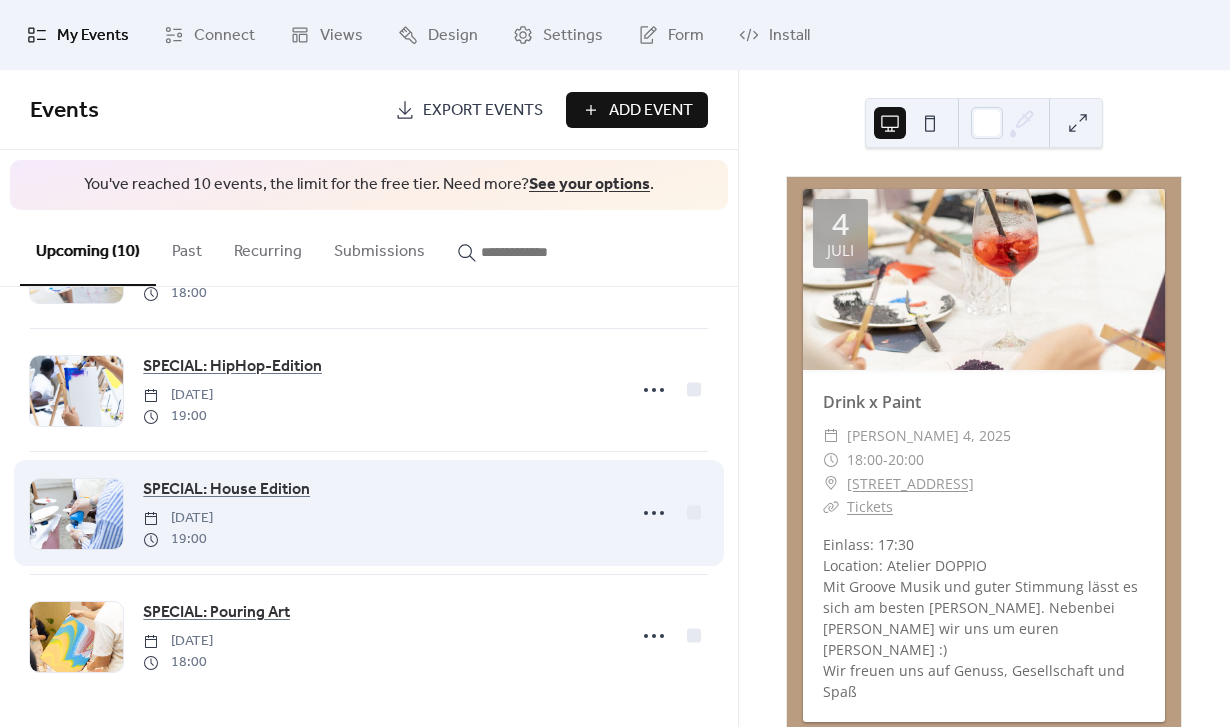 scroll, scrollTop: 850, scrollLeft: 0, axis: vertical 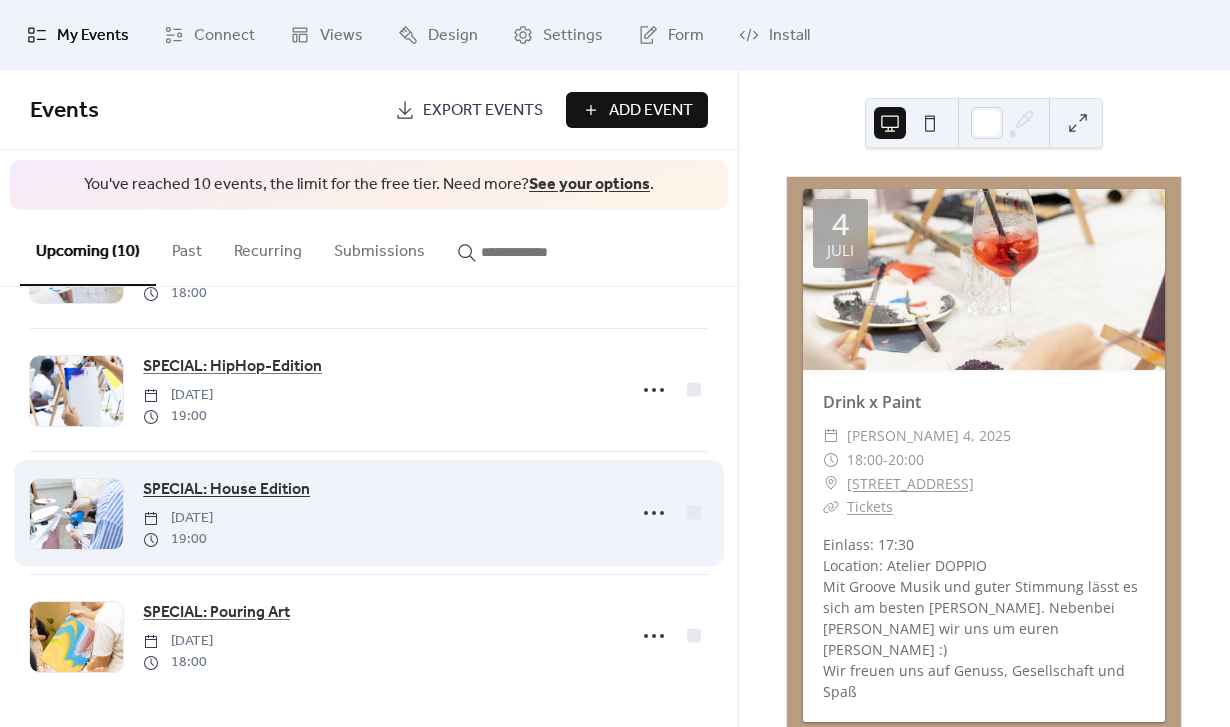 click on "SPECIAL: House Edition" at bounding box center (226, 490) 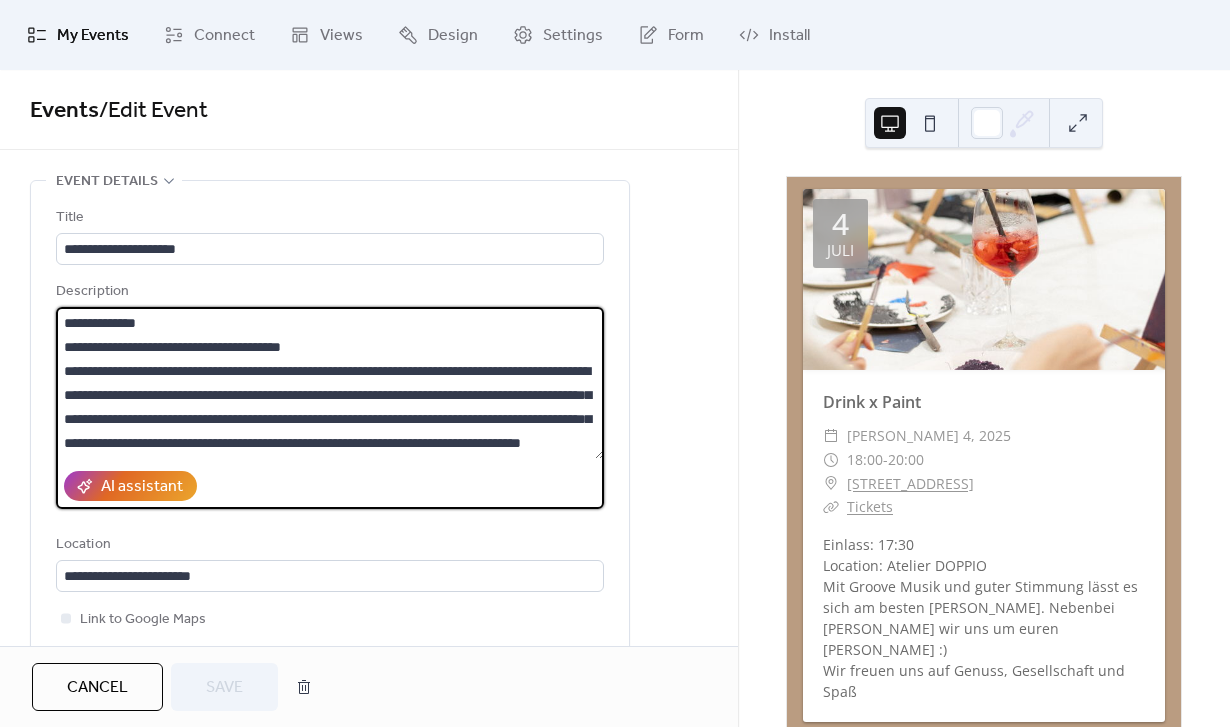 click on "**********" at bounding box center [330, 383] 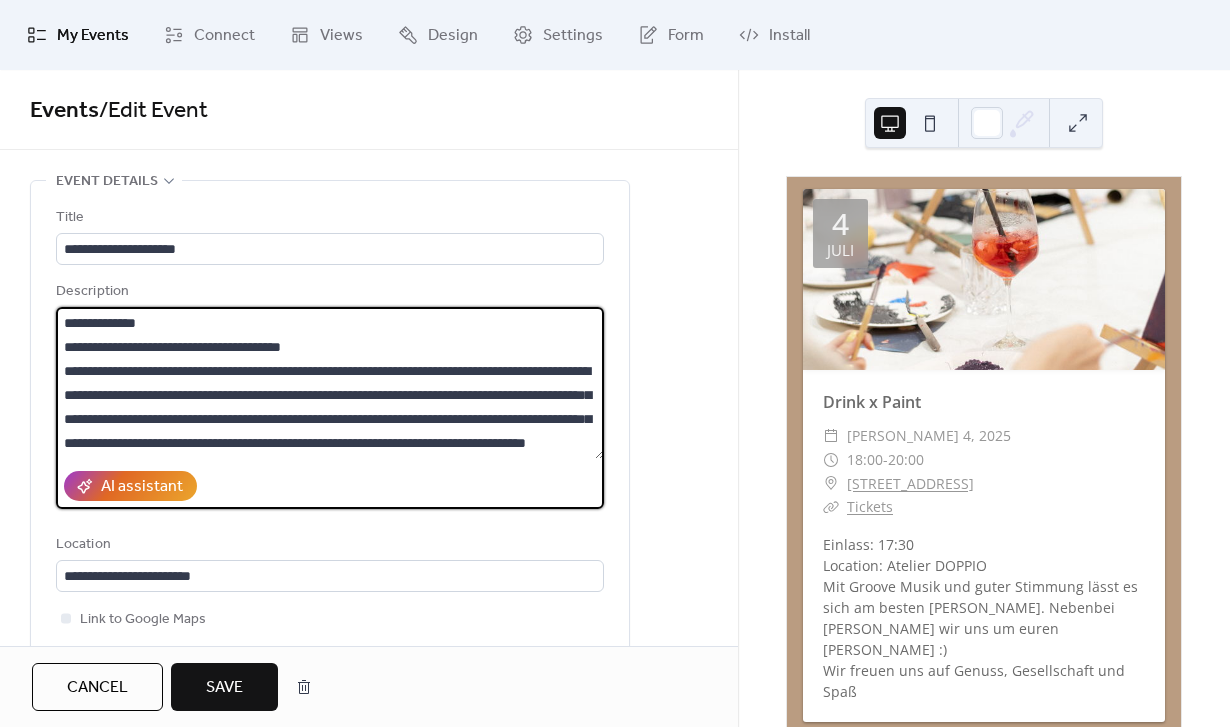 scroll, scrollTop: 45, scrollLeft: 0, axis: vertical 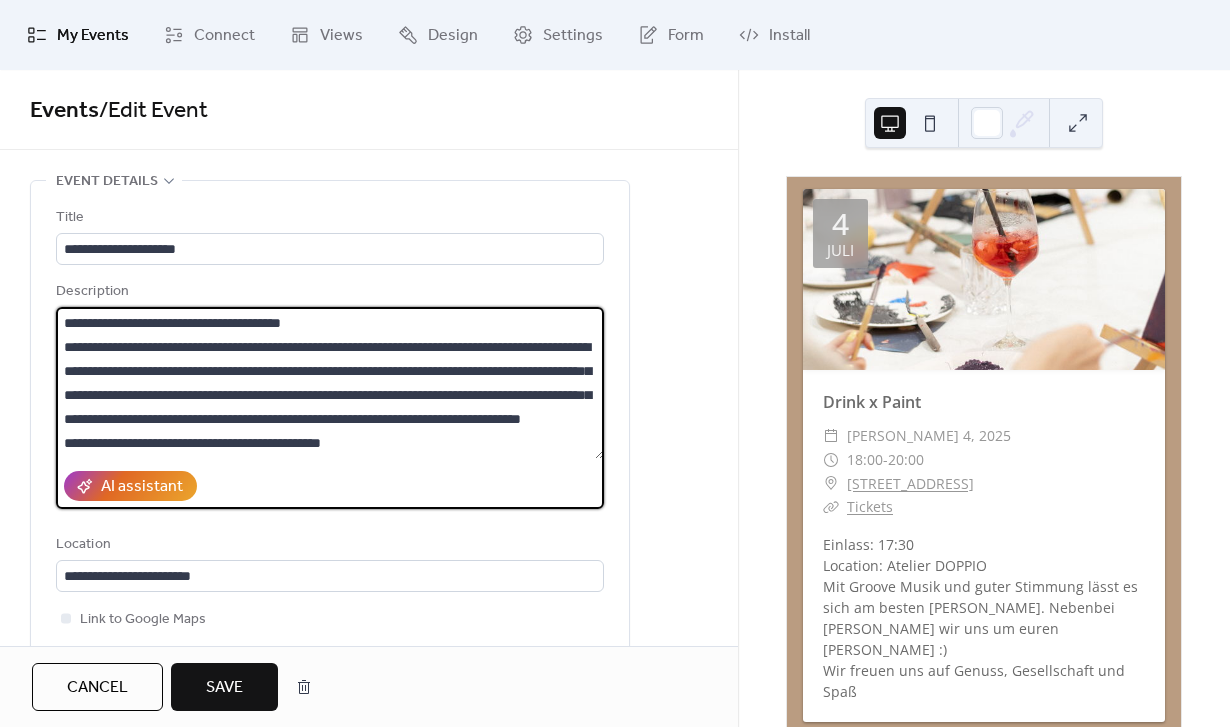 type on "**********" 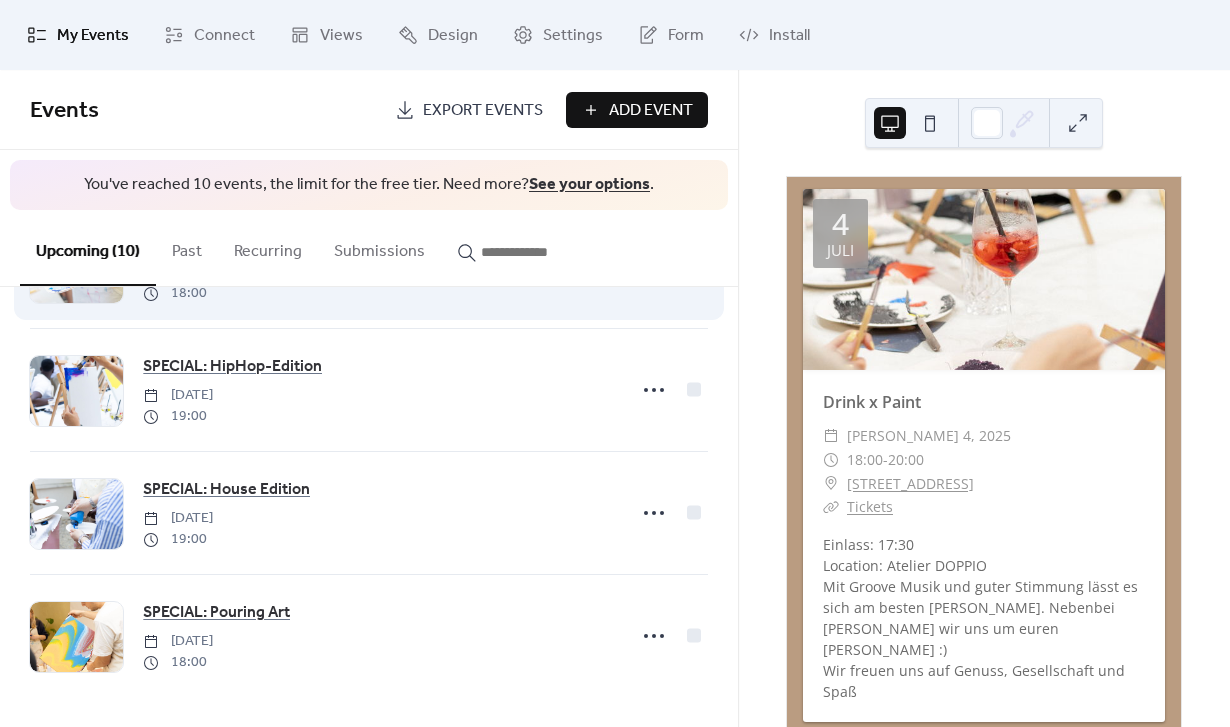 scroll, scrollTop: 850, scrollLeft: 0, axis: vertical 